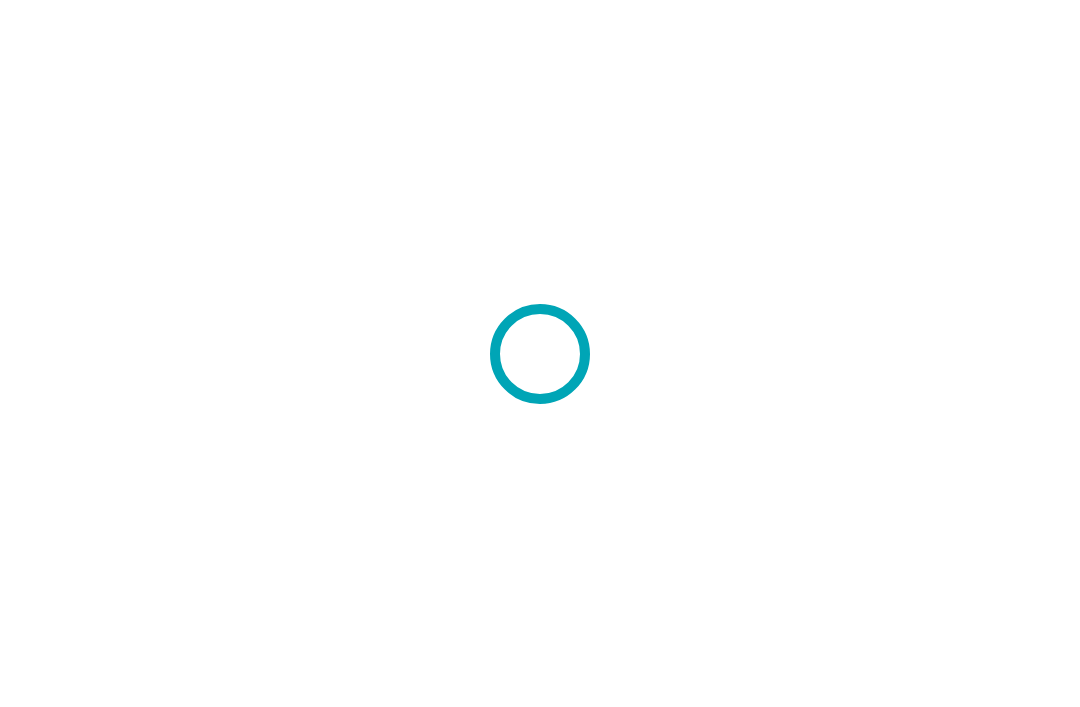 scroll, scrollTop: 0, scrollLeft: 0, axis: both 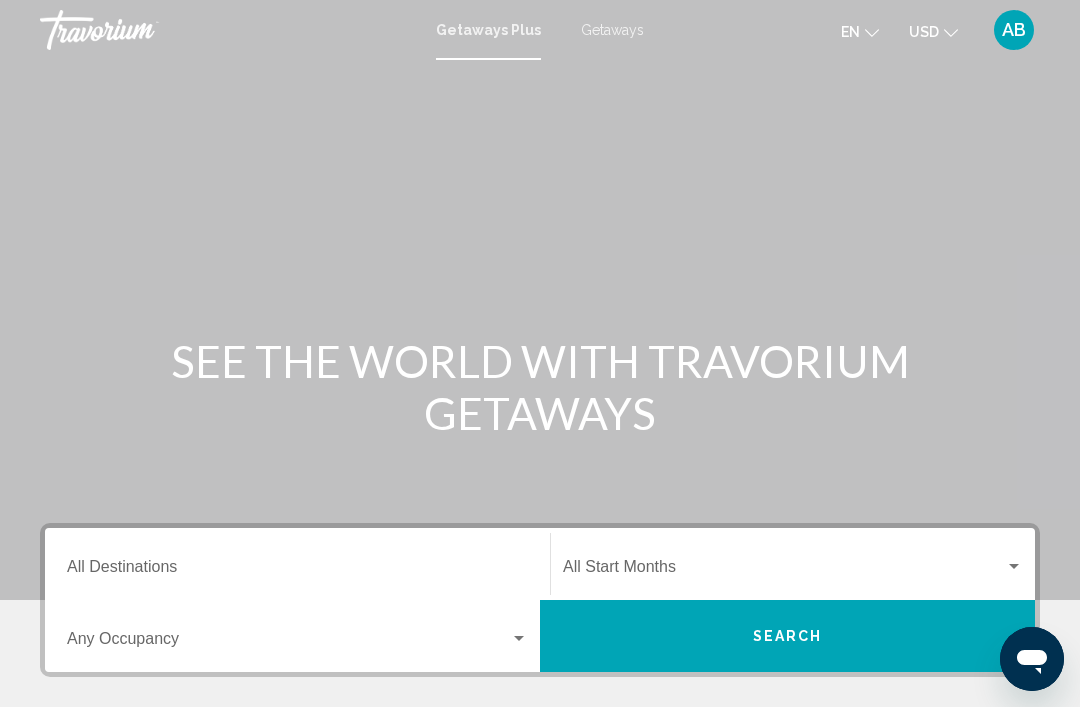 click on "Destination All Destinations" at bounding box center [297, 571] 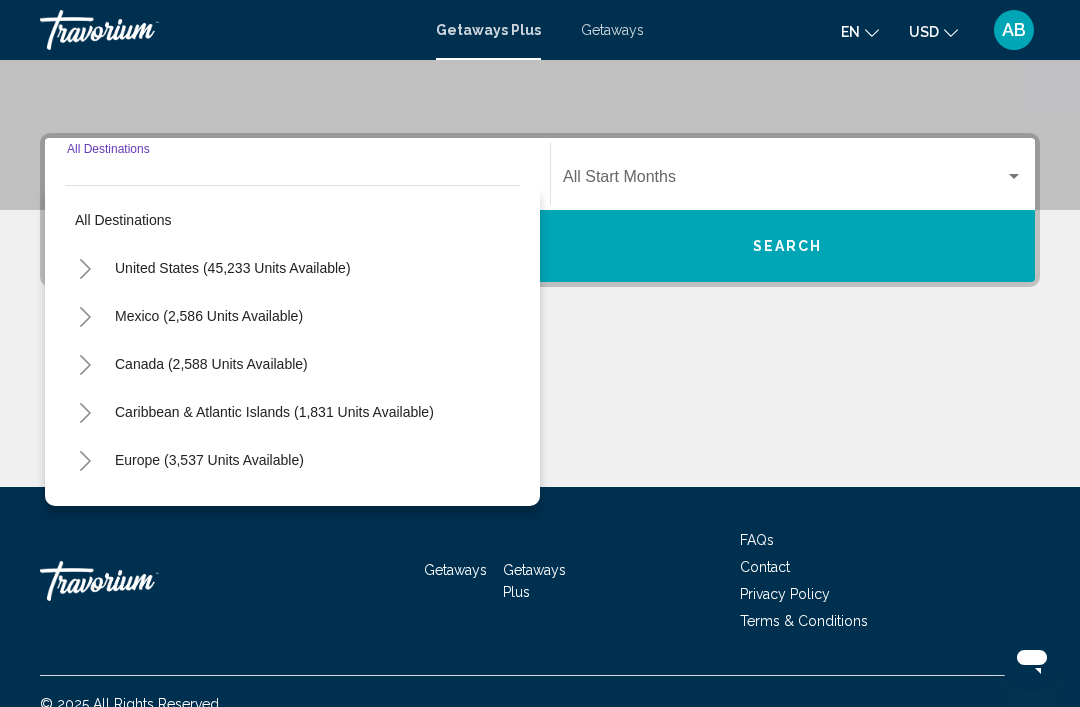 scroll, scrollTop: 415, scrollLeft: 0, axis: vertical 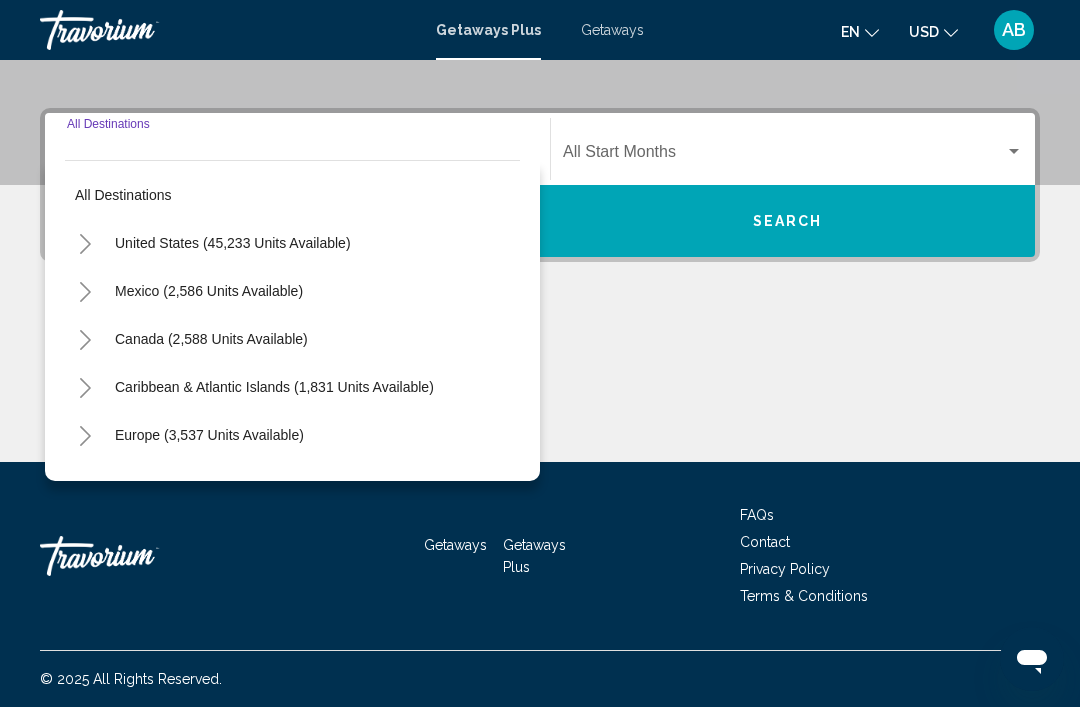 click on "United States (45,233 units available)" at bounding box center [209, 291] 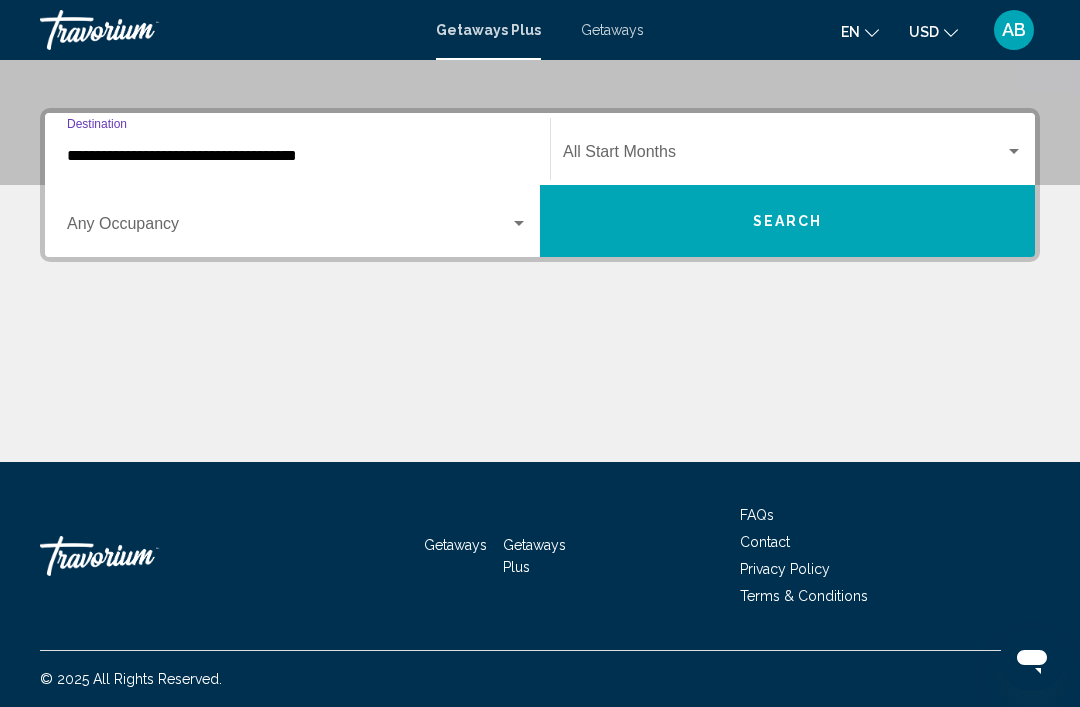 click on "Search" at bounding box center (787, 221) 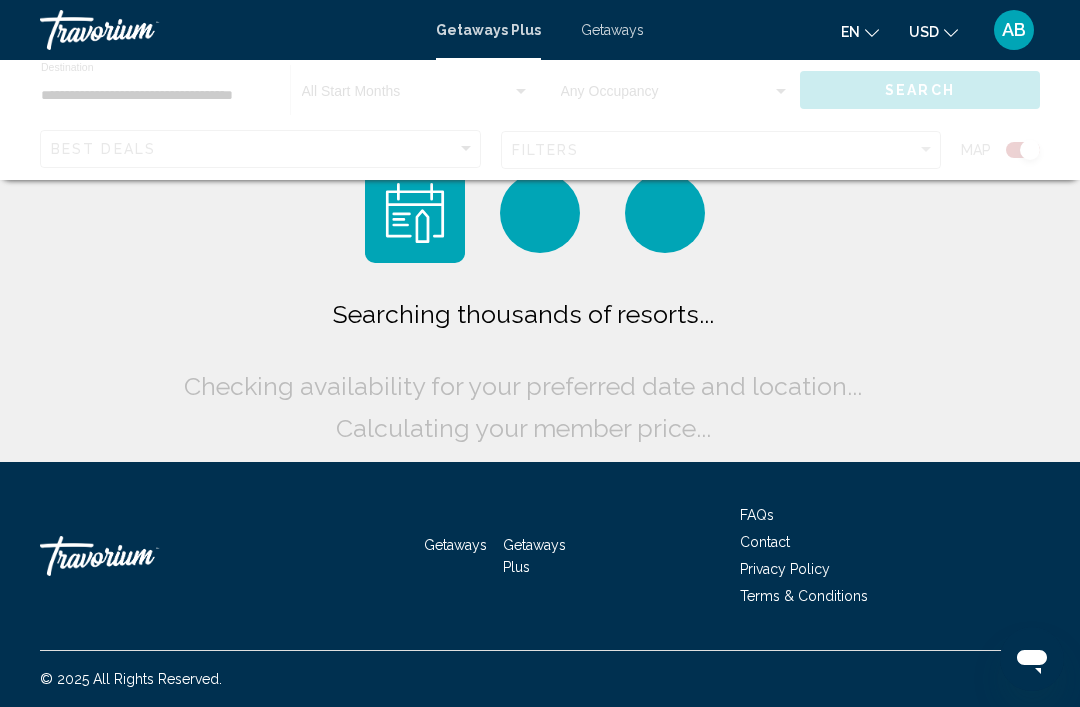scroll, scrollTop: 64, scrollLeft: 0, axis: vertical 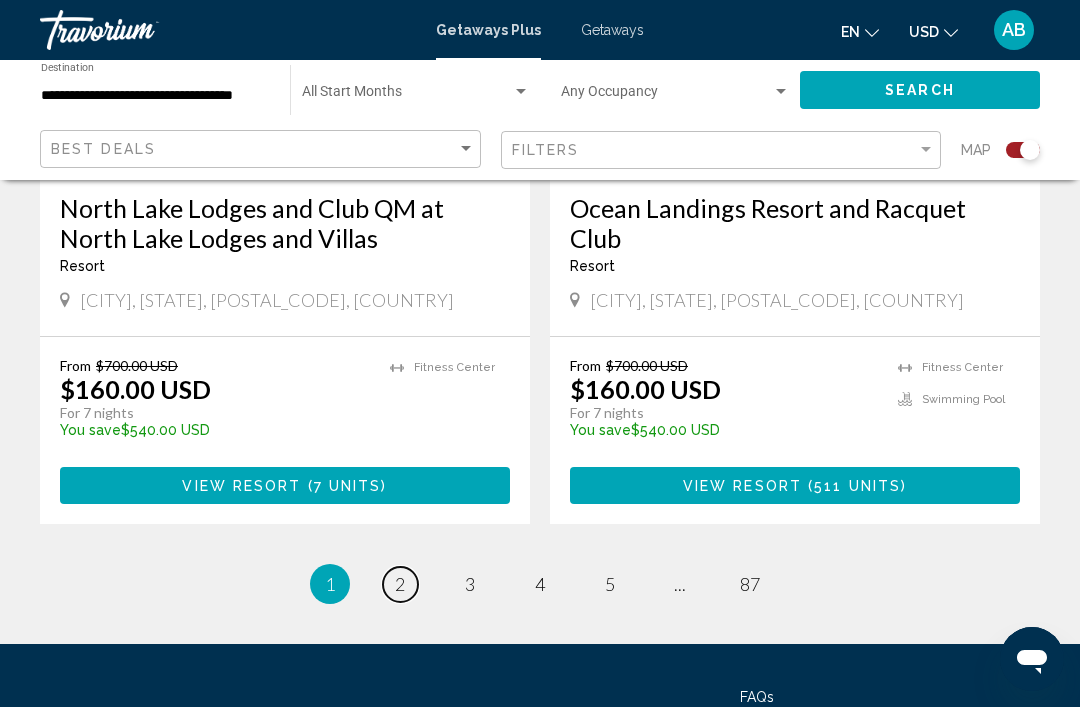 click on "2" at bounding box center (400, 584) 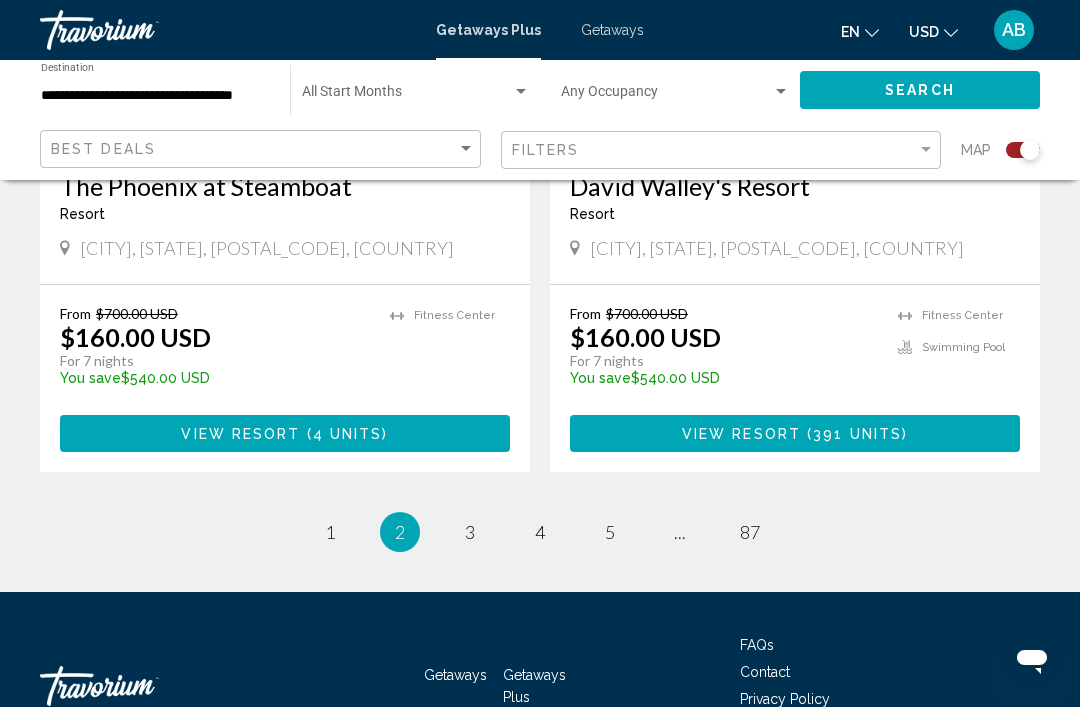 scroll, scrollTop: 4465, scrollLeft: 0, axis: vertical 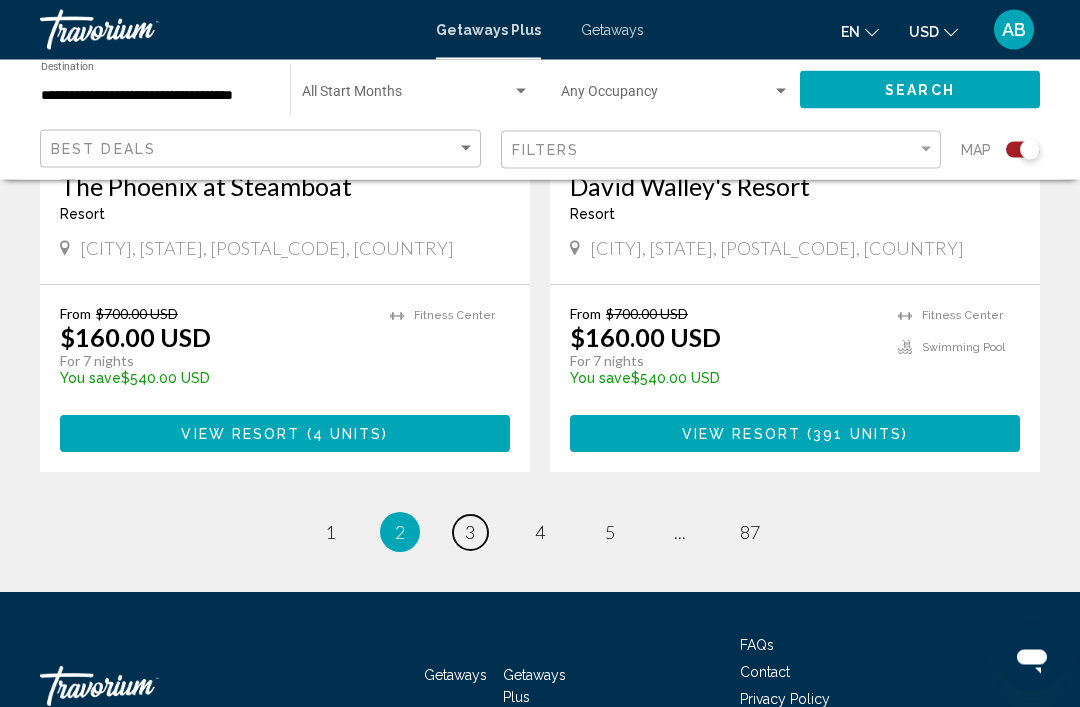 click on "3" at bounding box center (470, 533) 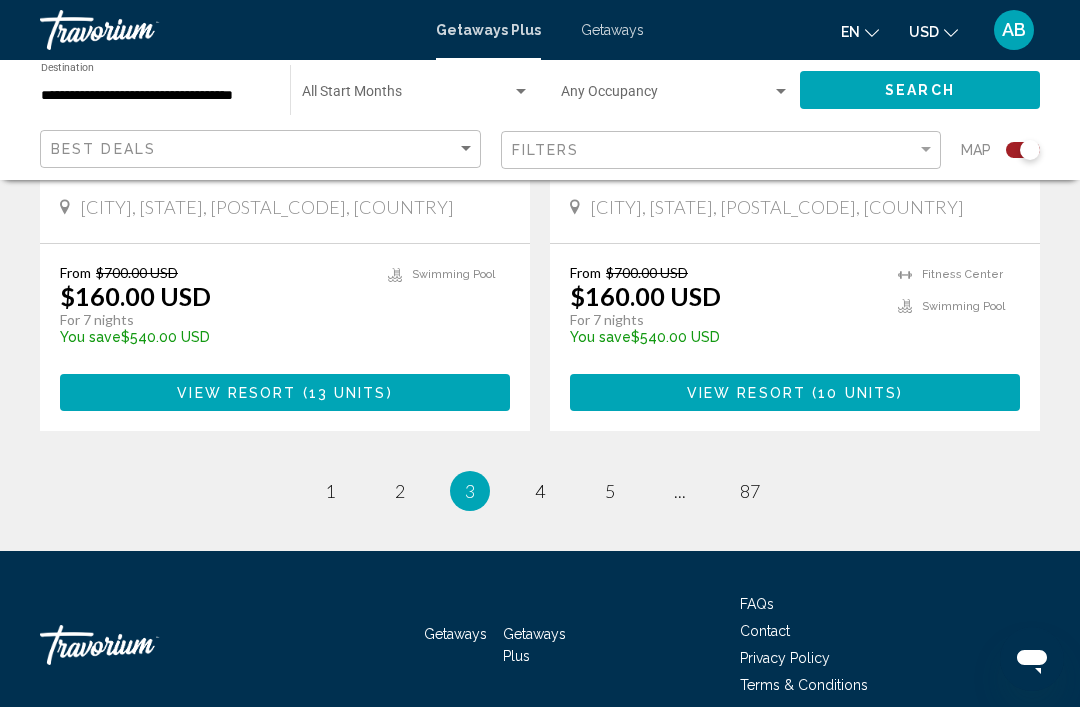 scroll, scrollTop: 4511, scrollLeft: 0, axis: vertical 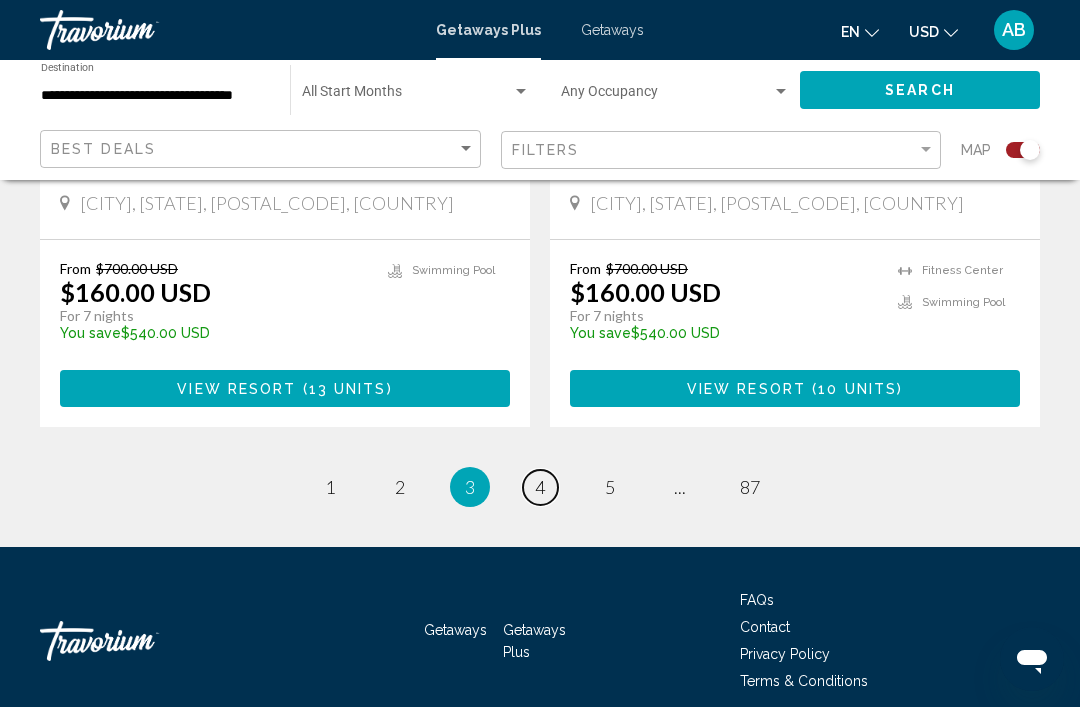 click on "page  4" at bounding box center [540, 487] 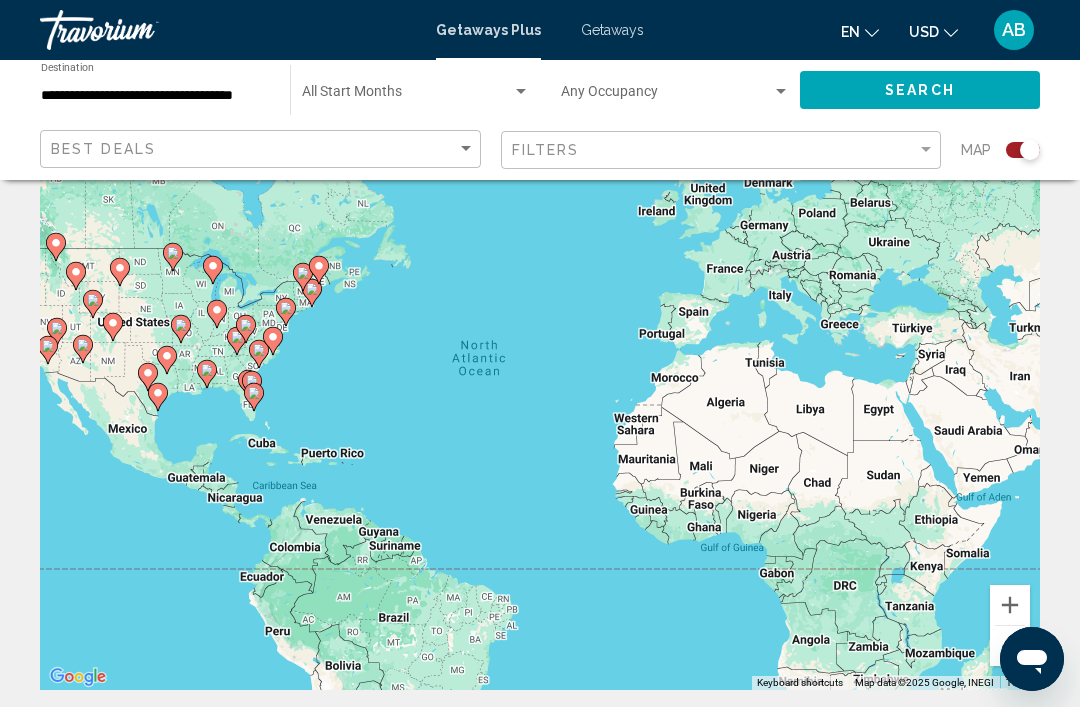 scroll, scrollTop: 130, scrollLeft: 0, axis: vertical 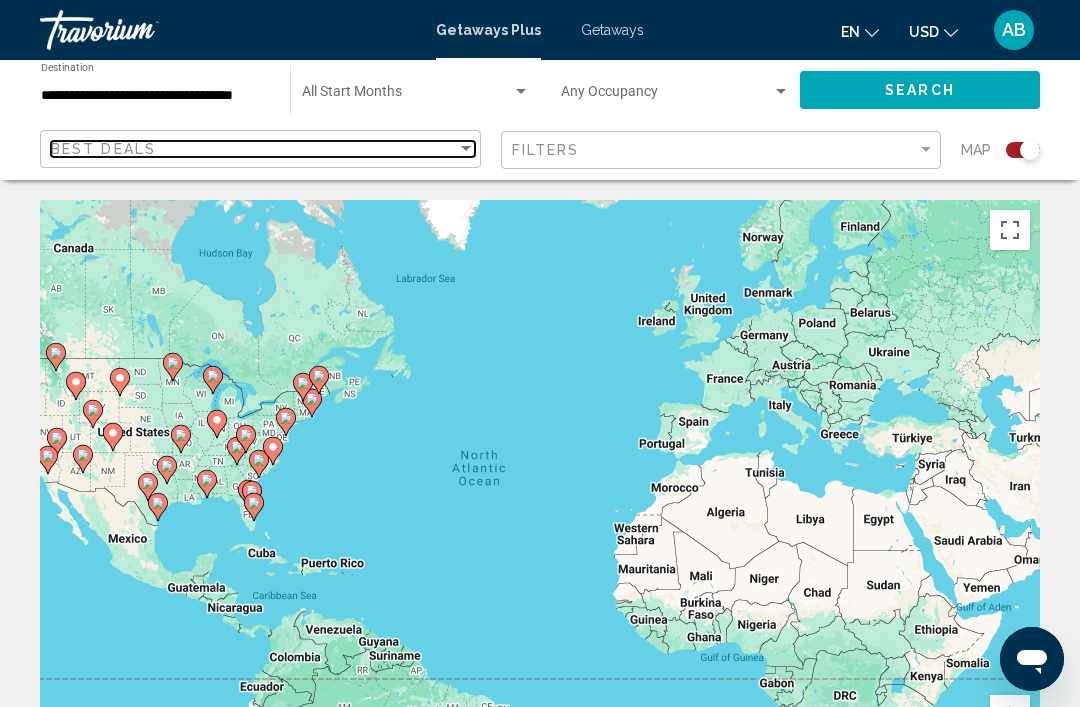 click on "Best Deals" at bounding box center [254, 149] 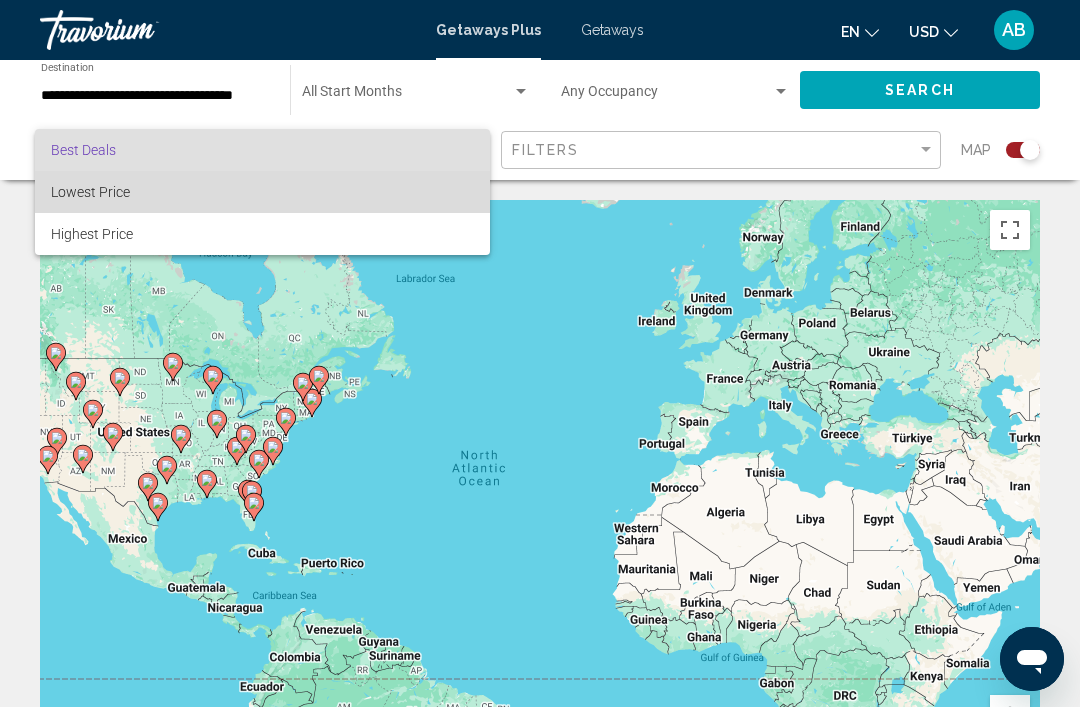 click on "Lowest Price" at bounding box center [90, 192] 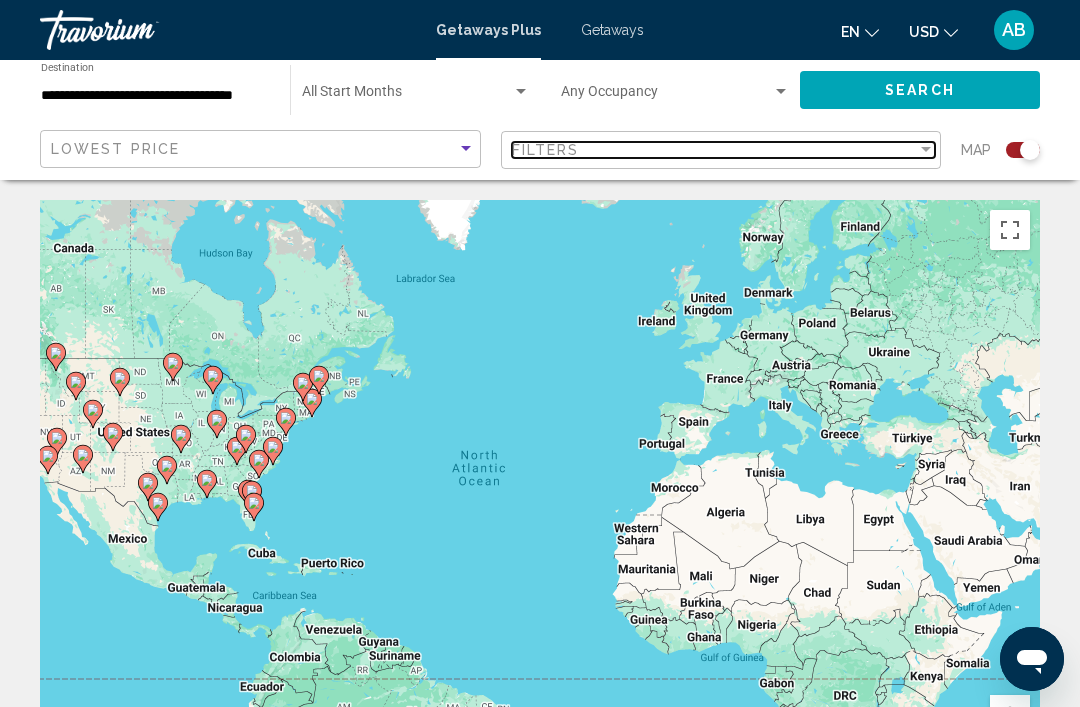 click on "Filters" at bounding box center (715, 150) 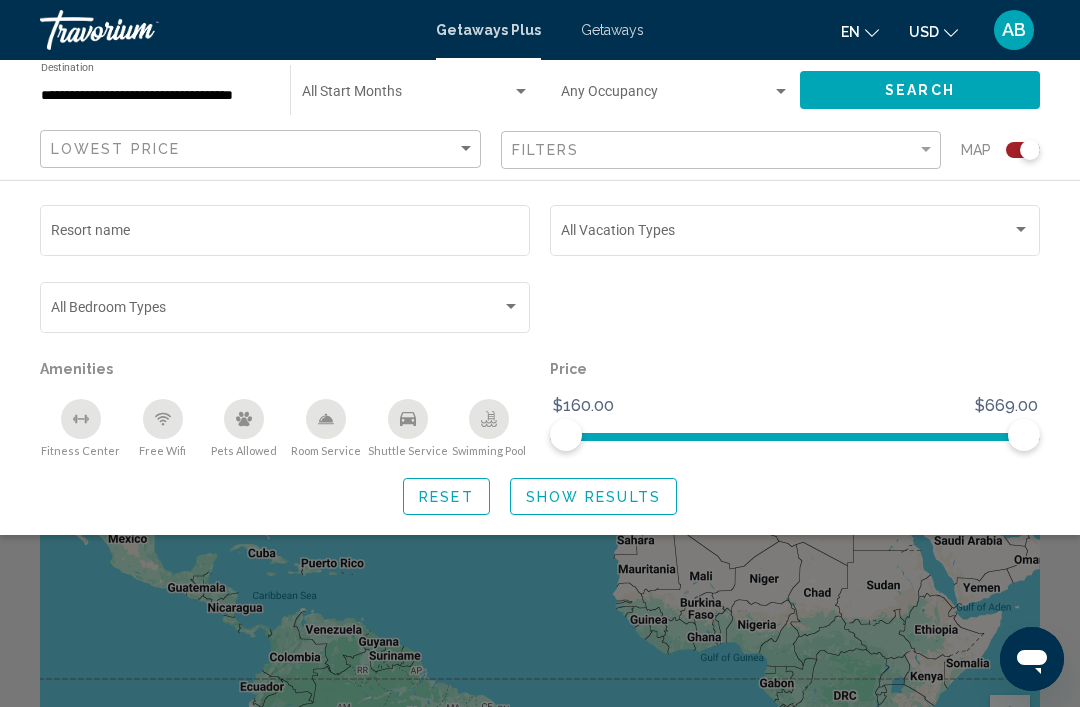 click on "Resort name" at bounding box center (285, 234) 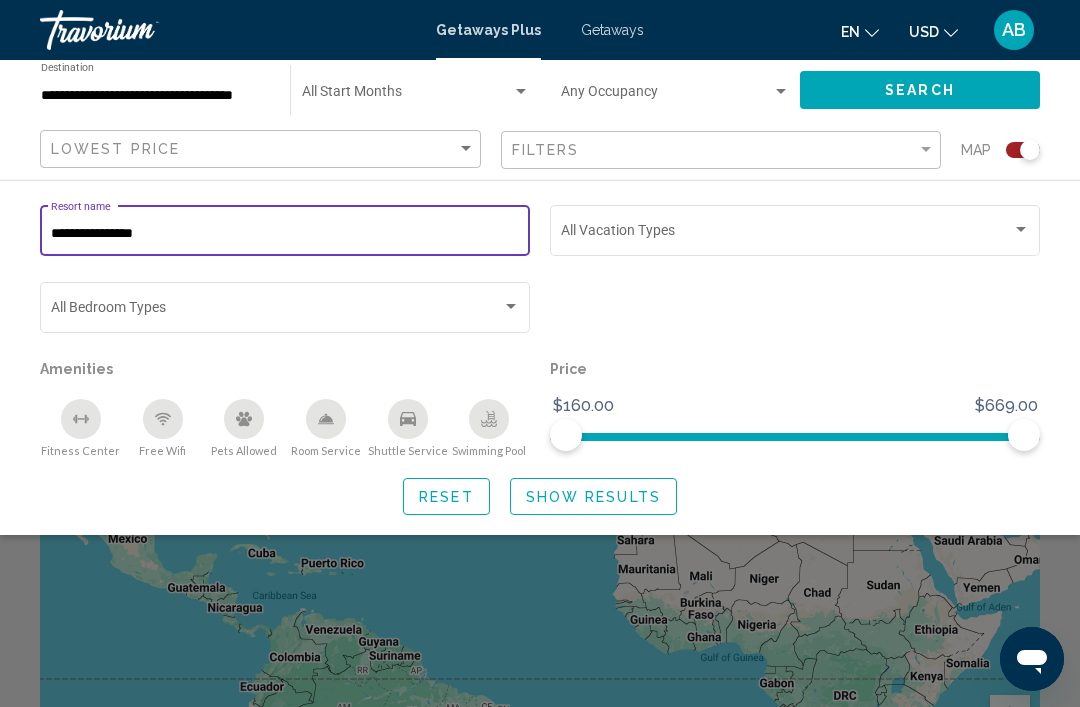 type on "**********" 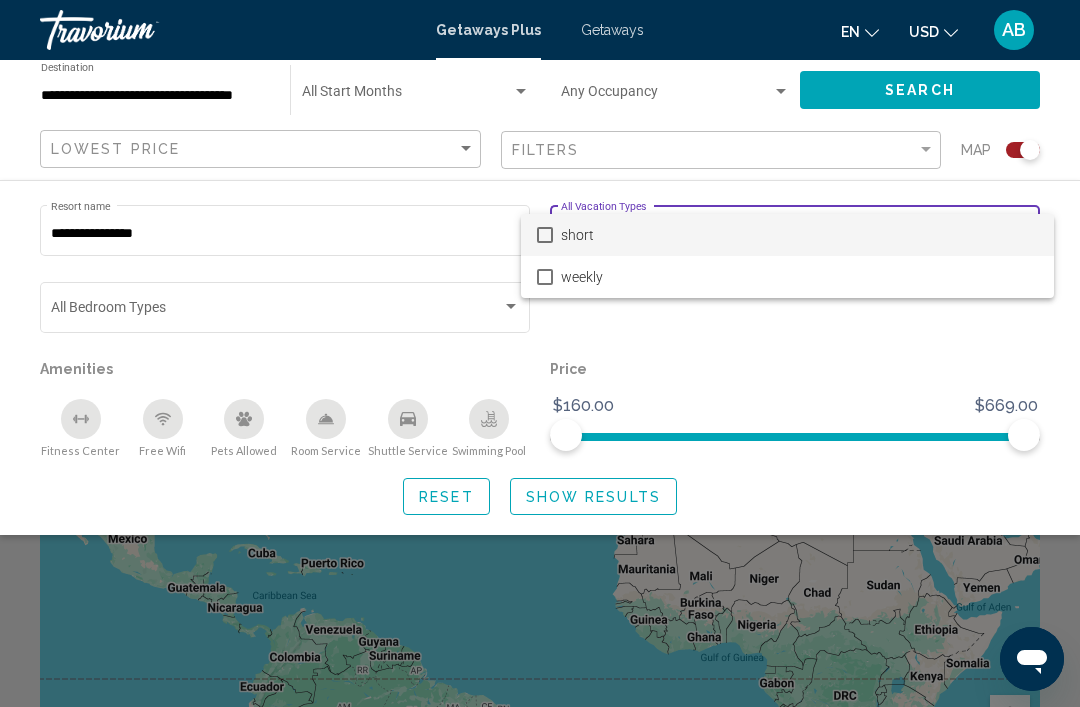 click on "short" at bounding box center [799, 235] 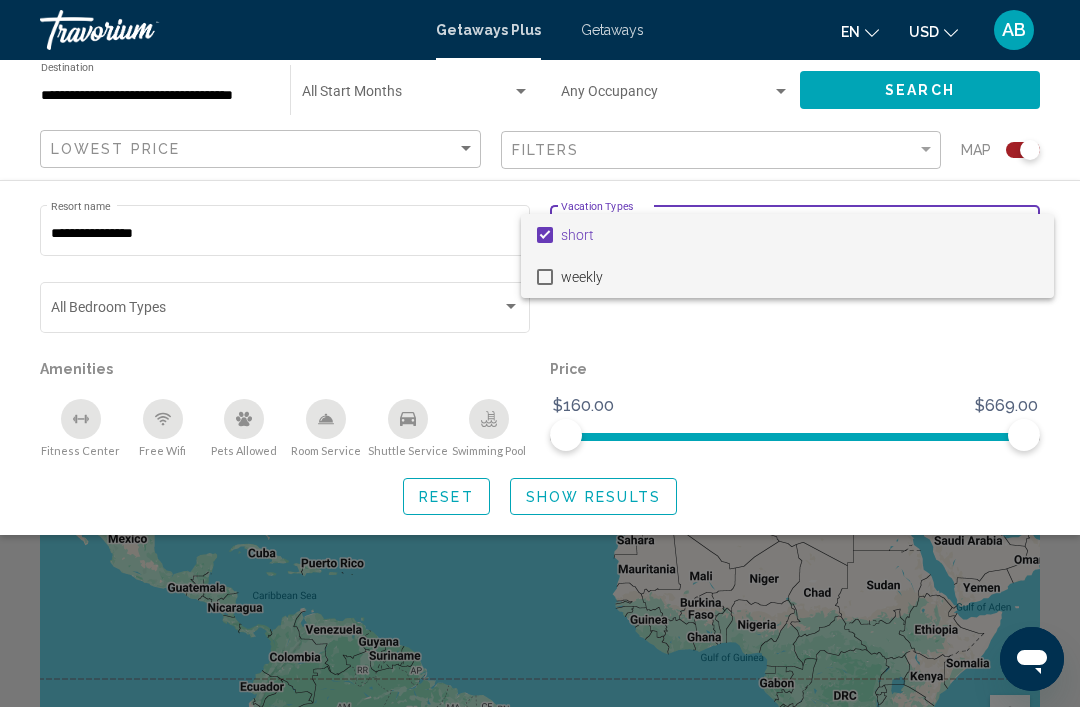 click on "weekly" at bounding box center [799, 277] 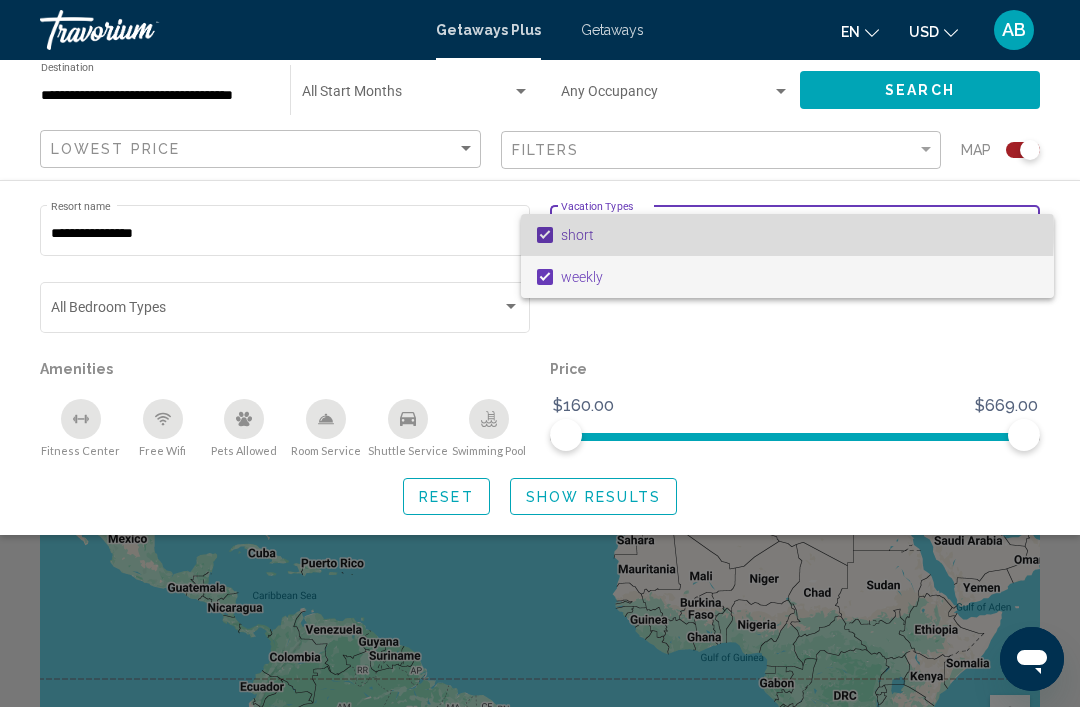 click on "short" at bounding box center [799, 235] 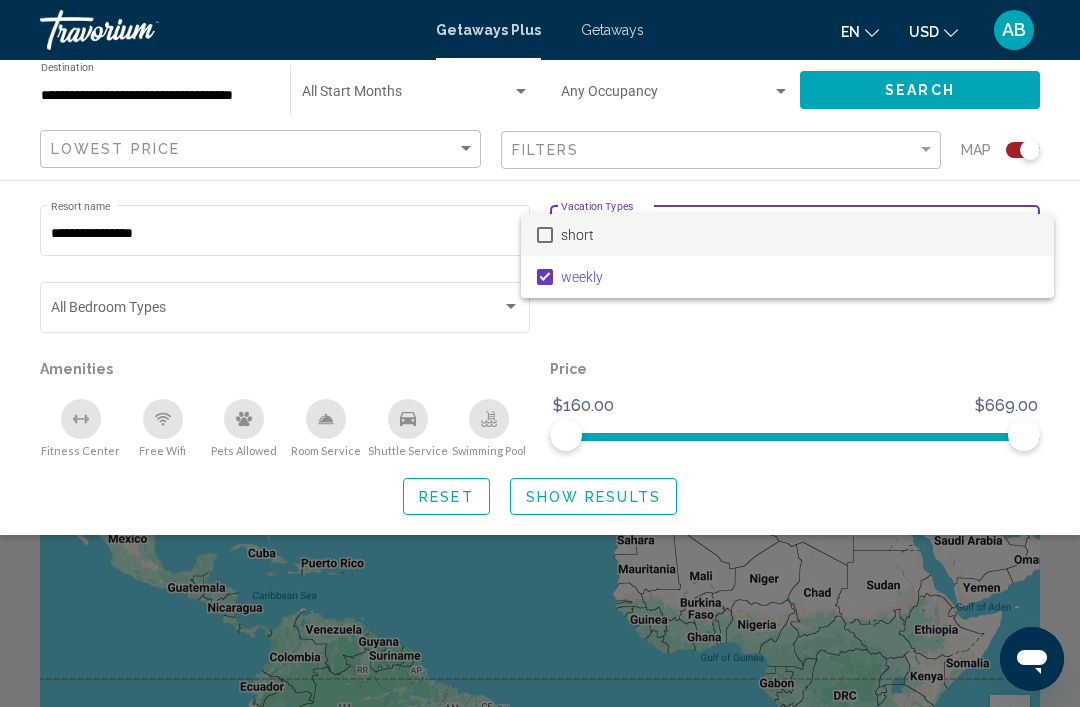 click at bounding box center (540, 353) 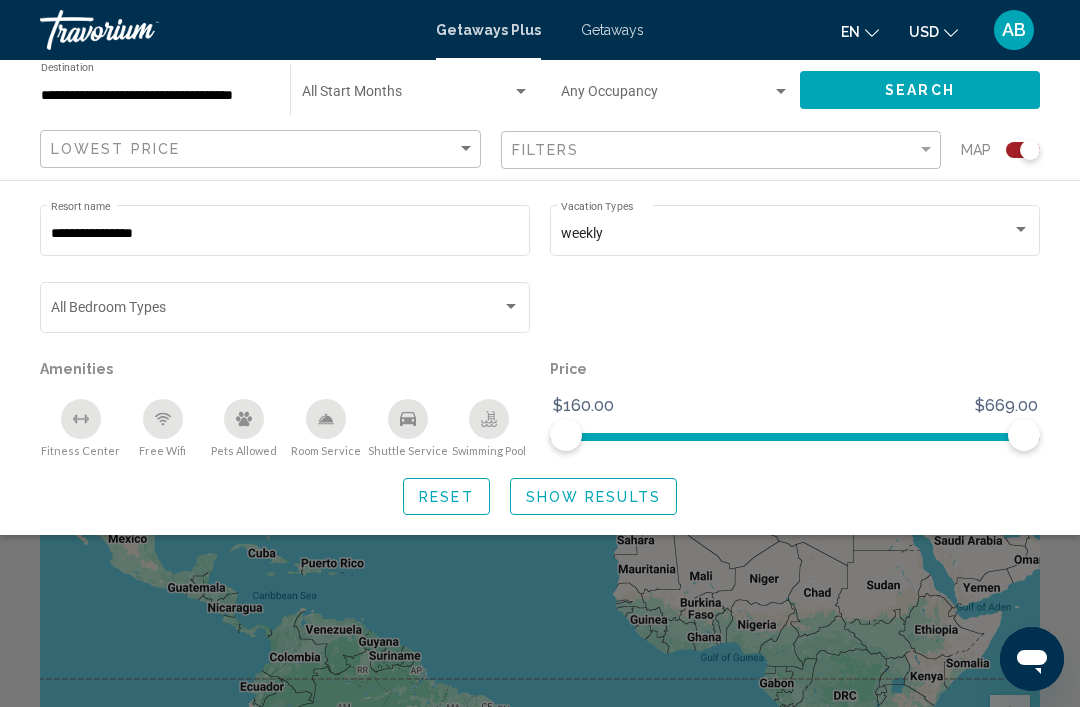 click at bounding box center (511, 307) 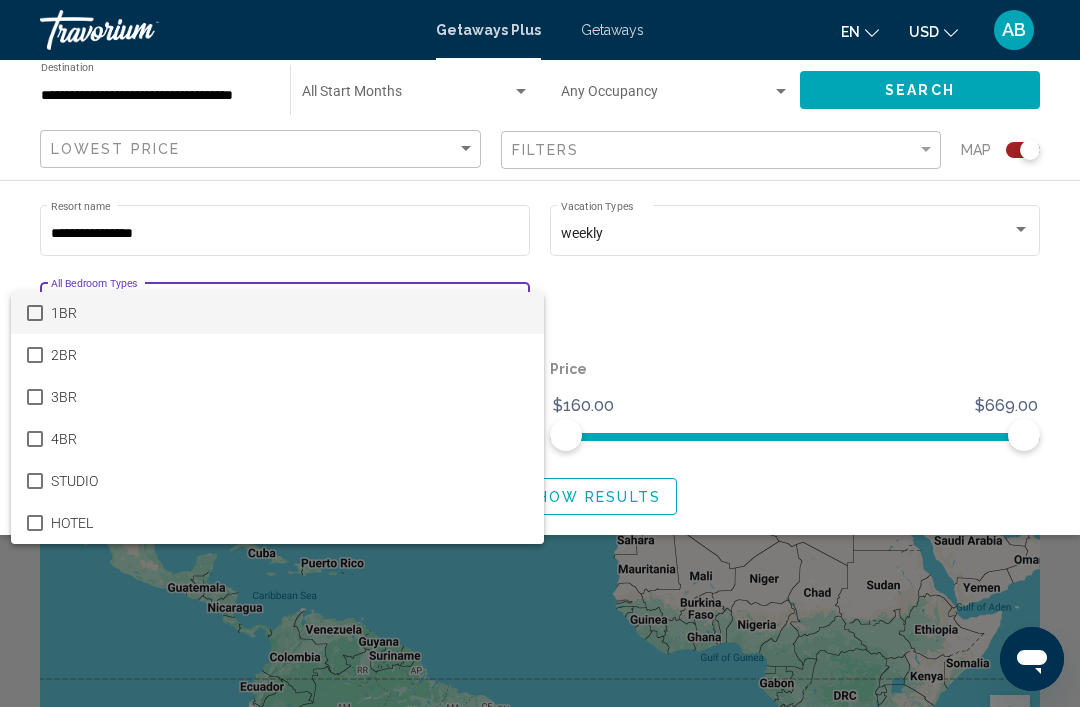 click on "3BR" at bounding box center (277, 397) 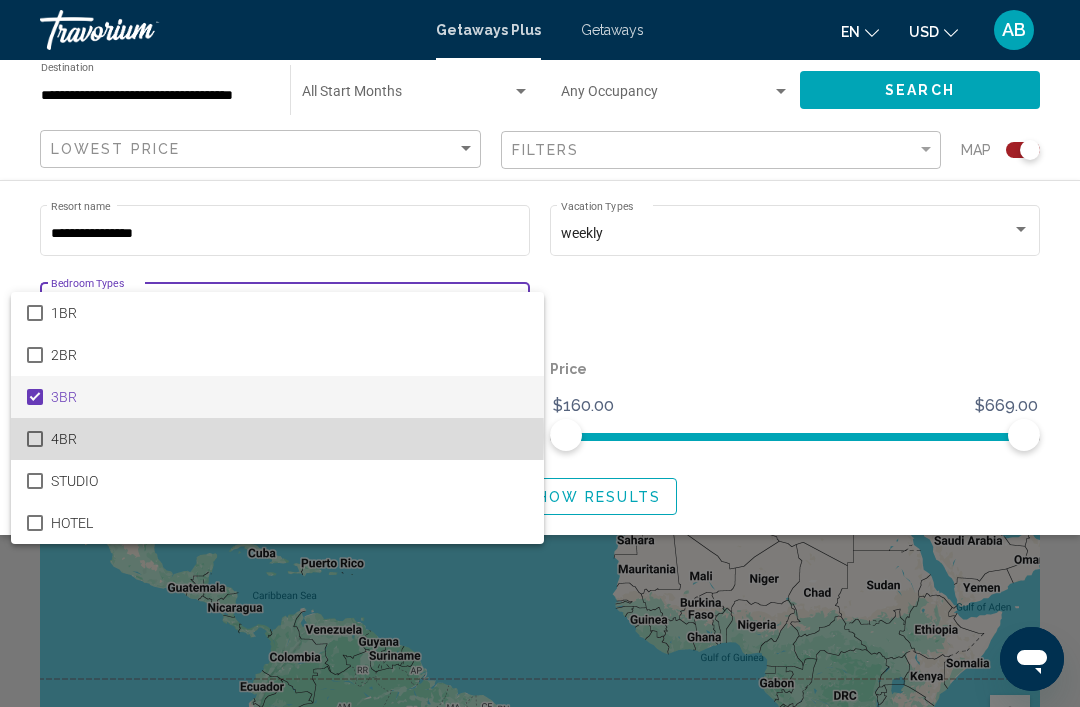 click on "4BR" at bounding box center [277, 439] 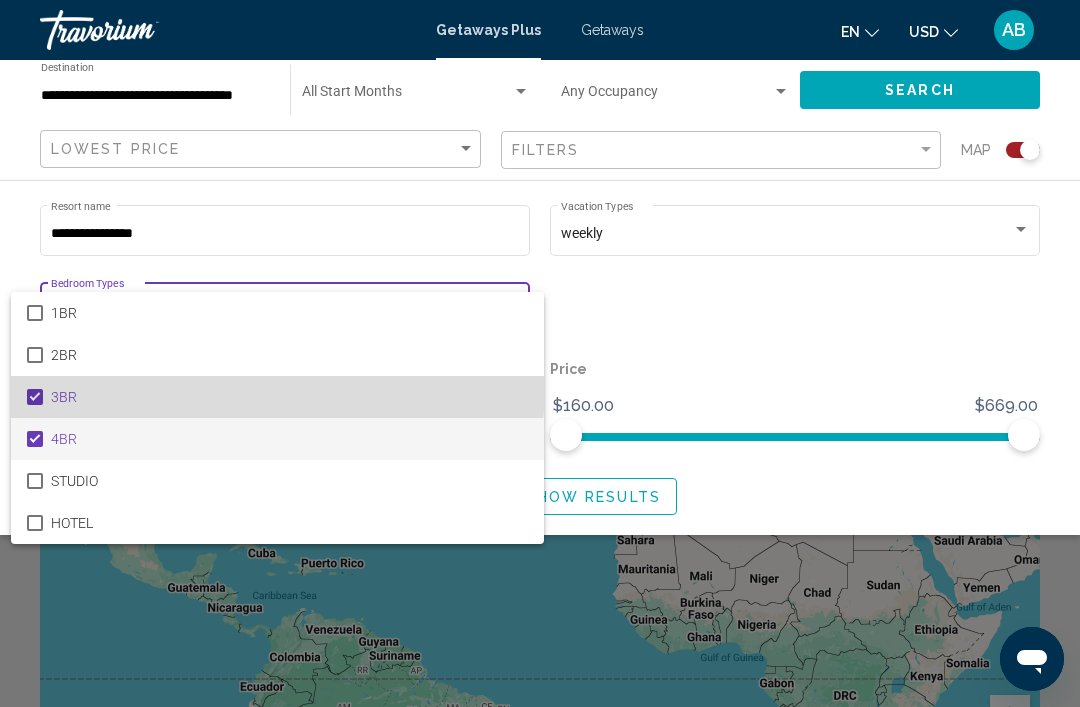 click on "3BR" at bounding box center (277, 397) 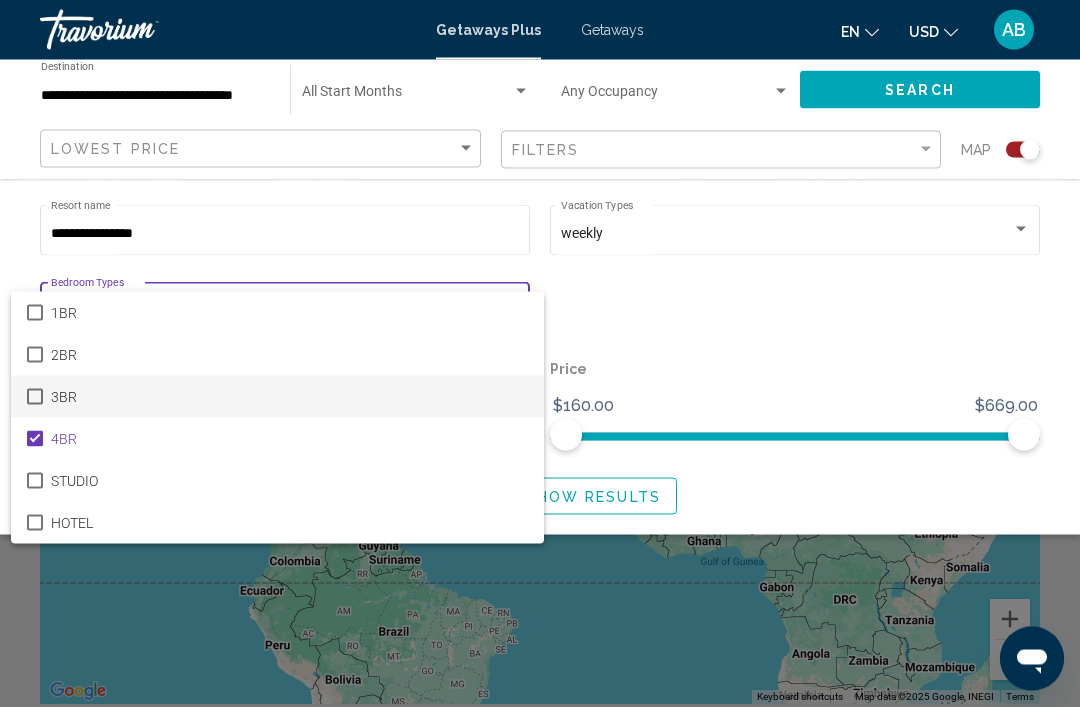 scroll, scrollTop: 104, scrollLeft: 0, axis: vertical 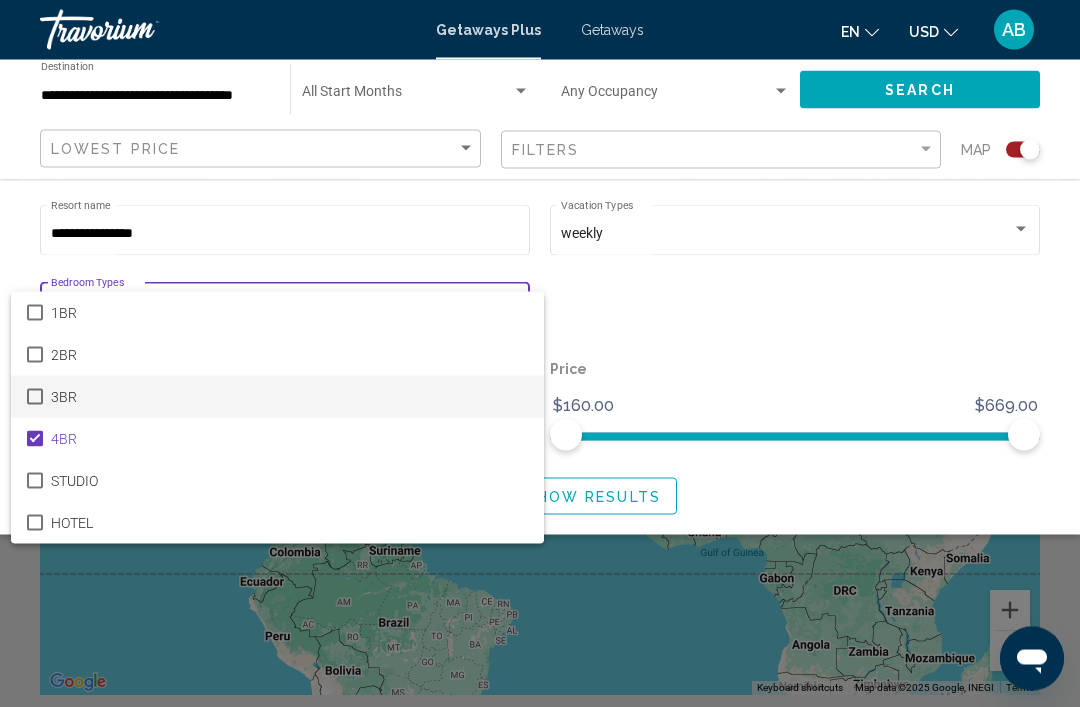 click at bounding box center (540, 353) 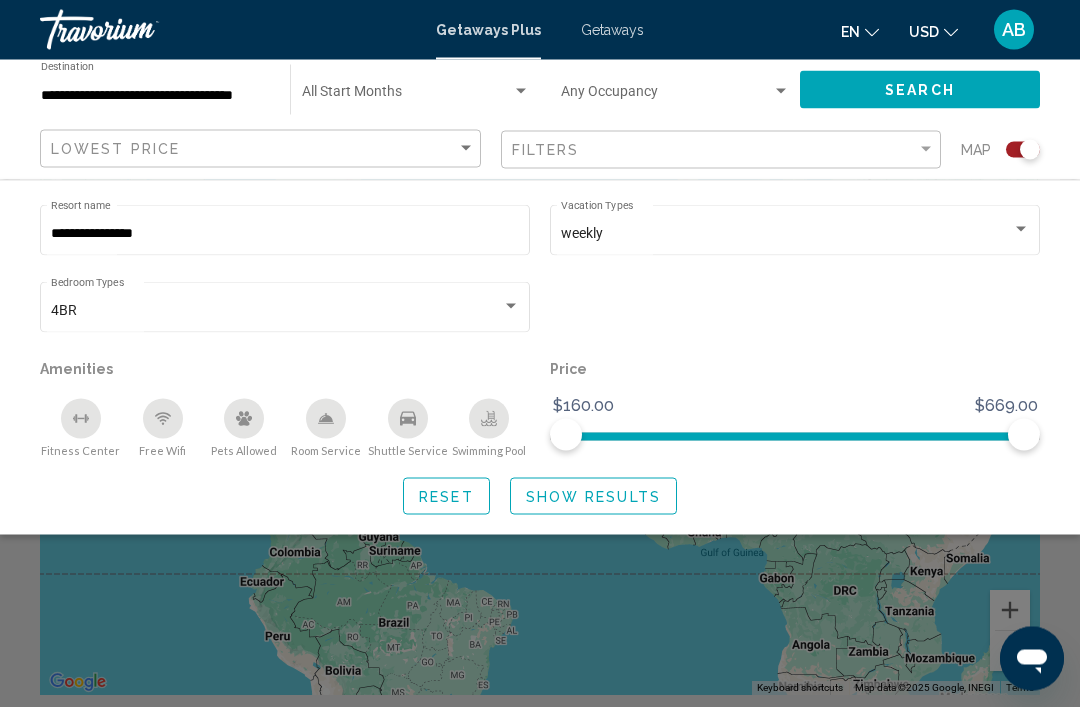 scroll, scrollTop: 105, scrollLeft: 0, axis: vertical 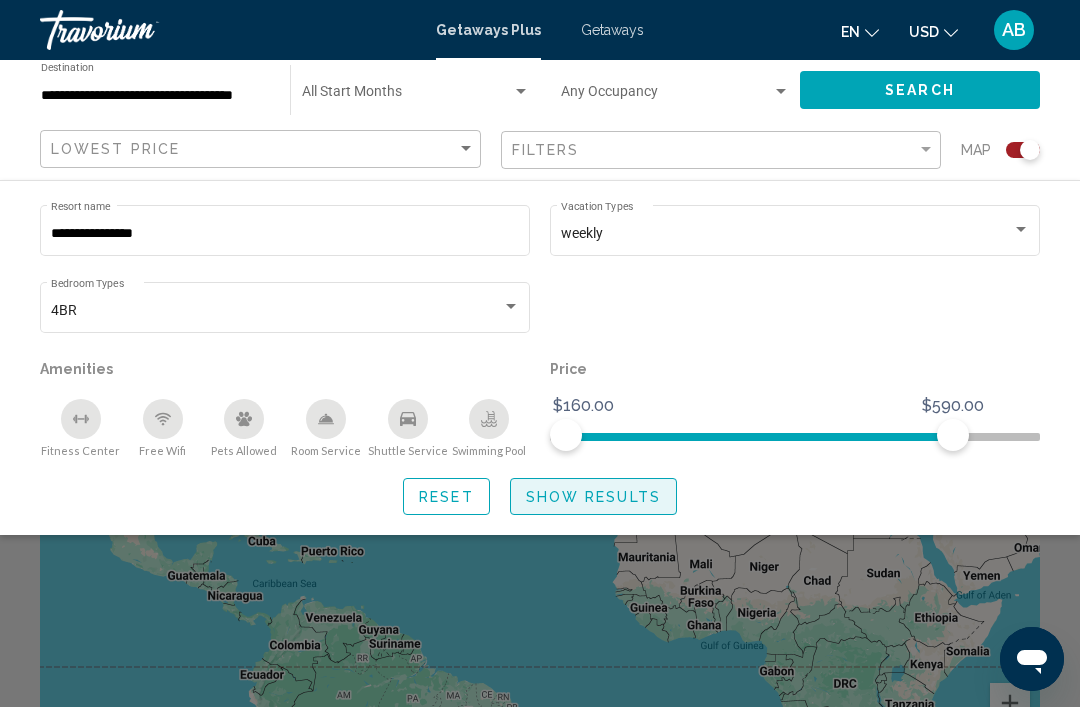 click on "Show Results" 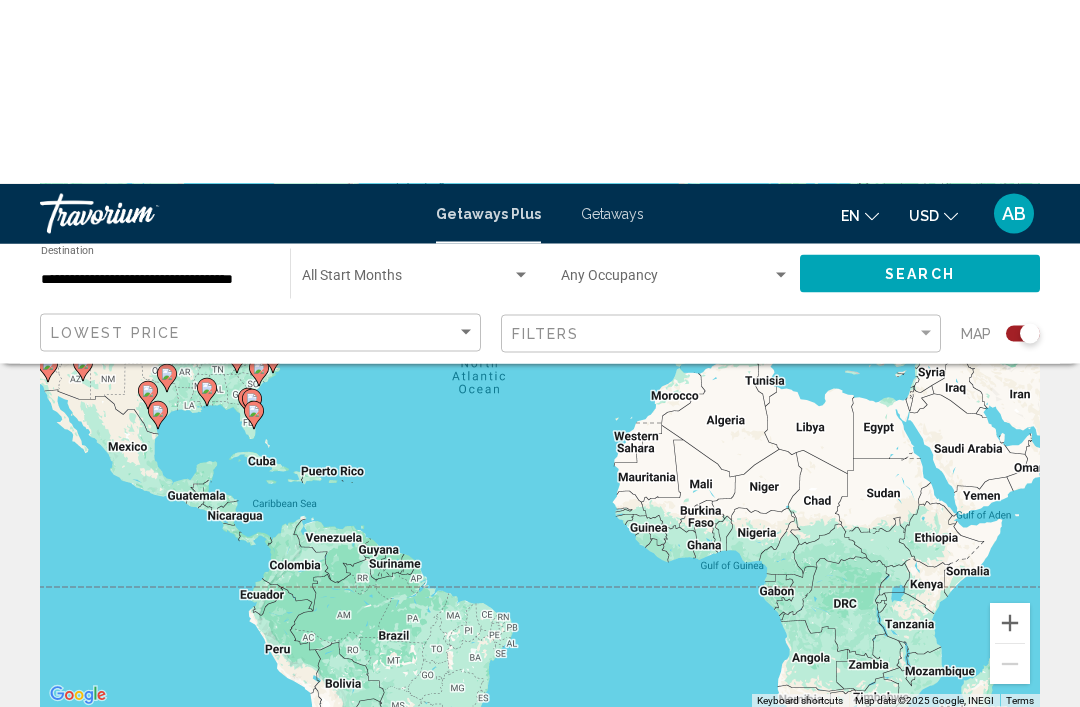 scroll, scrollTop: 0, scrollLeft: 0, axis: both 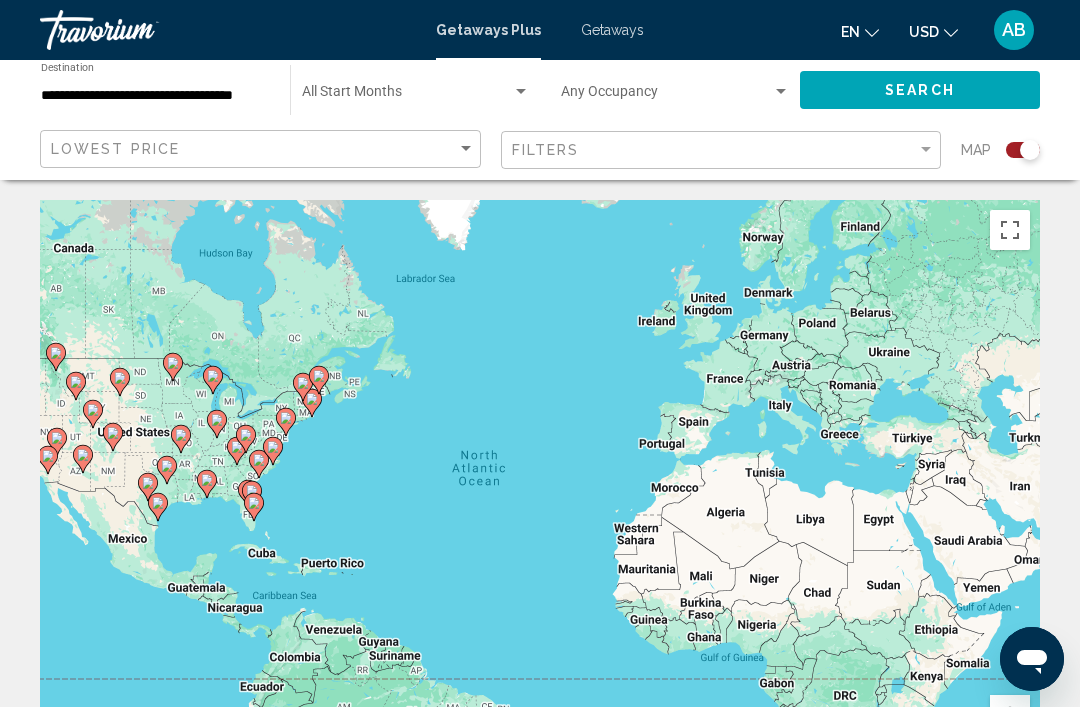 click on "Getaways" at bounding box center (612, 30) 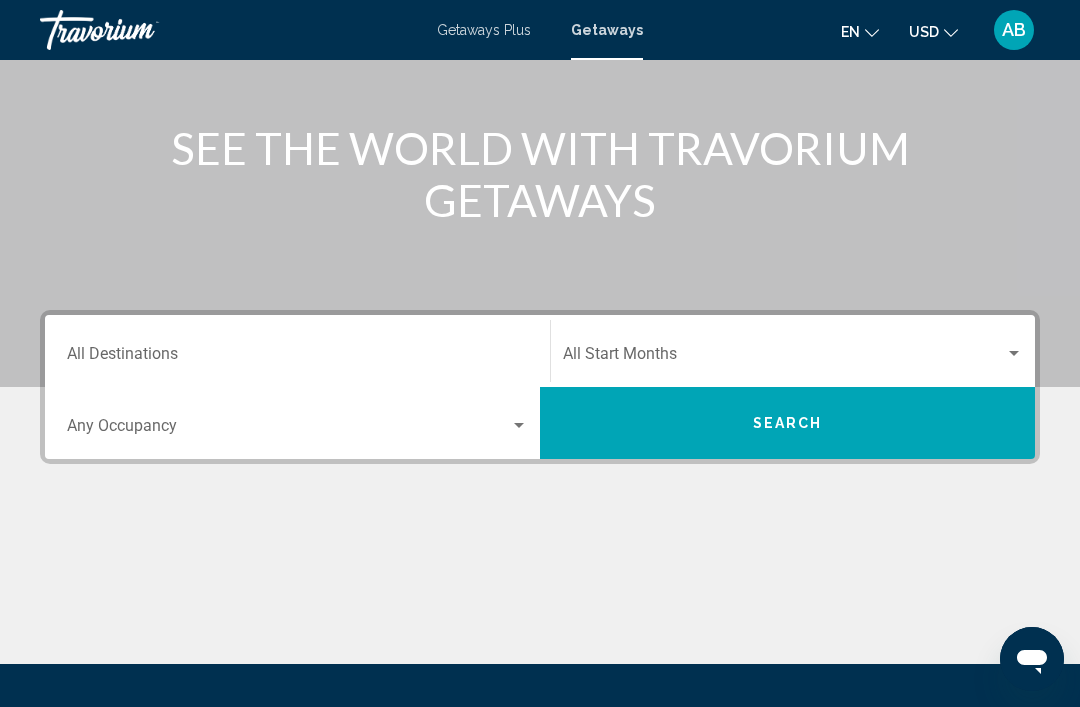 scroll, scrollTop: 212, scrollLeft: 0, axis: vertical 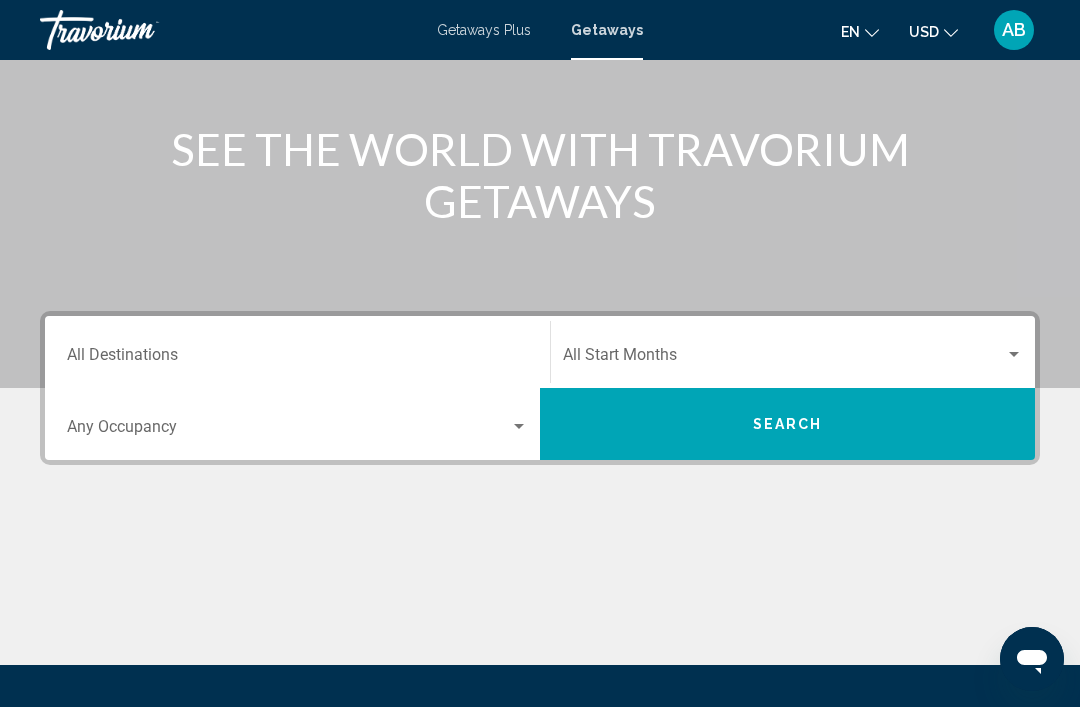 click on "Destination All Destinations" at bounding box center (297, 359) 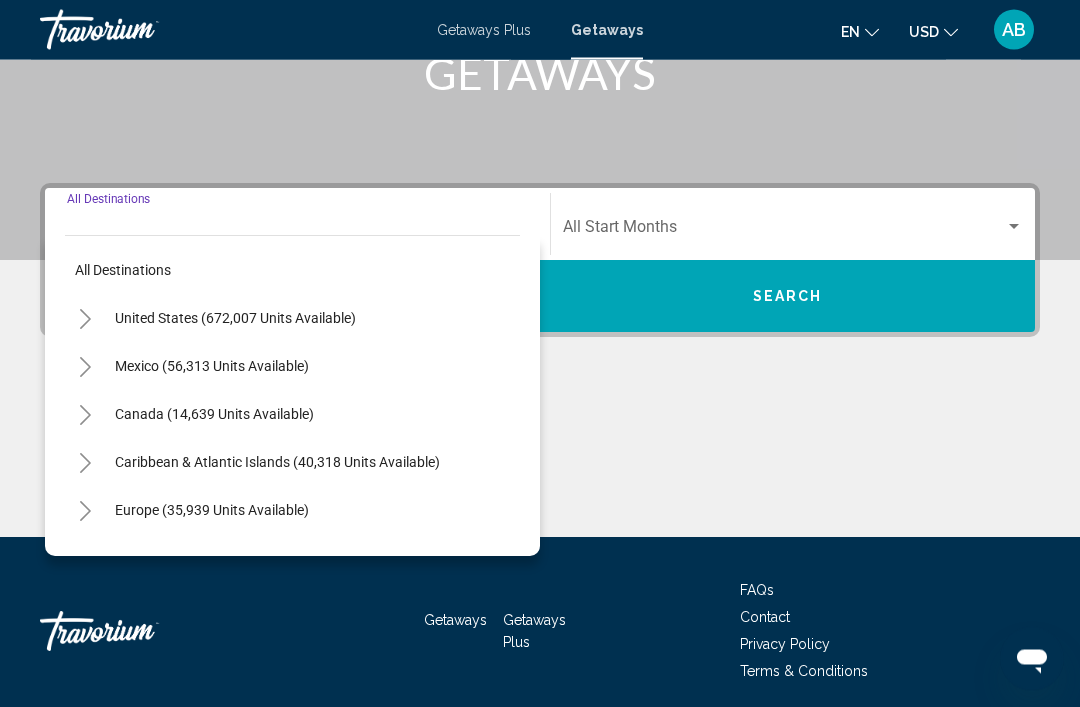 scroll, scrollTop: 351, scrollLeft: 0, axis: vertical 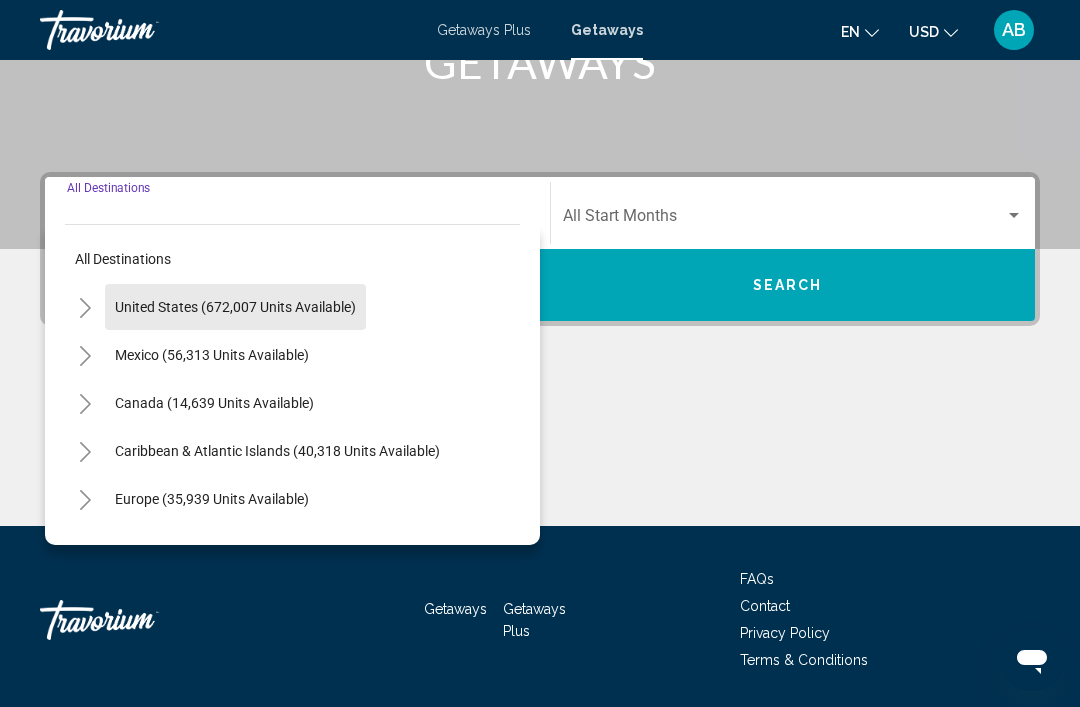click on "United States (672,007 units available)" at bounding box center [212, 355] 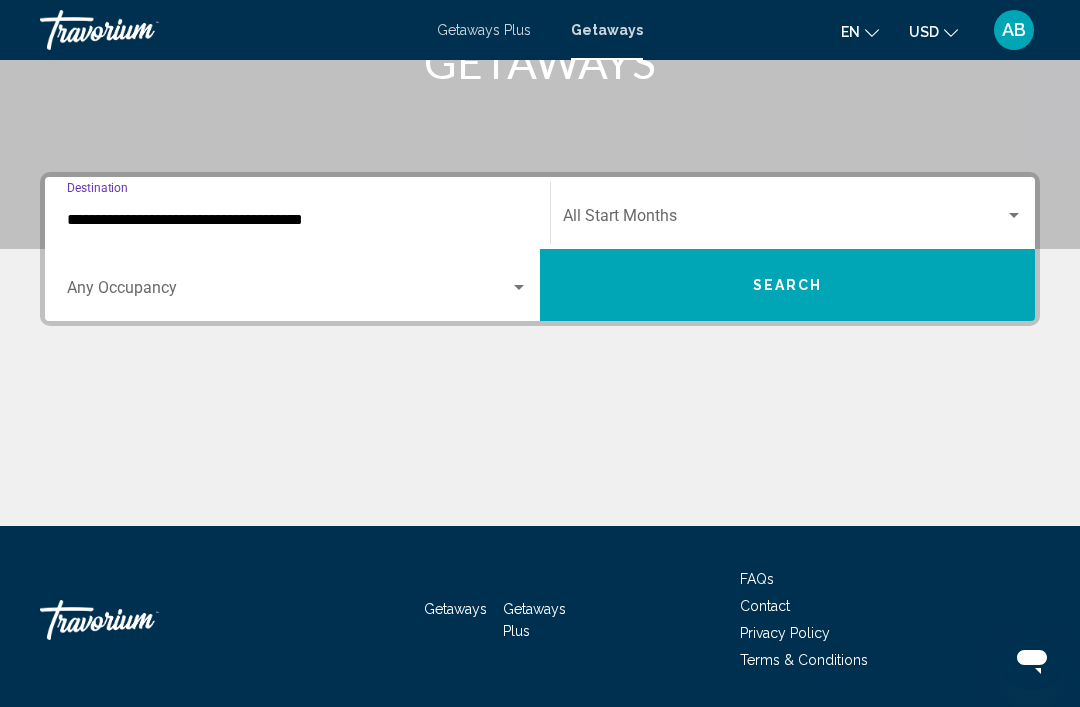click at bounding box center (288, 292) 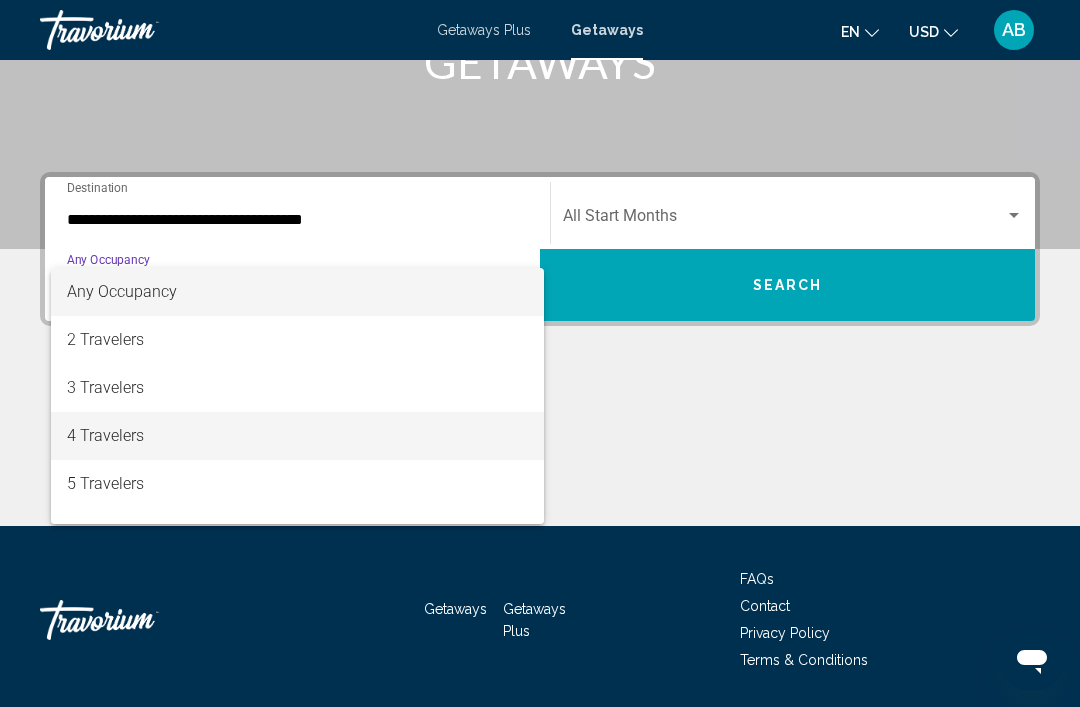 click on "4 Travelers" at bounding box center (297, 436) 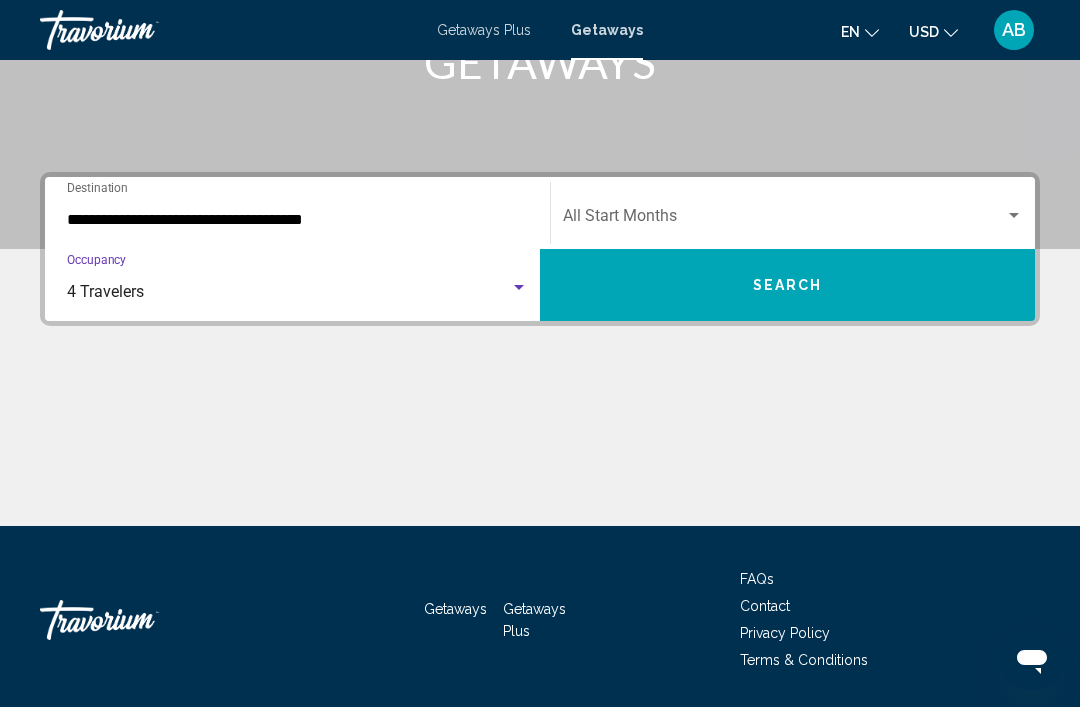 click on "Search" at bounding box center [788, 286] 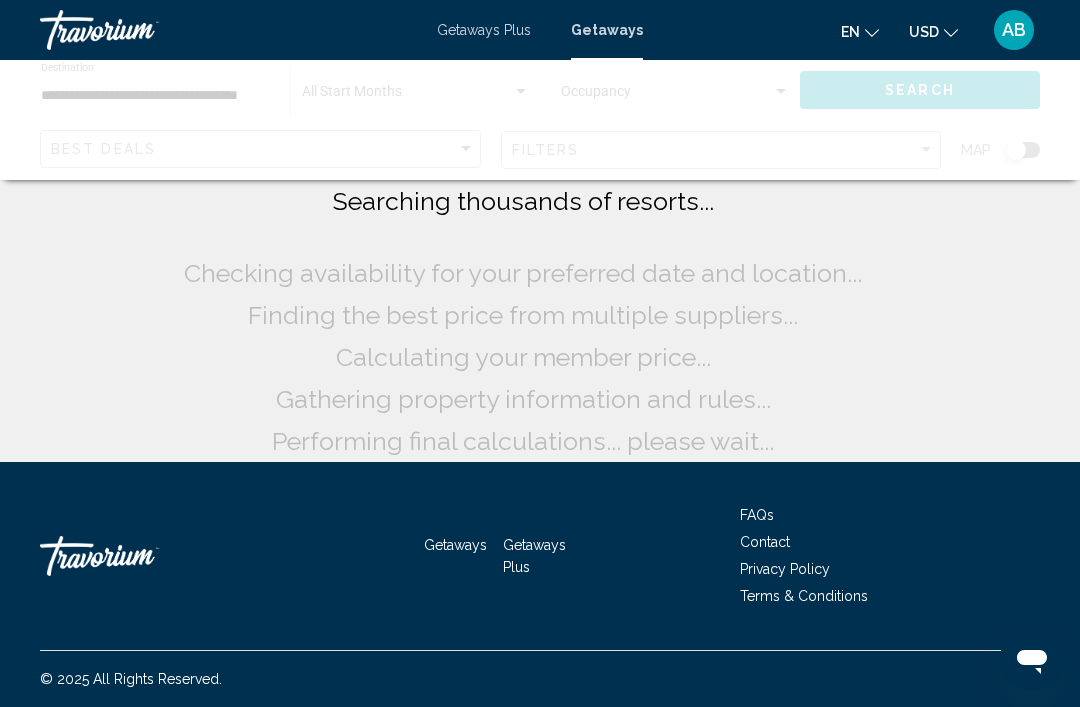 scroll, scrollTop: 36, scrollLeft: 0, axis: vertical 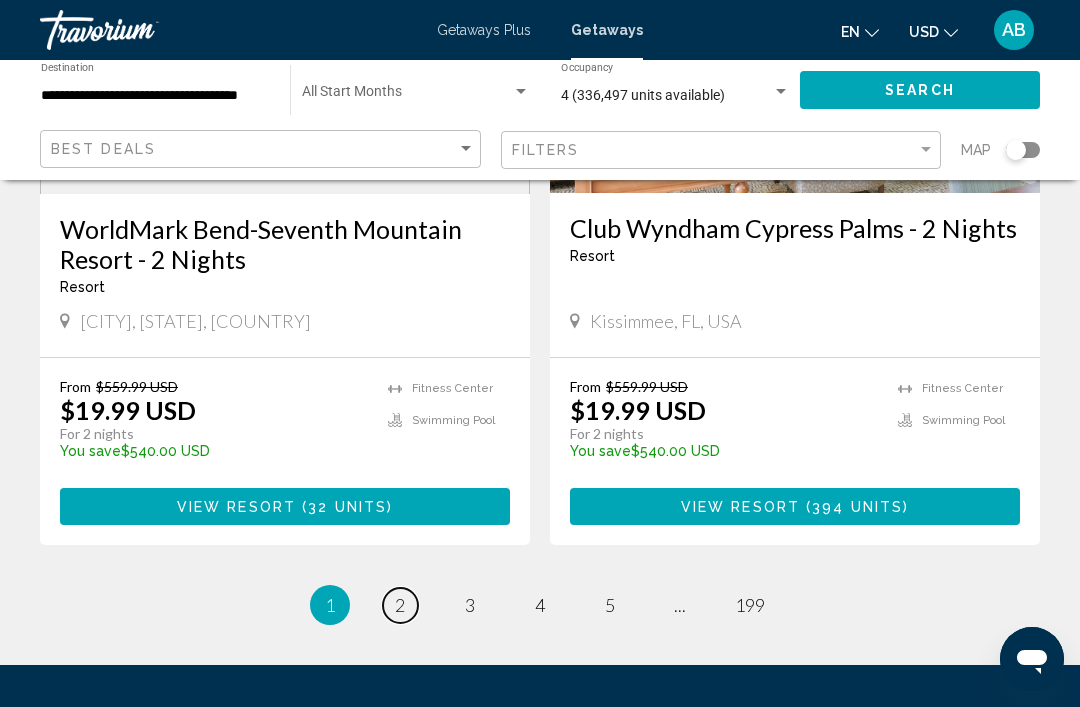 click on "2" at bounding box center (400, 605) 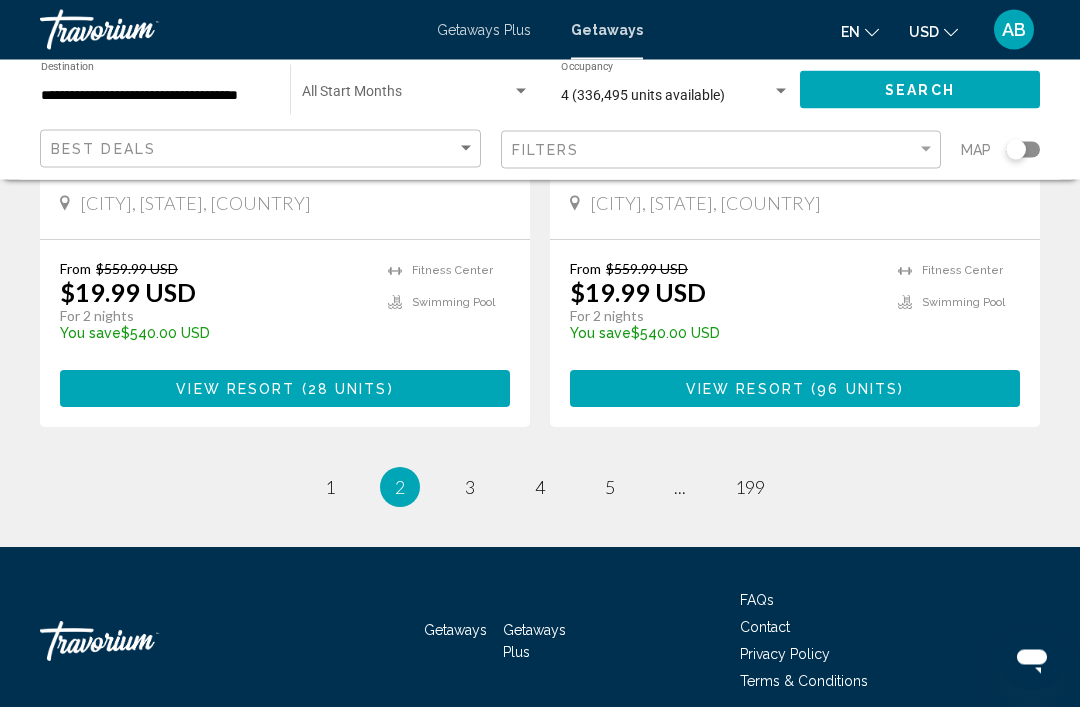 scroll, scrollTop: 3953, scrollLeft: 0, axis: vertical 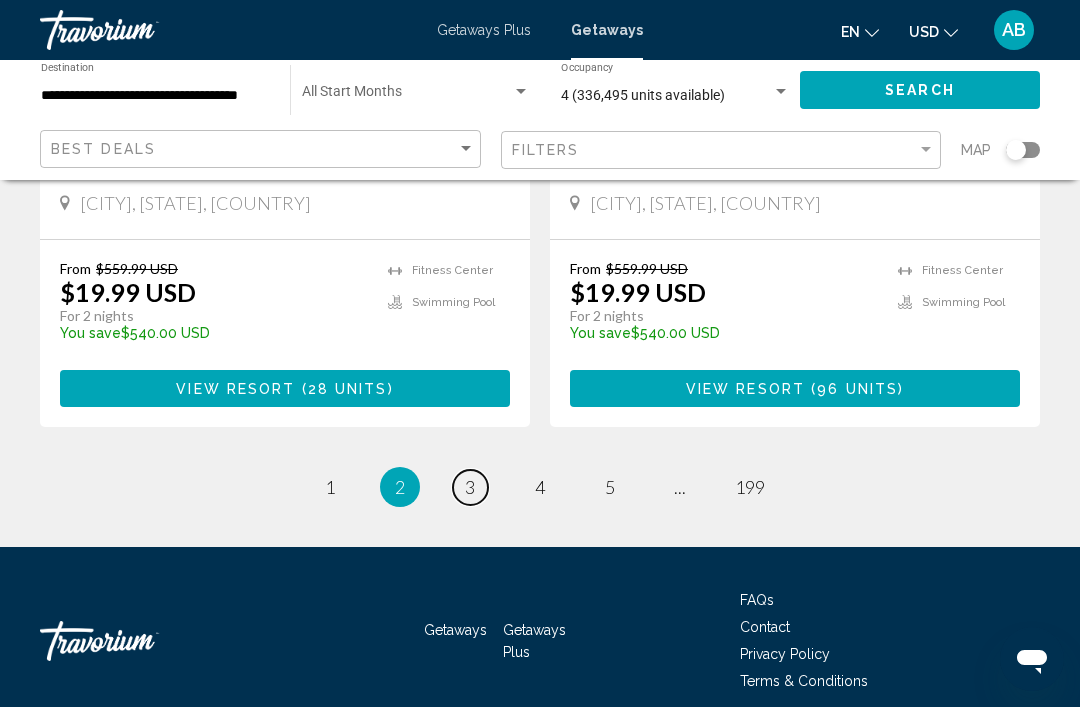 click on "3" at bounding box center (470, 487) 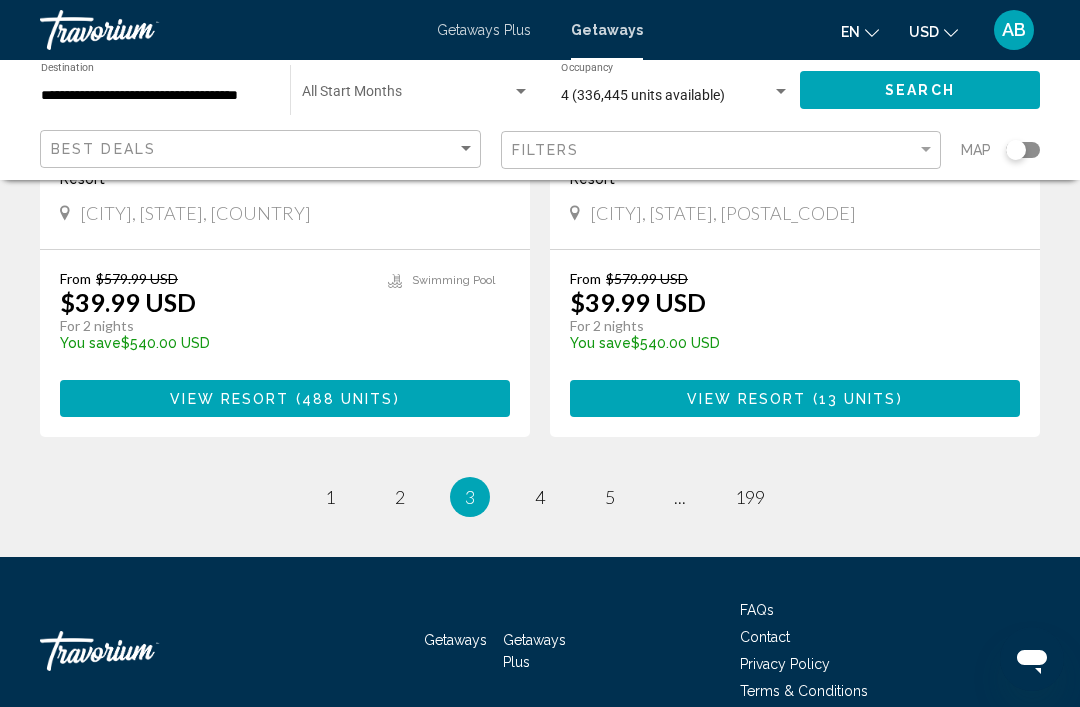 scroll, scrollTop: 4013, scrollLeft: 0, axis: vertical 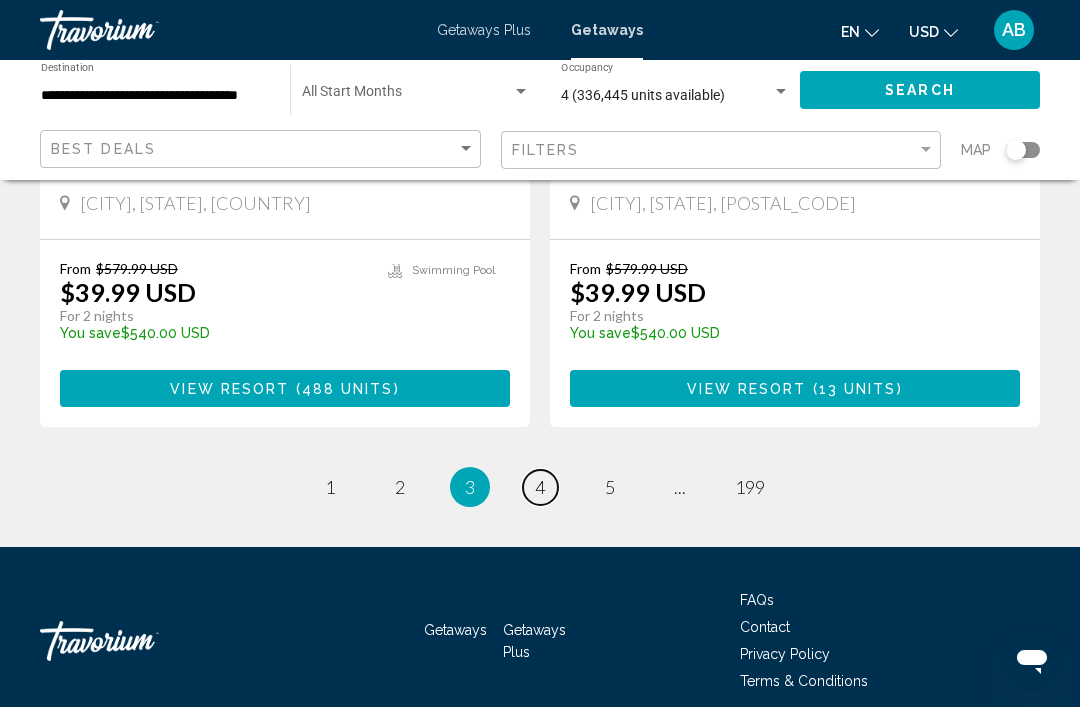 click on "page  4" at bounding box center (540, 487) 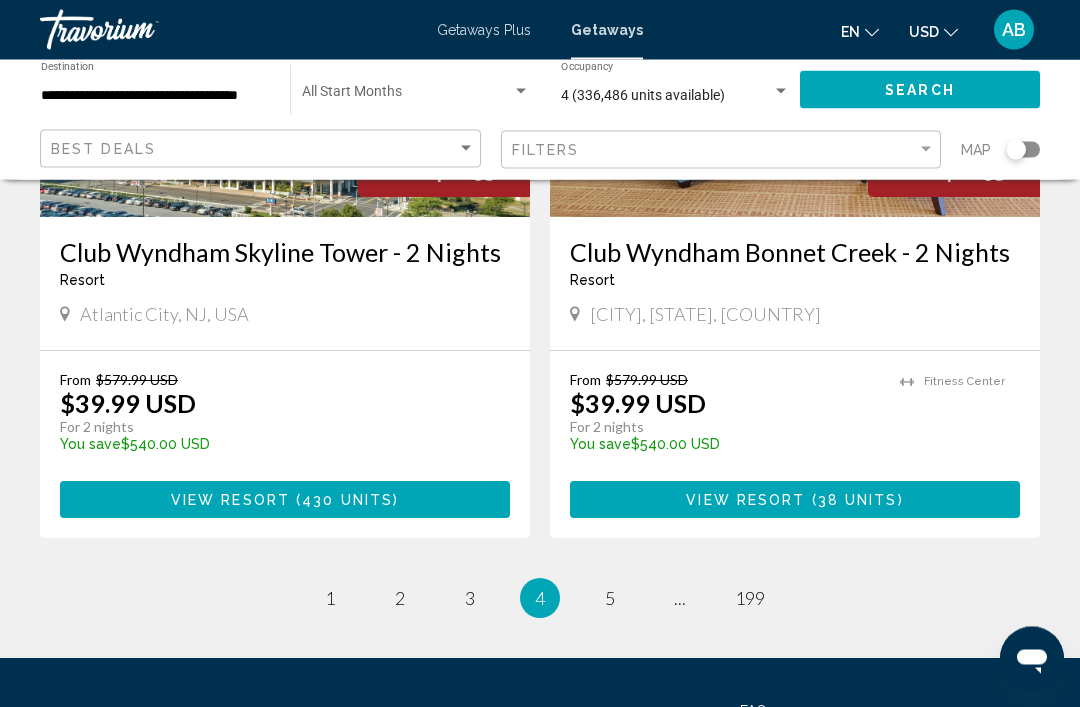 scroll, scrollTop: 4011, scrollLeft: 0, axis: vertical 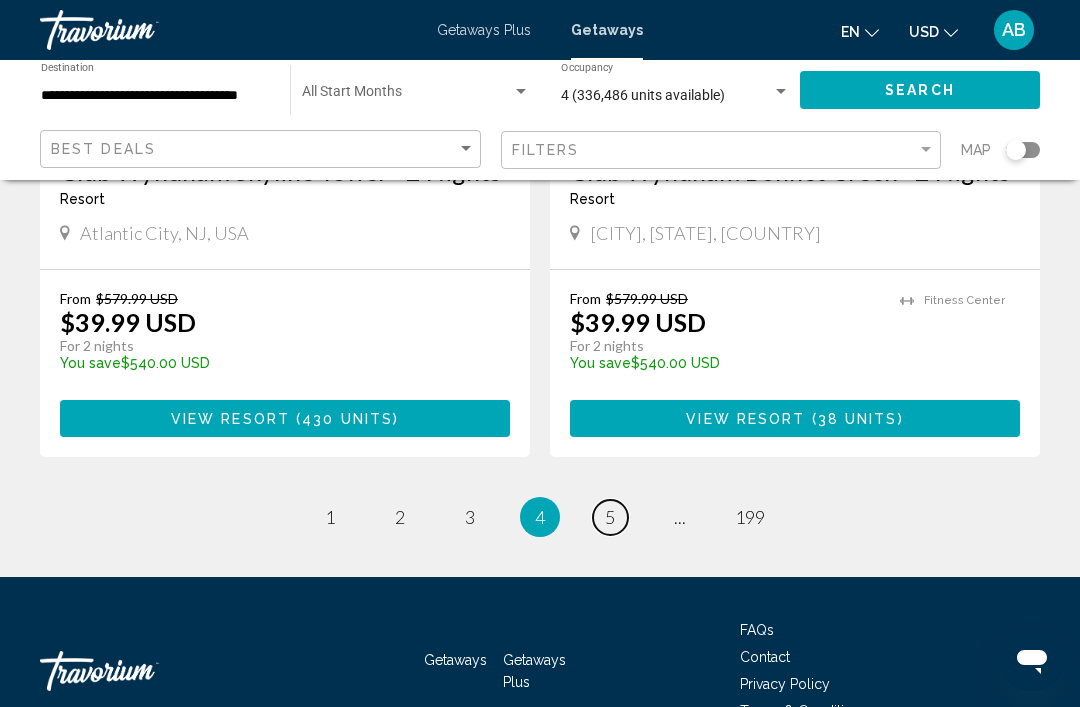 click on "5" at bounding box center [610, 517] 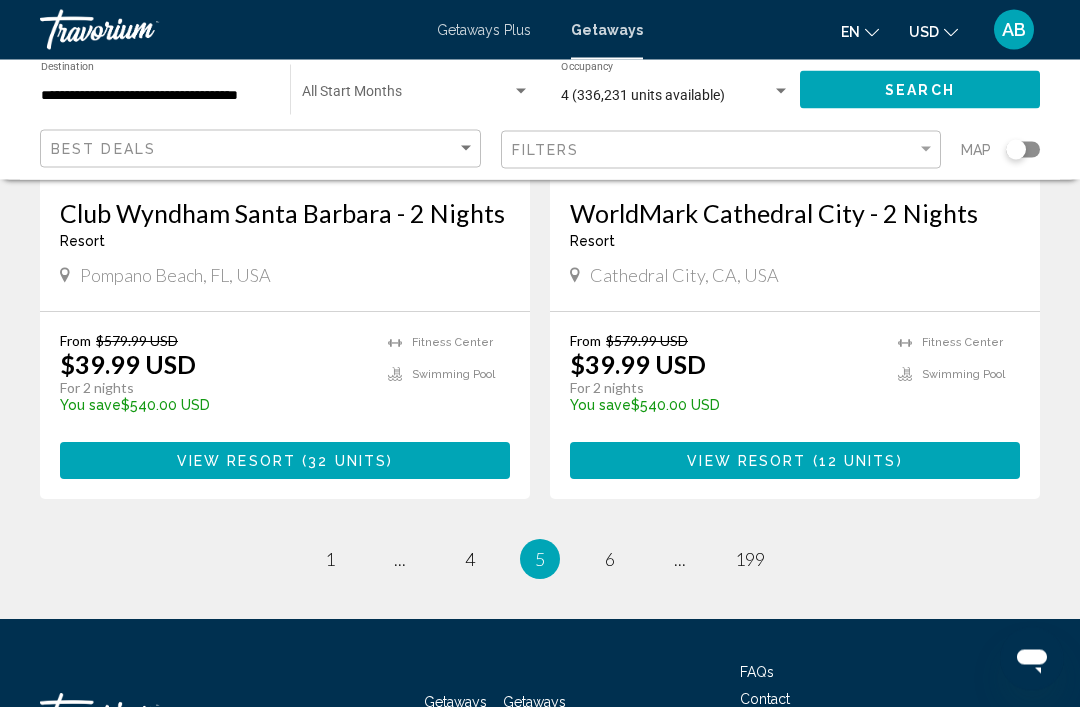 scroll, scrollTop: 4011, scrollLeft: 0, axis: vertical 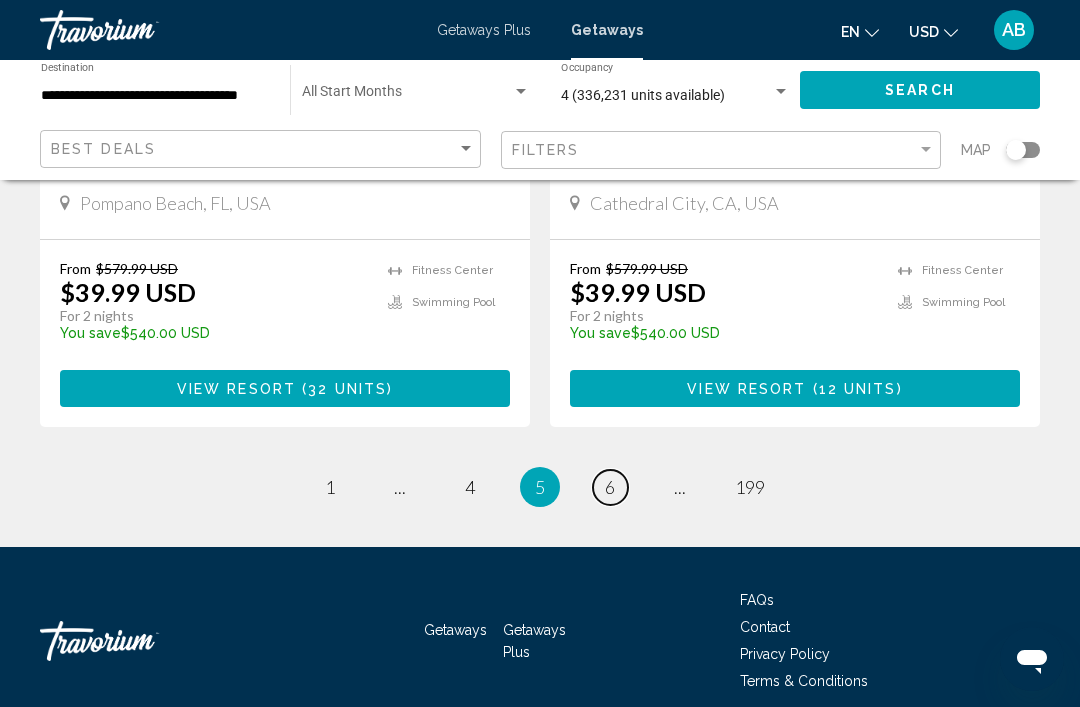 click on "page  6" at bounding box center (610, 487) 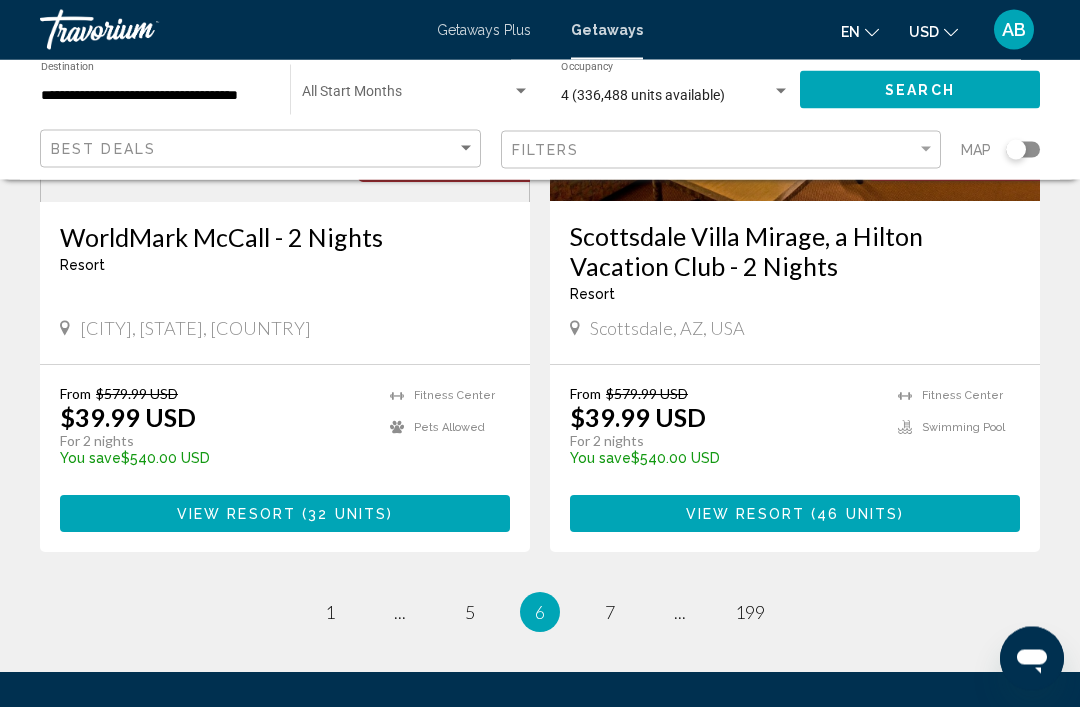 scroll, scrollTop: 3888, scrollLeft: 0, axis: vertical 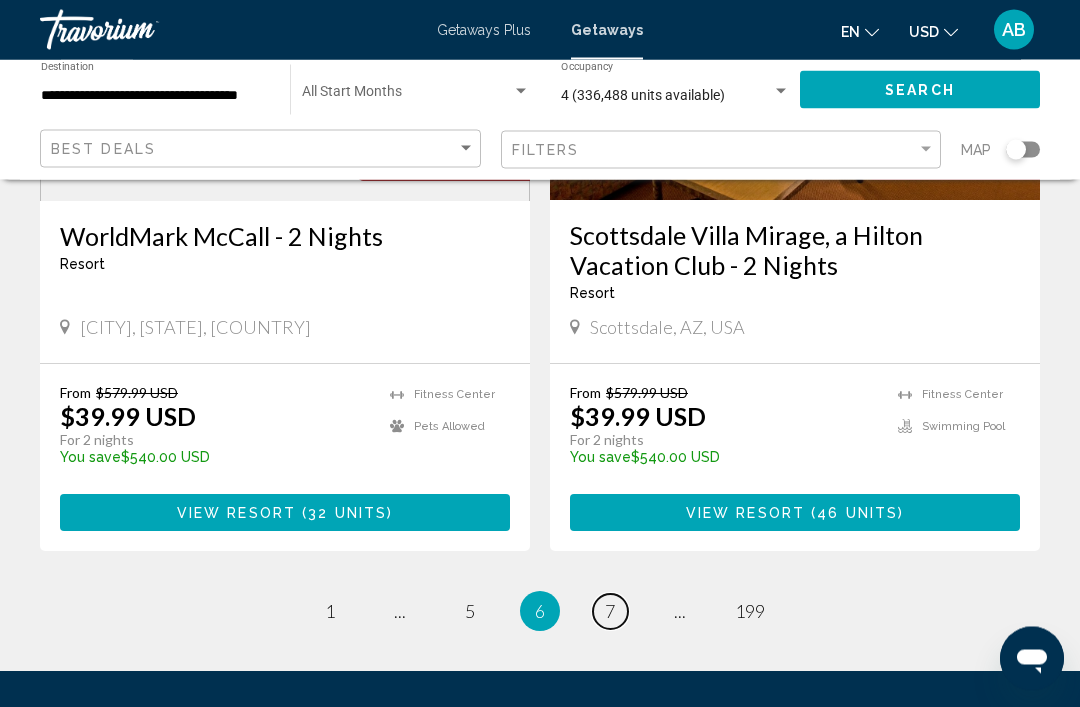 click on "7" at bounding box center [610, 612] 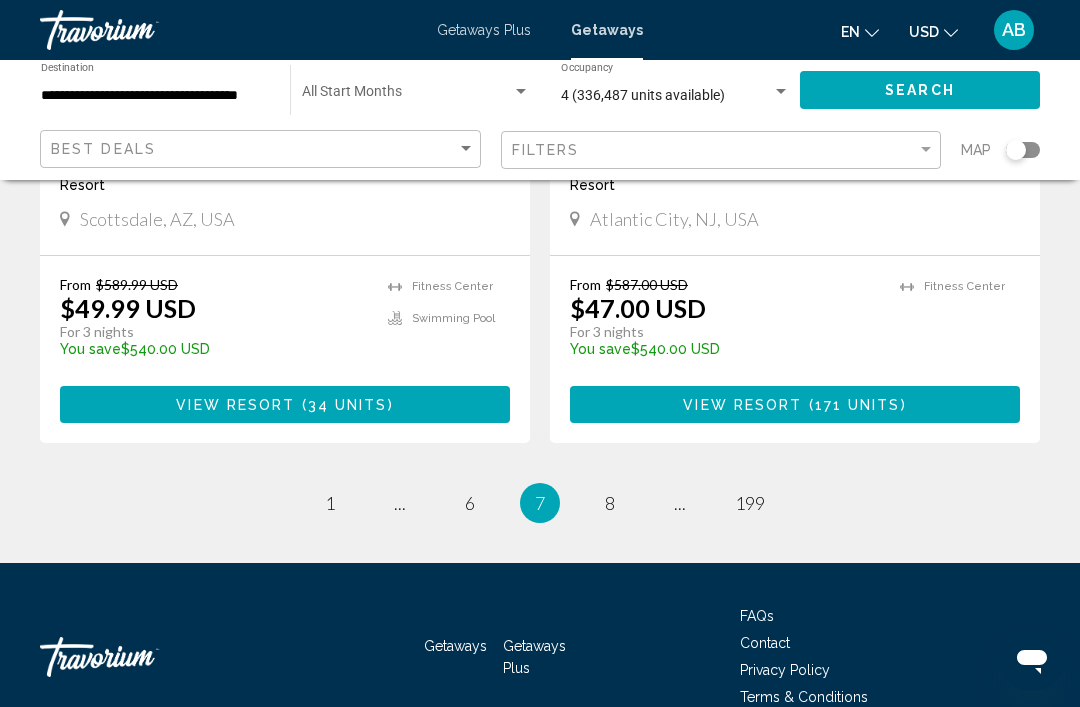 scroll, scrollTop: 3922, scrollLeft: 0, axis: vertical 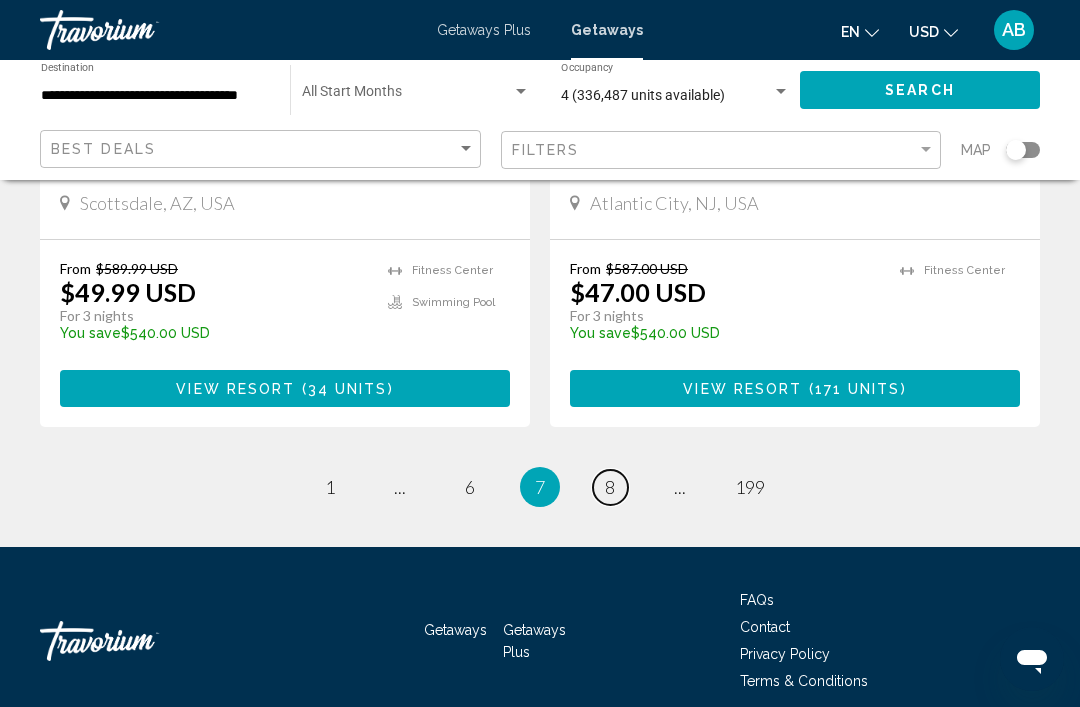 click on "8" at bounding box center (610, 487) 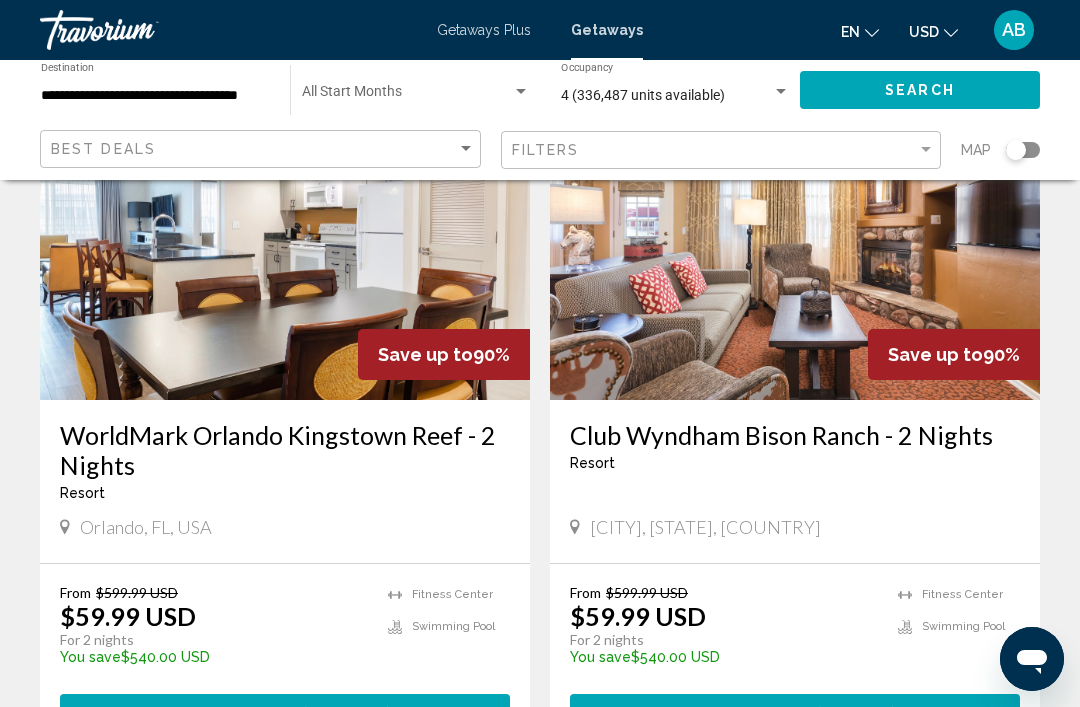 scroll, scrollTop: 2187, scrollLeft: 0, axis: vertical 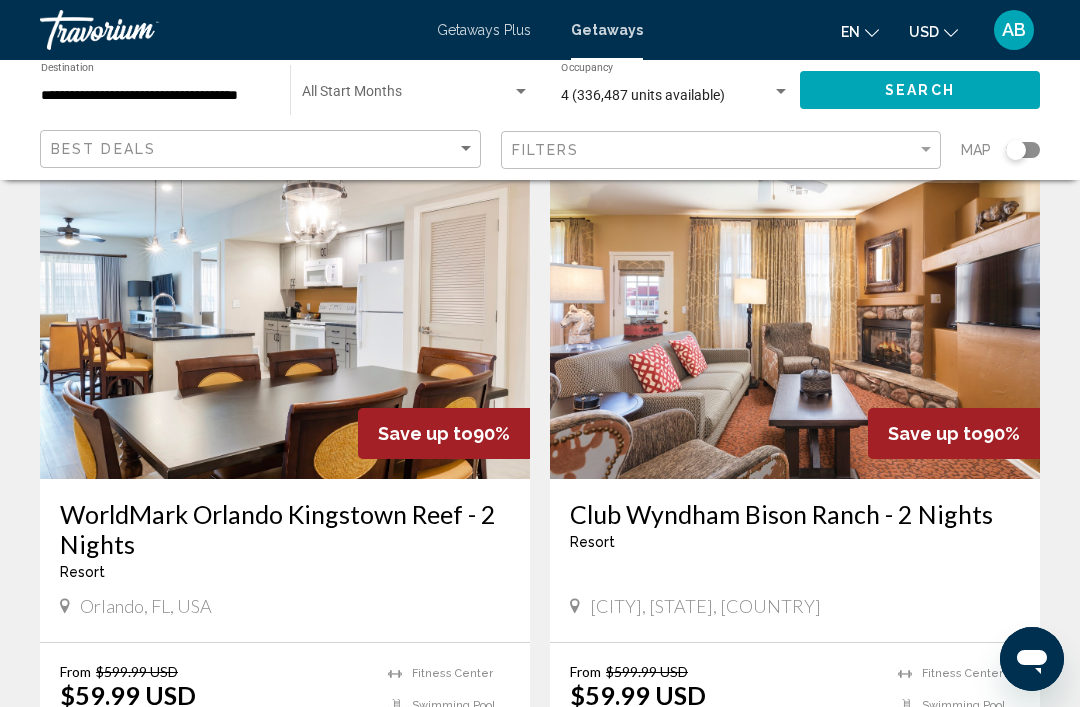 click at bounding box center [285, 319] 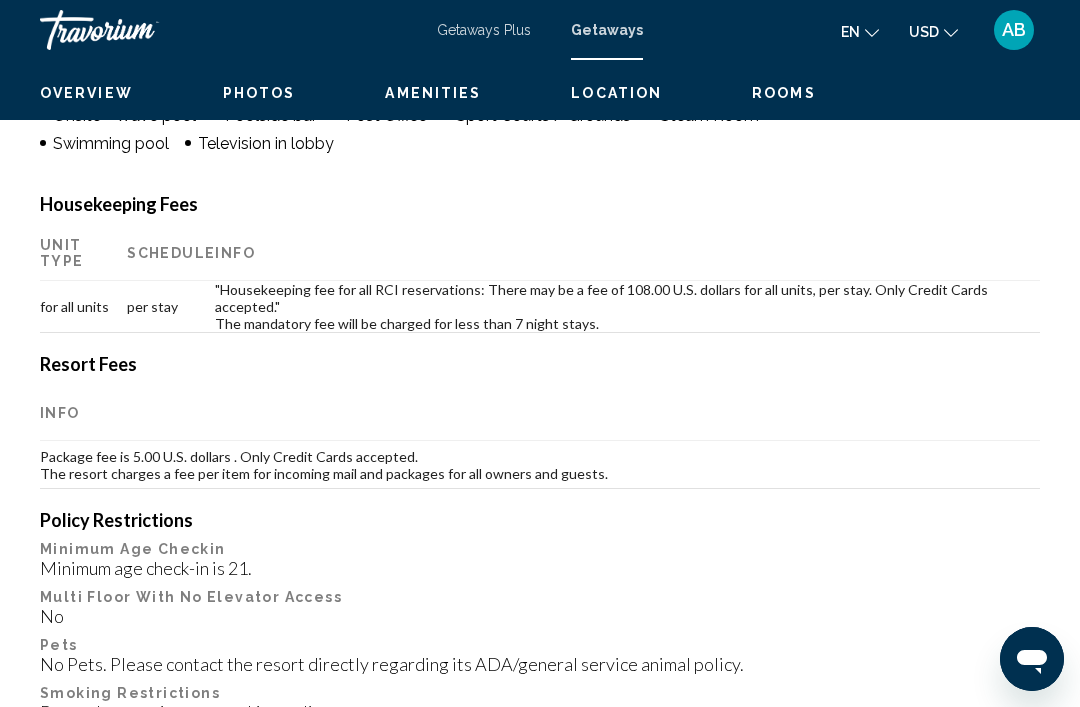 scroll, scrollTop: 0, scrollLeft: 0, axis: both 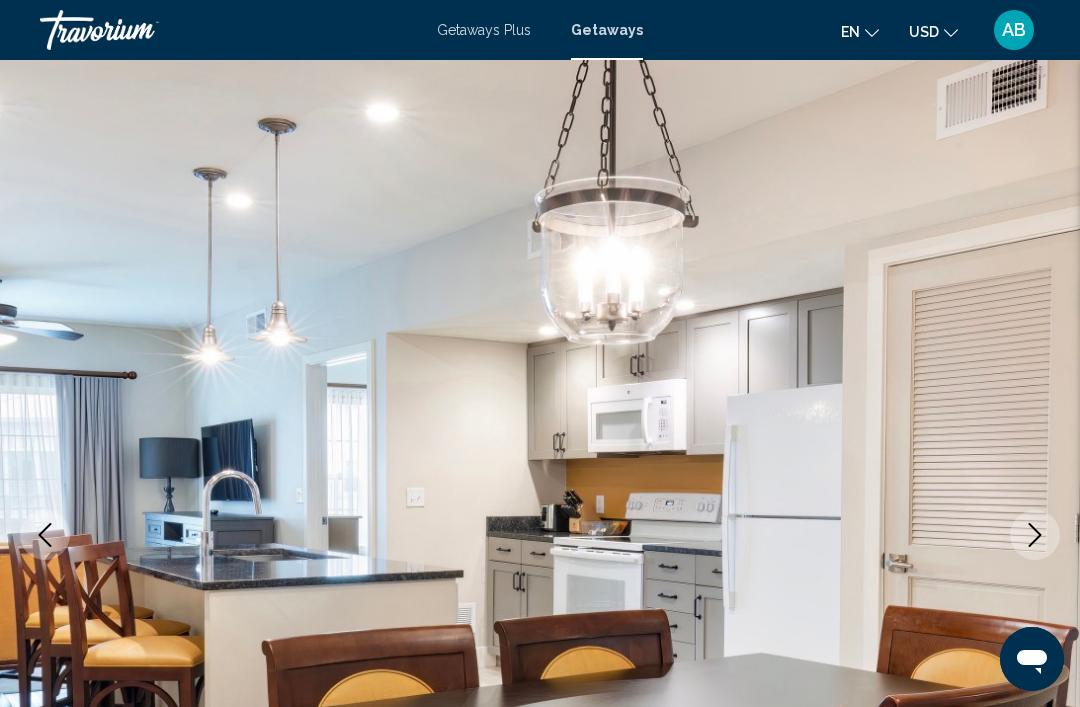 click at bounding box center (1035, 535) 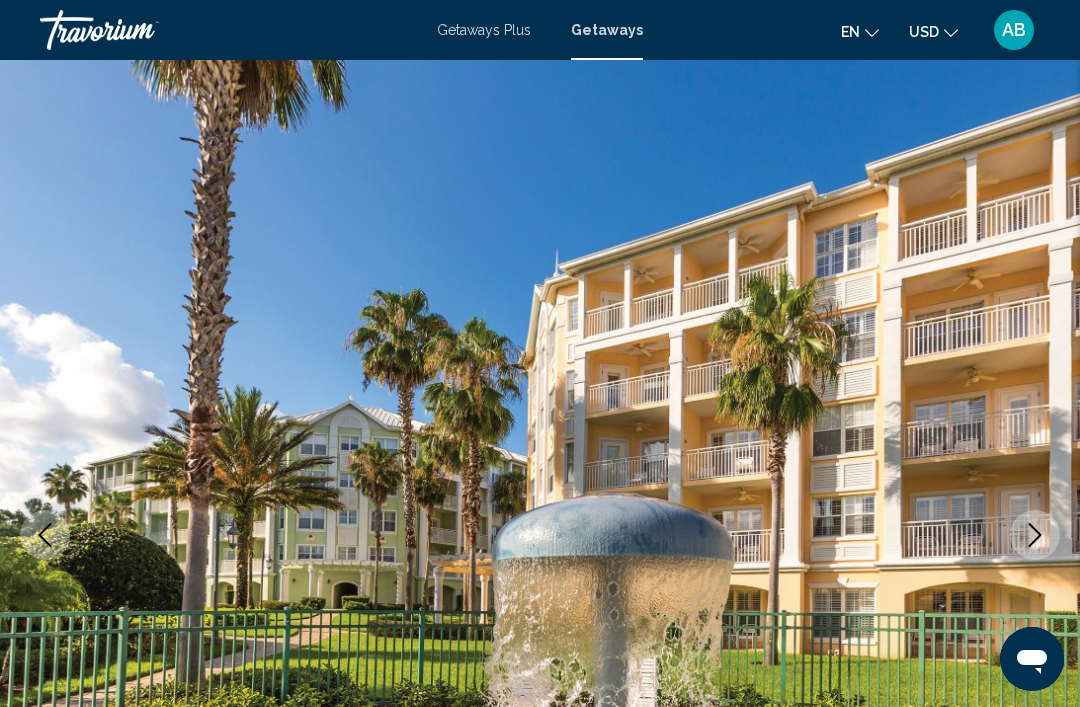 click 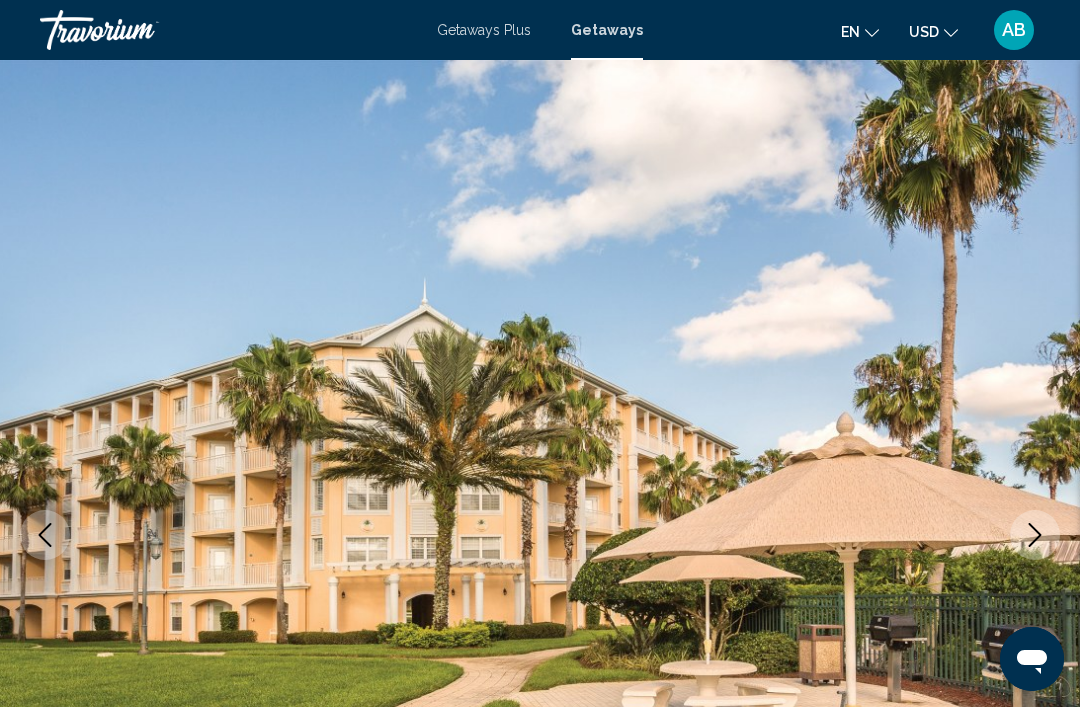 click at bounding box center [1035, 535] 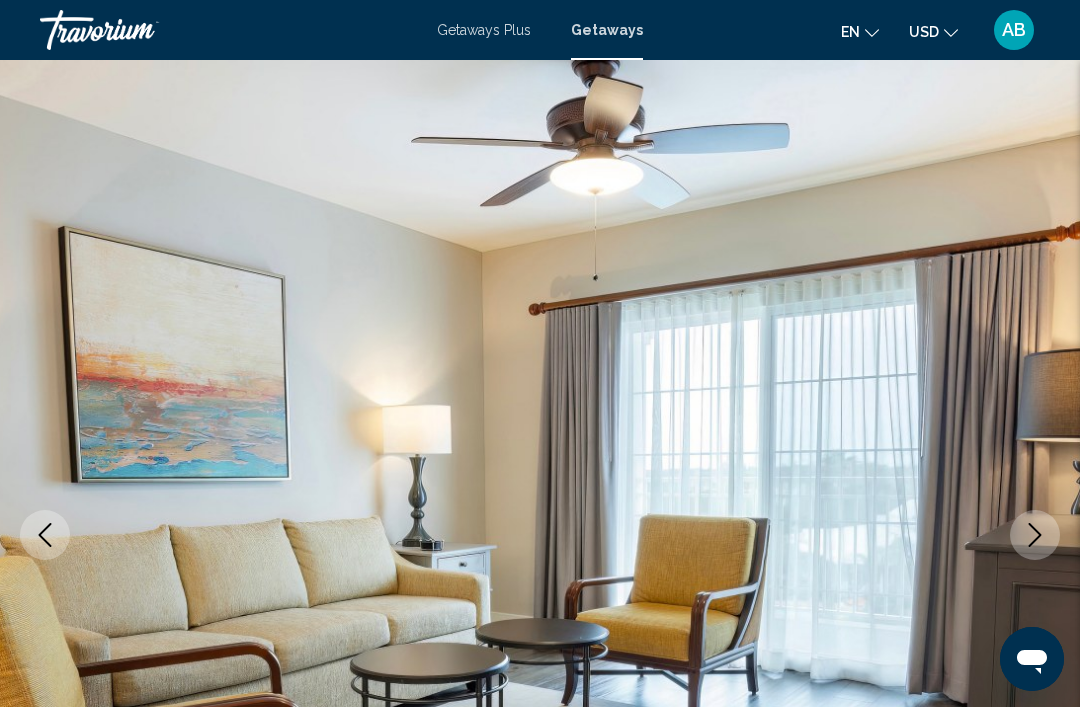 click 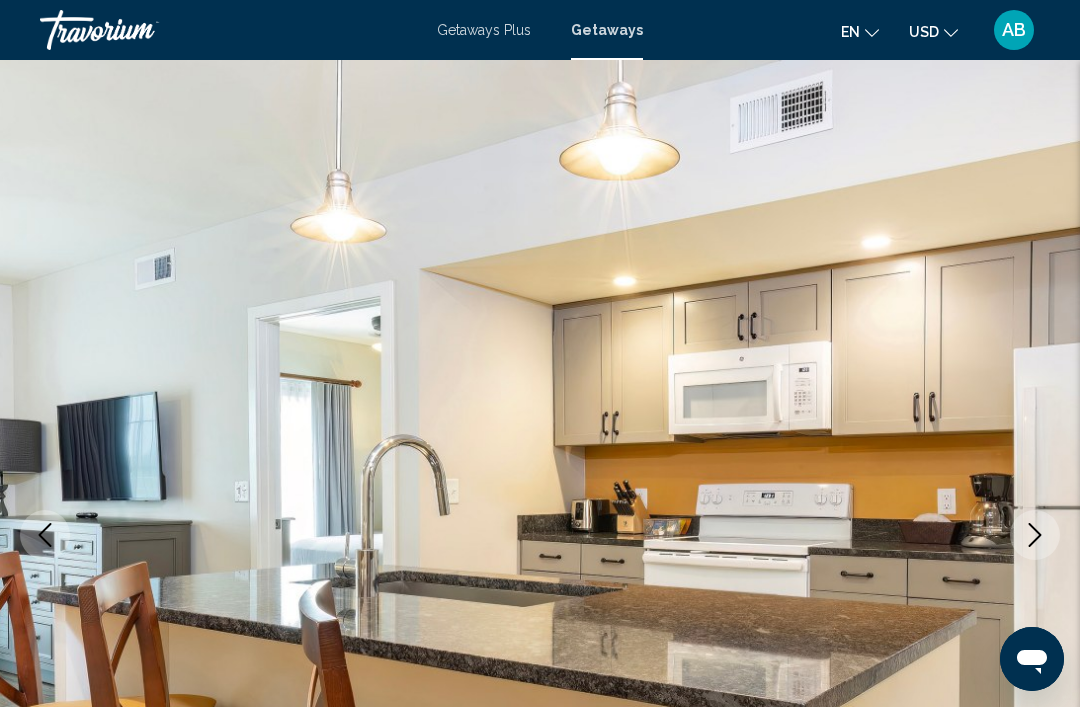 click at bounding box center [1035, 535] 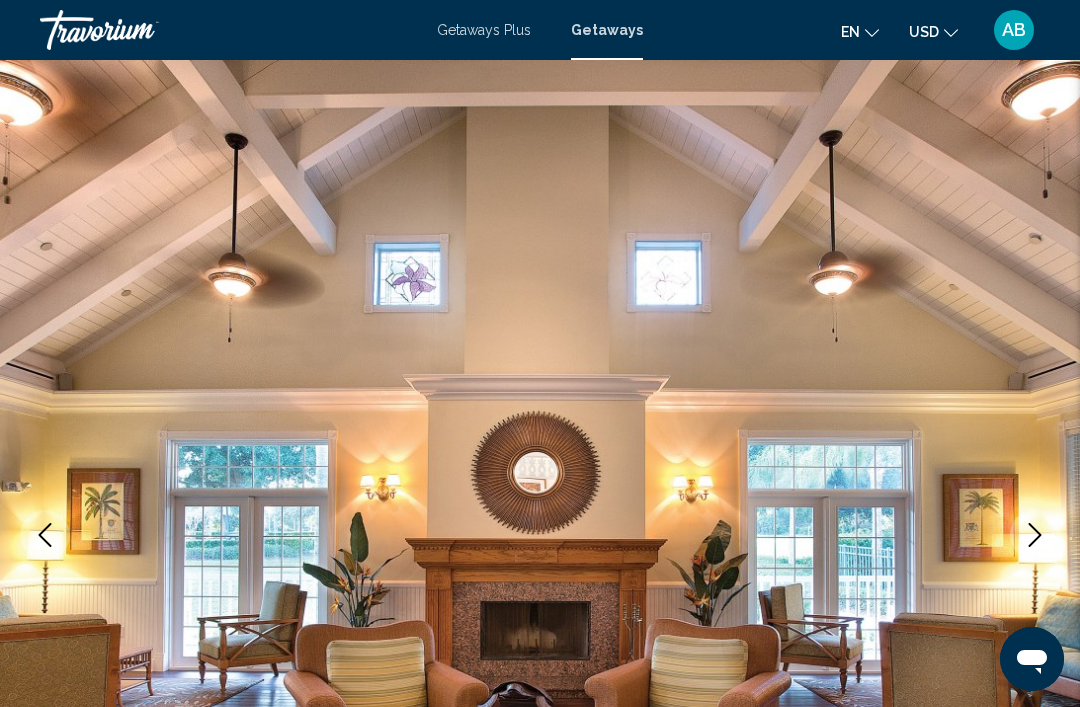 click 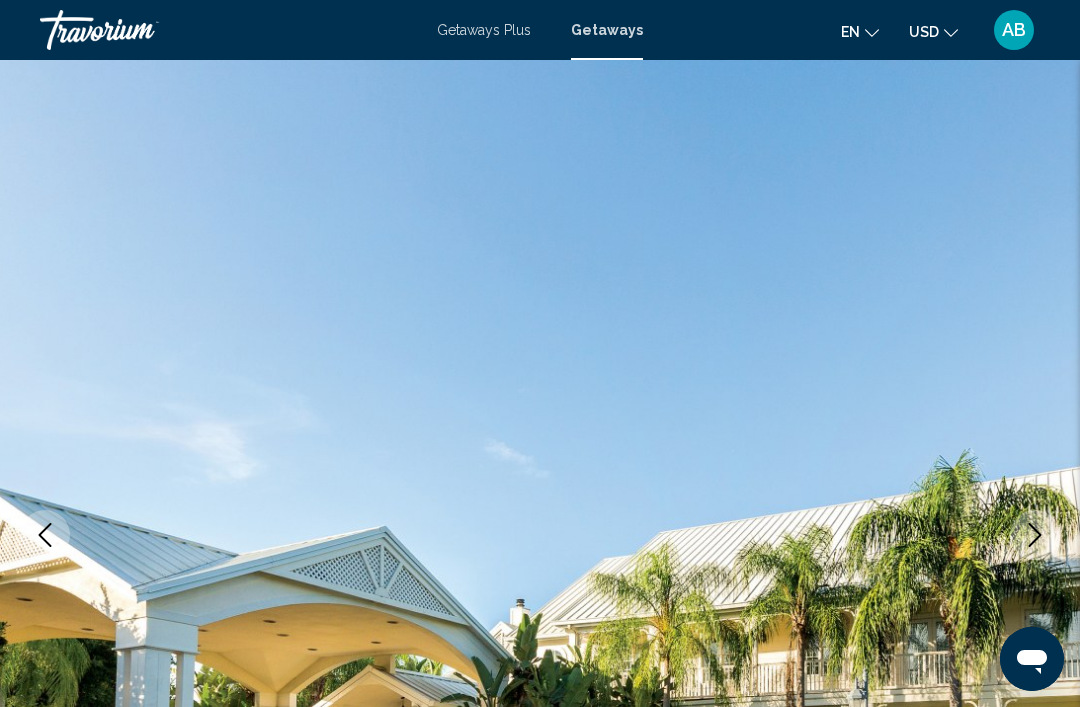 click 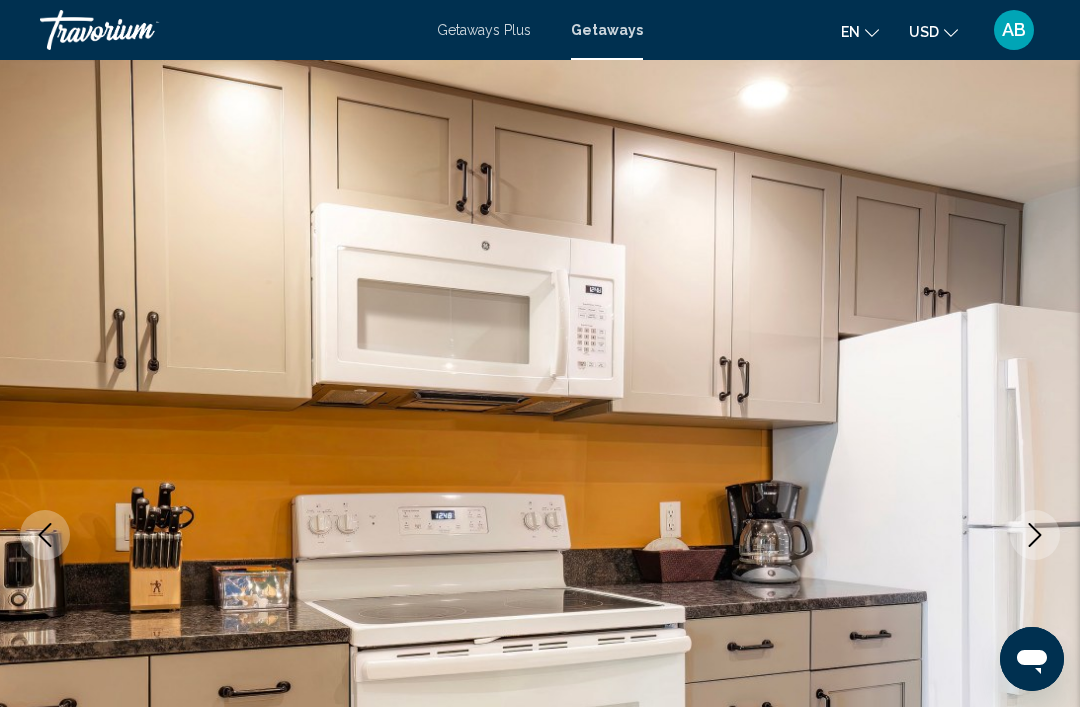 click 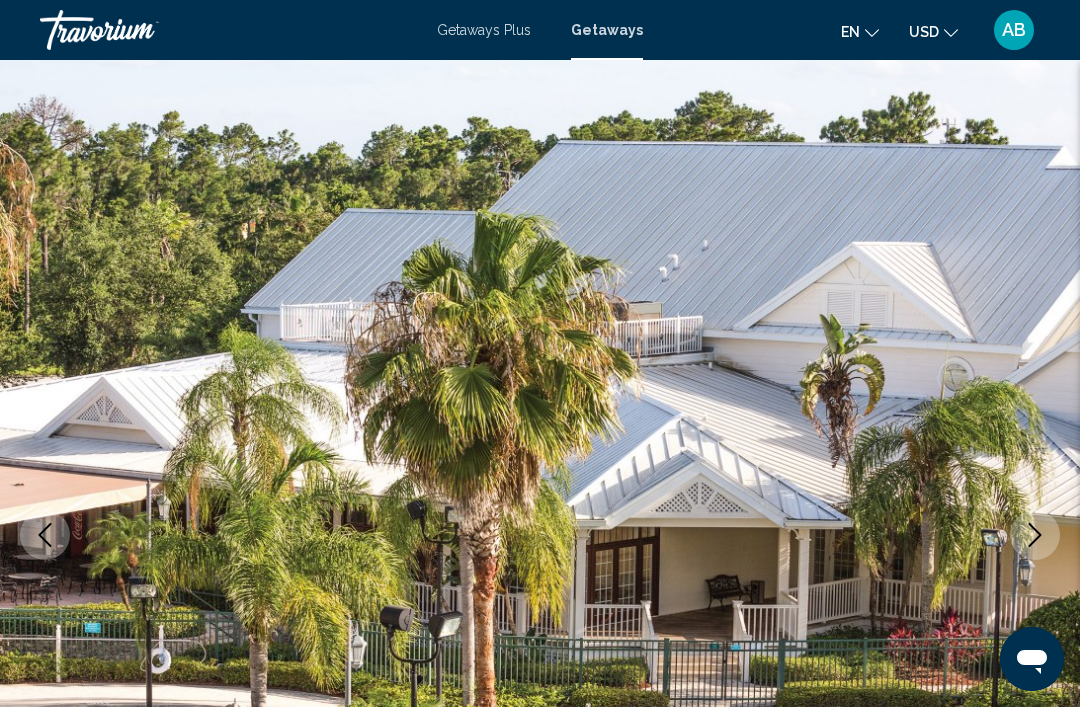 click at bounding box center (1035, 535) 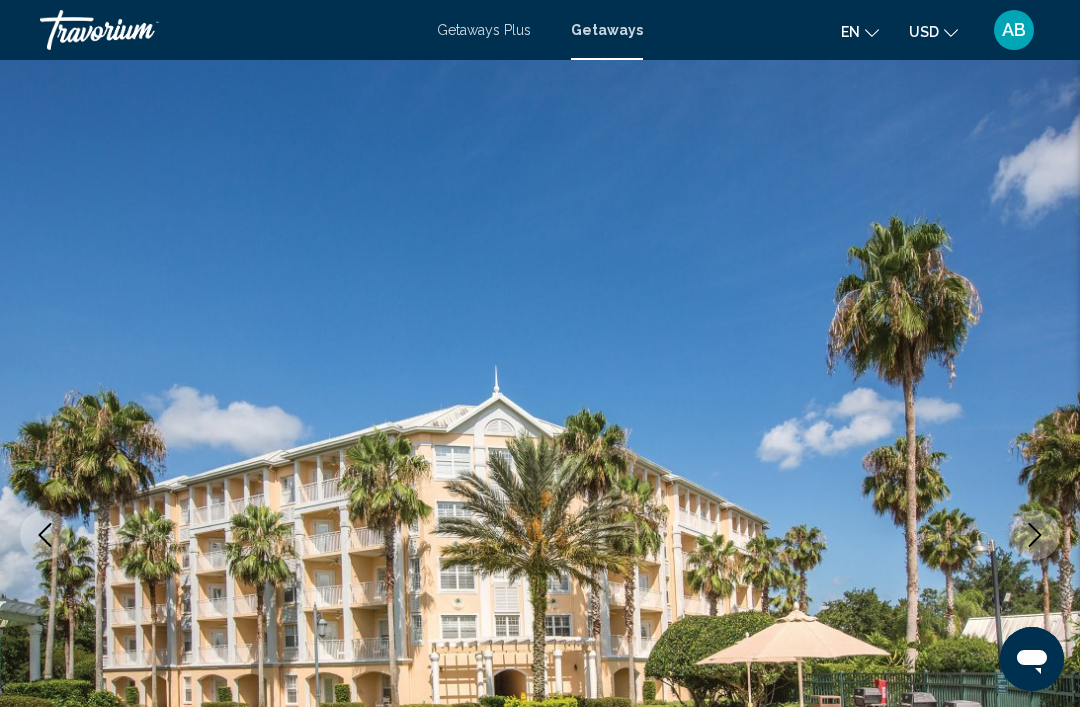 click at bounding box center [1035, 535] 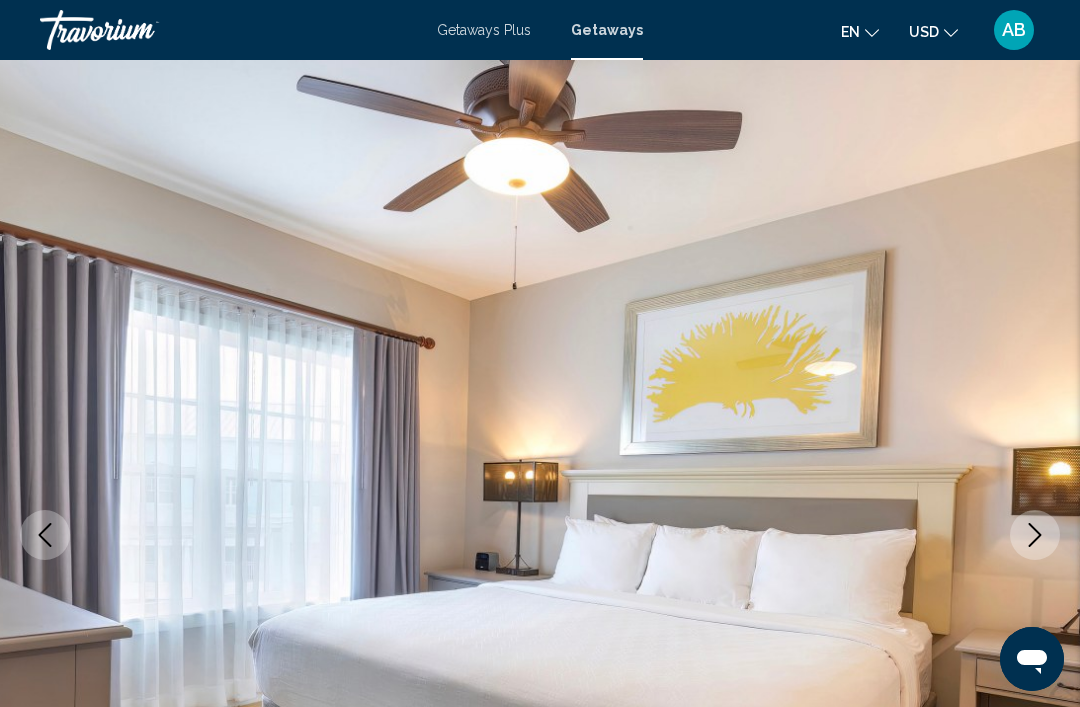 click at bounding box center [1035, 535] 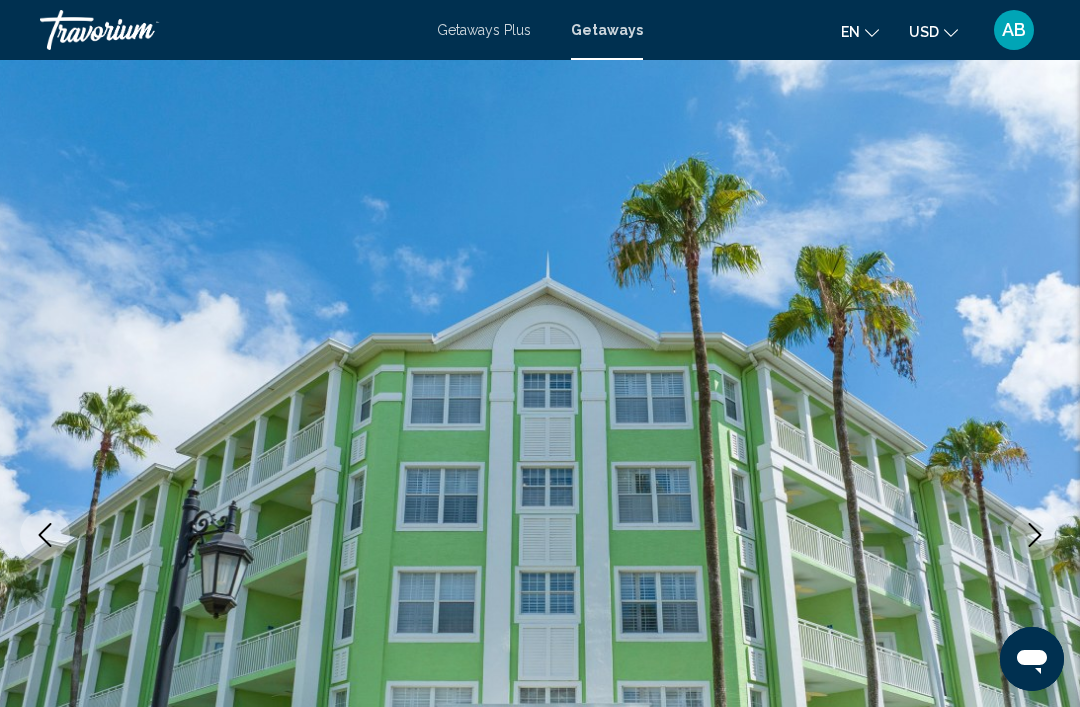 click at bounding box center [540, 535] 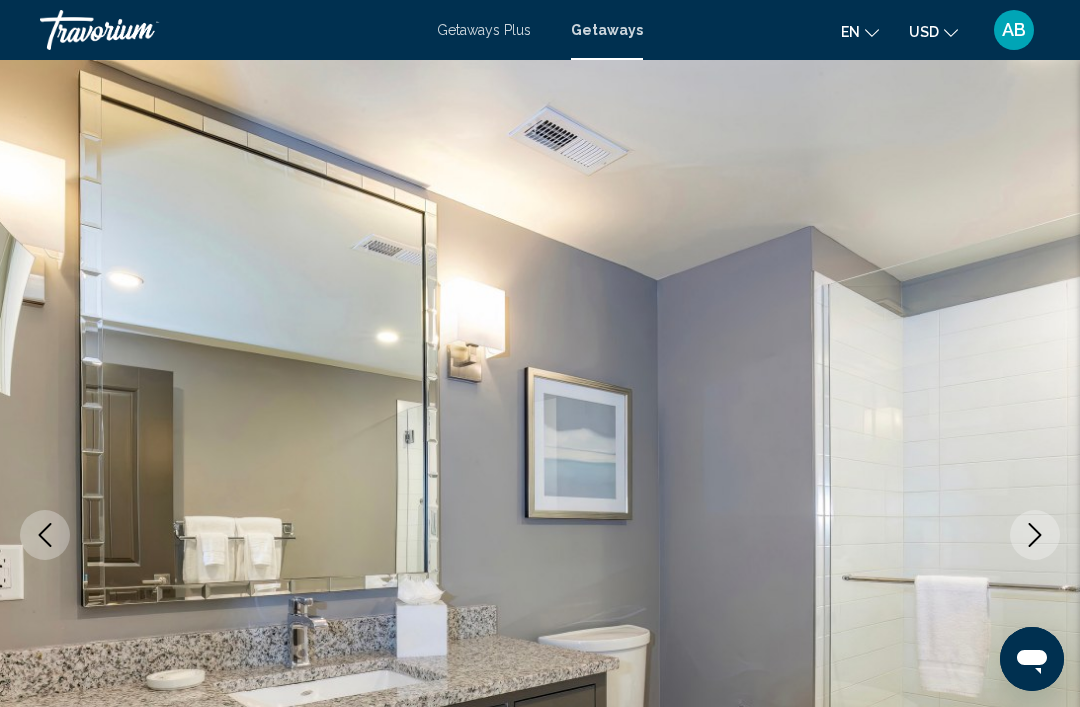 click 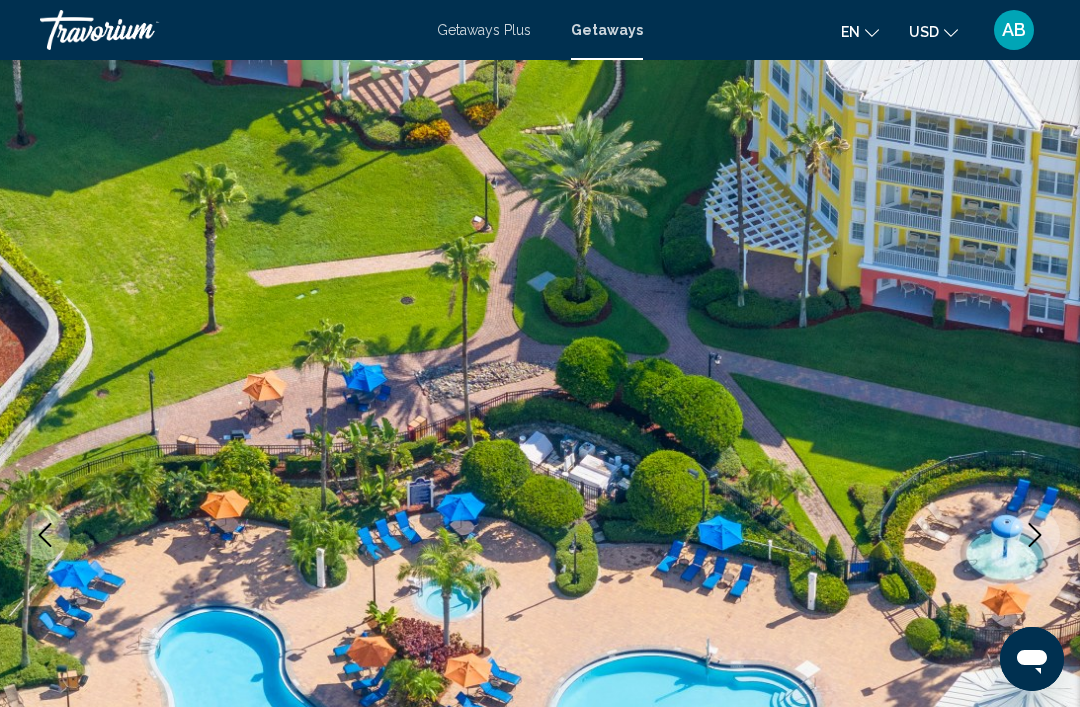 click 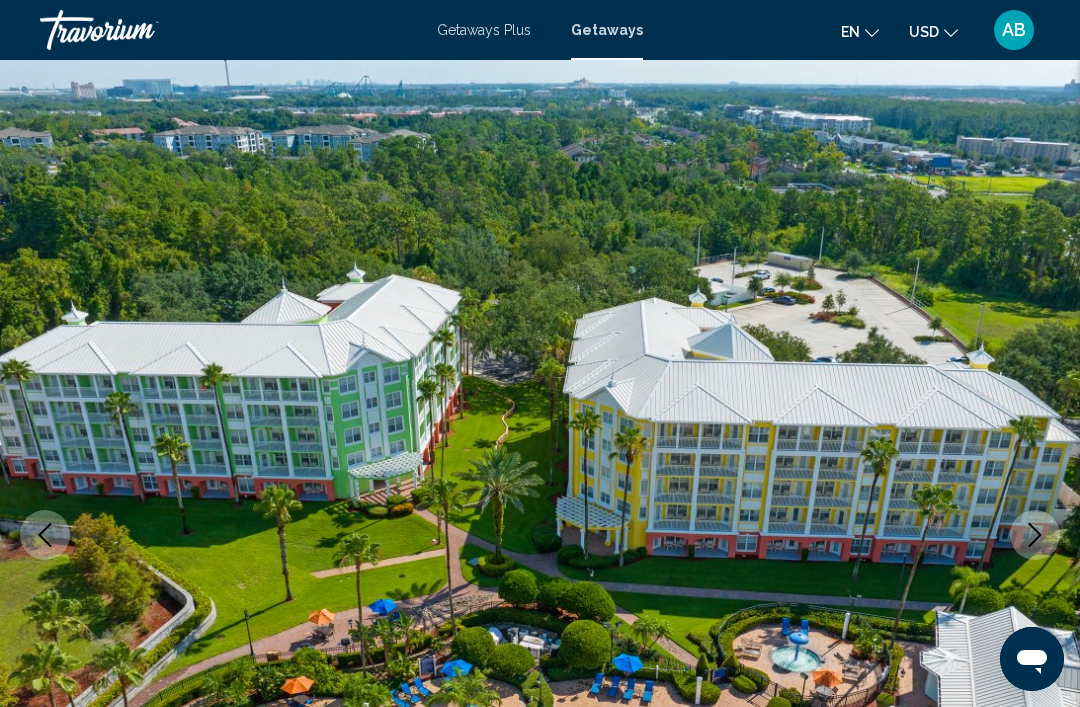 click 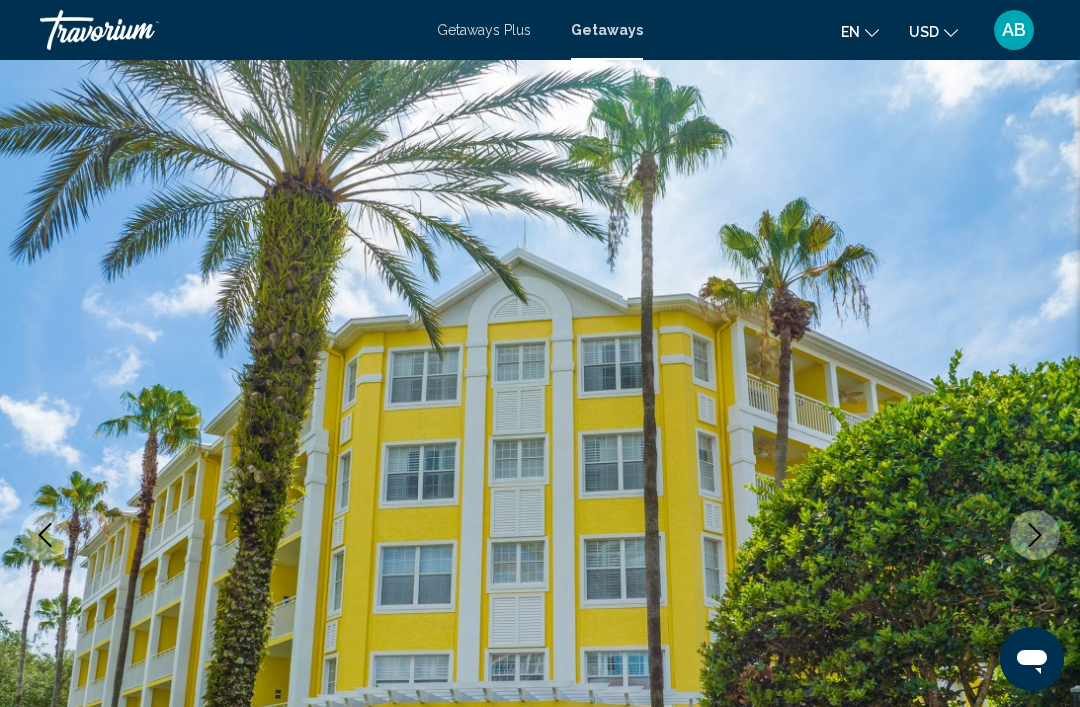 click 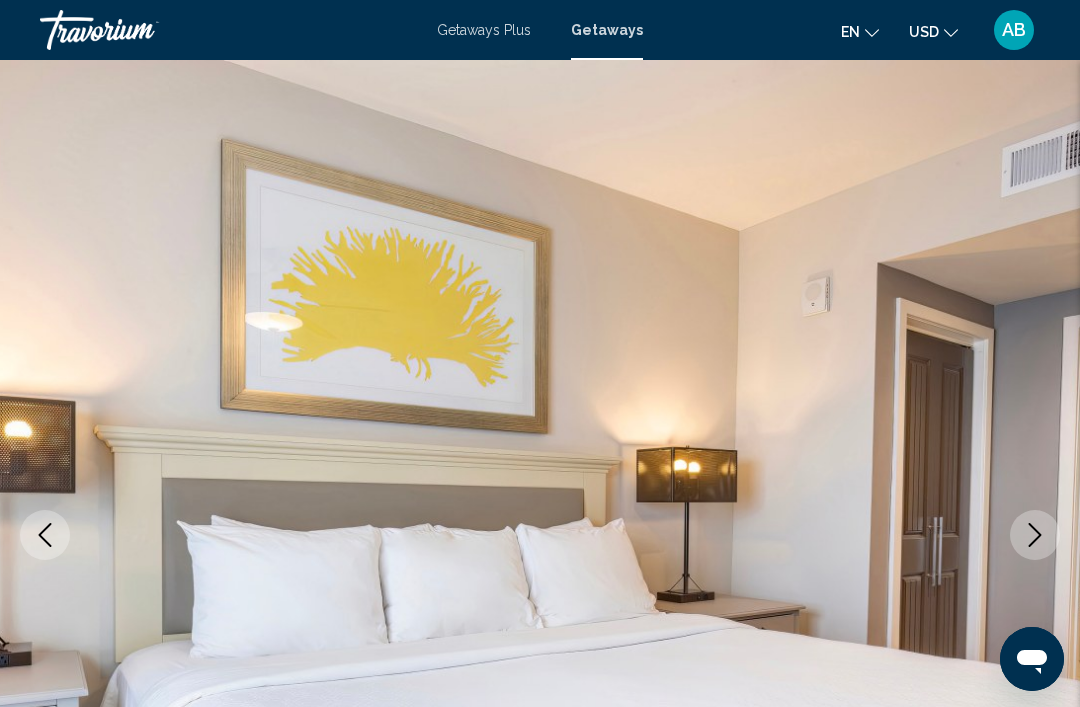 click 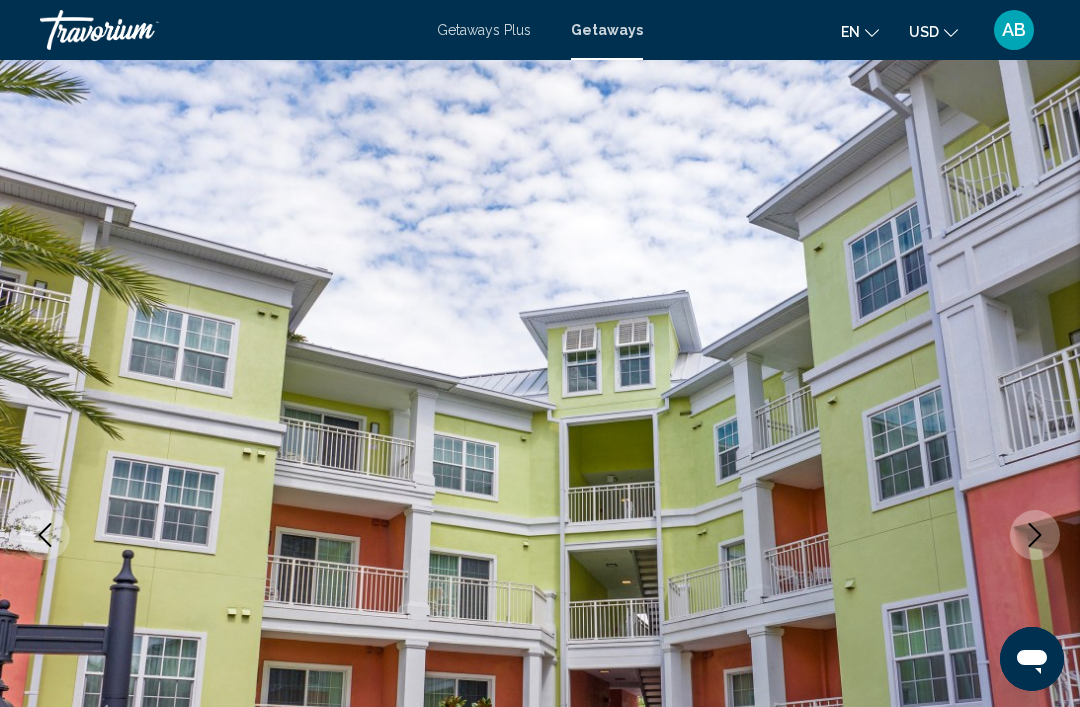 click 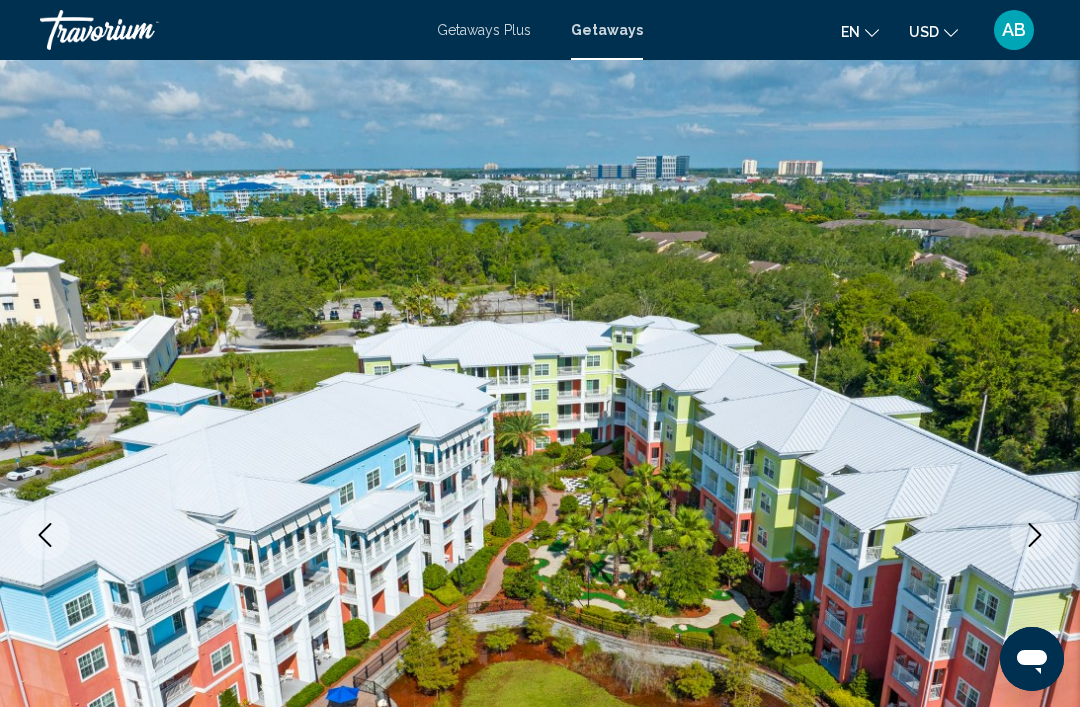 click at bounding box center (1035, 535) 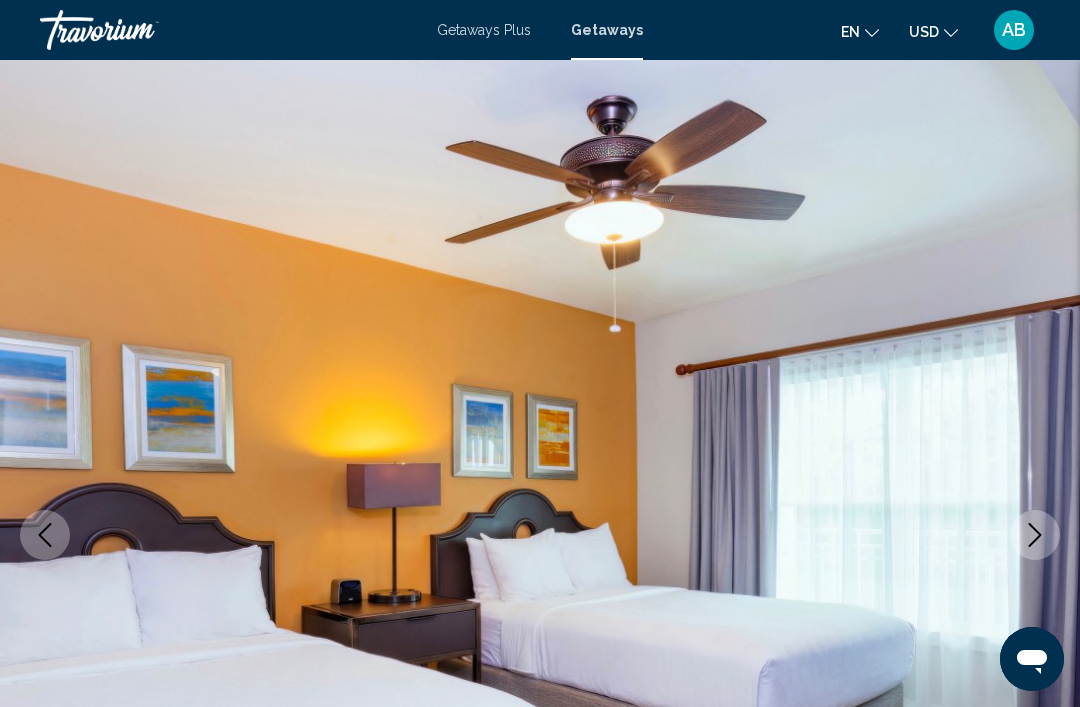 click at bounding box center (540, 535) 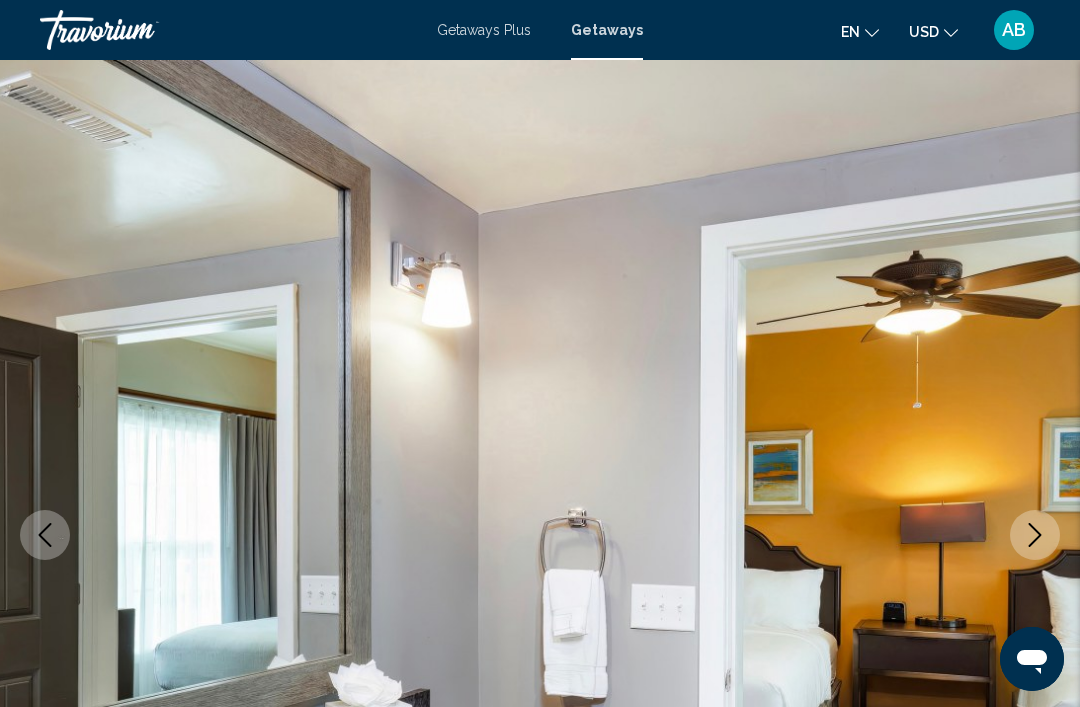 click 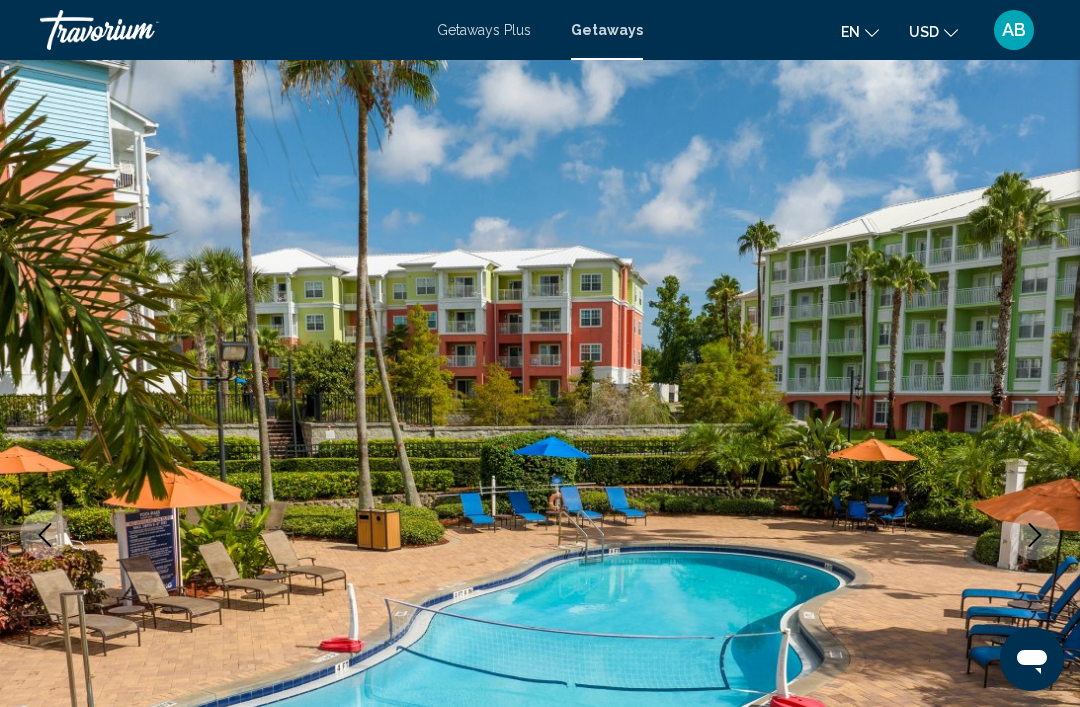click 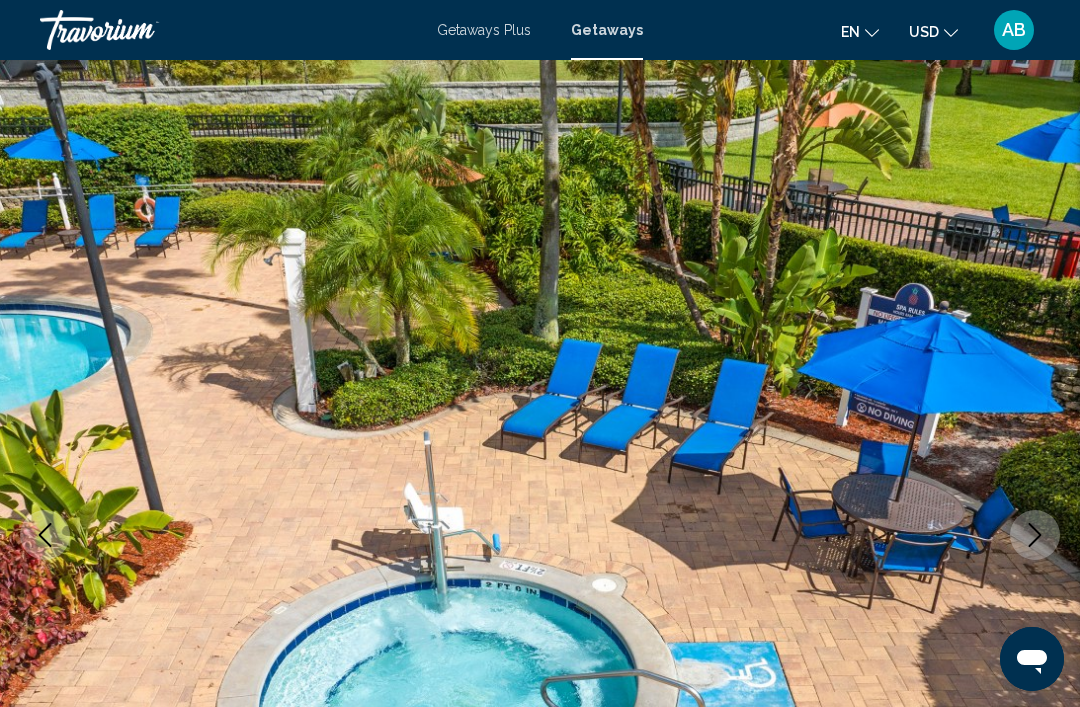 click 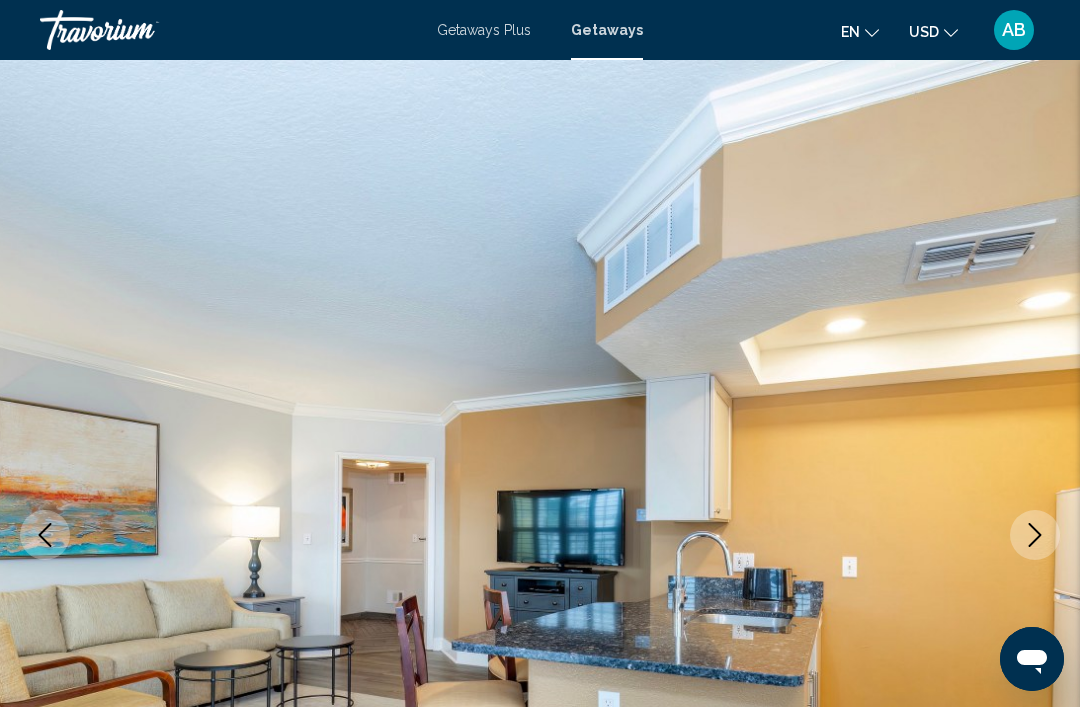 click at bounding box center (1035, 535) 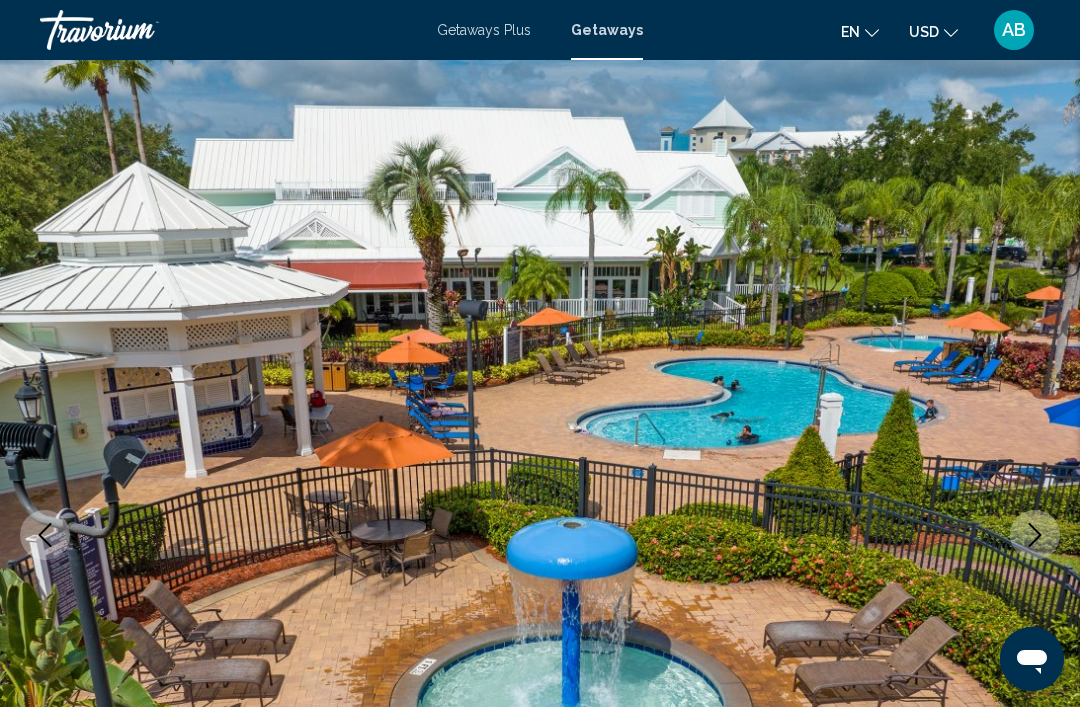 click at bounding box center [1035, 535] 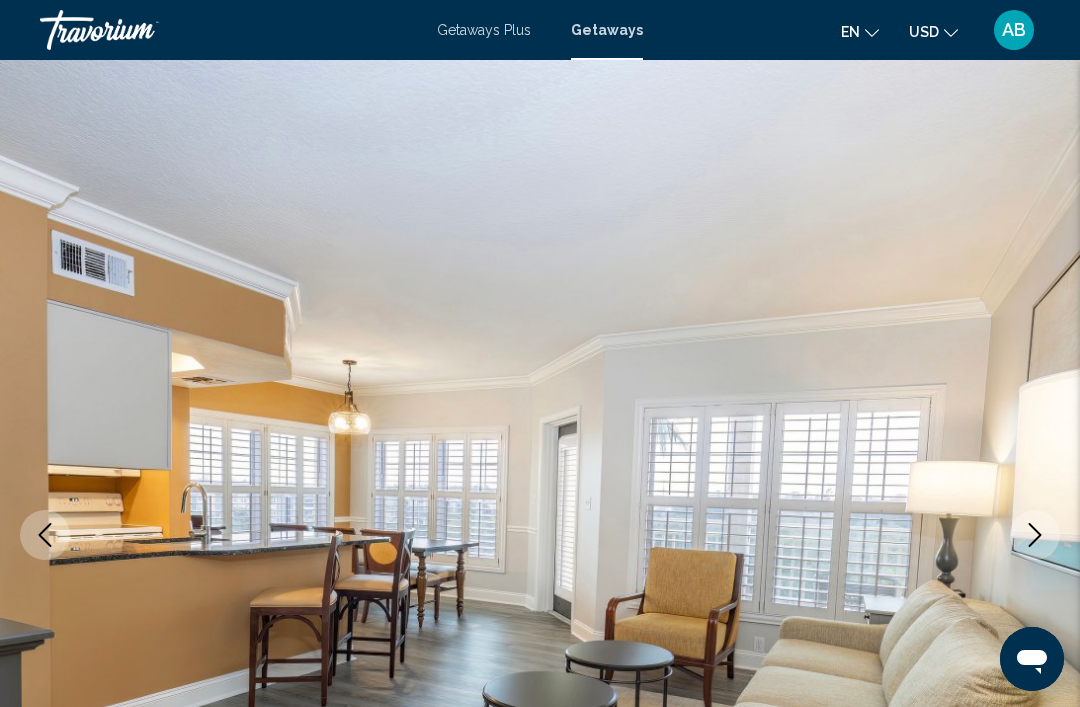 click 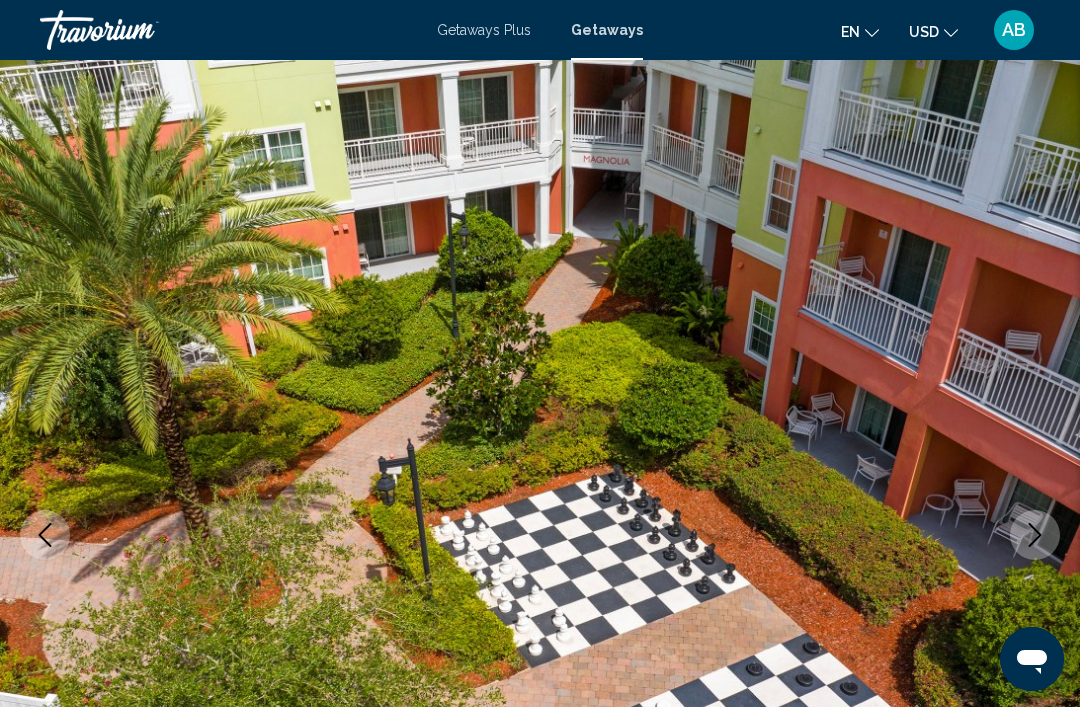 click at bounding box center (1035, 535) 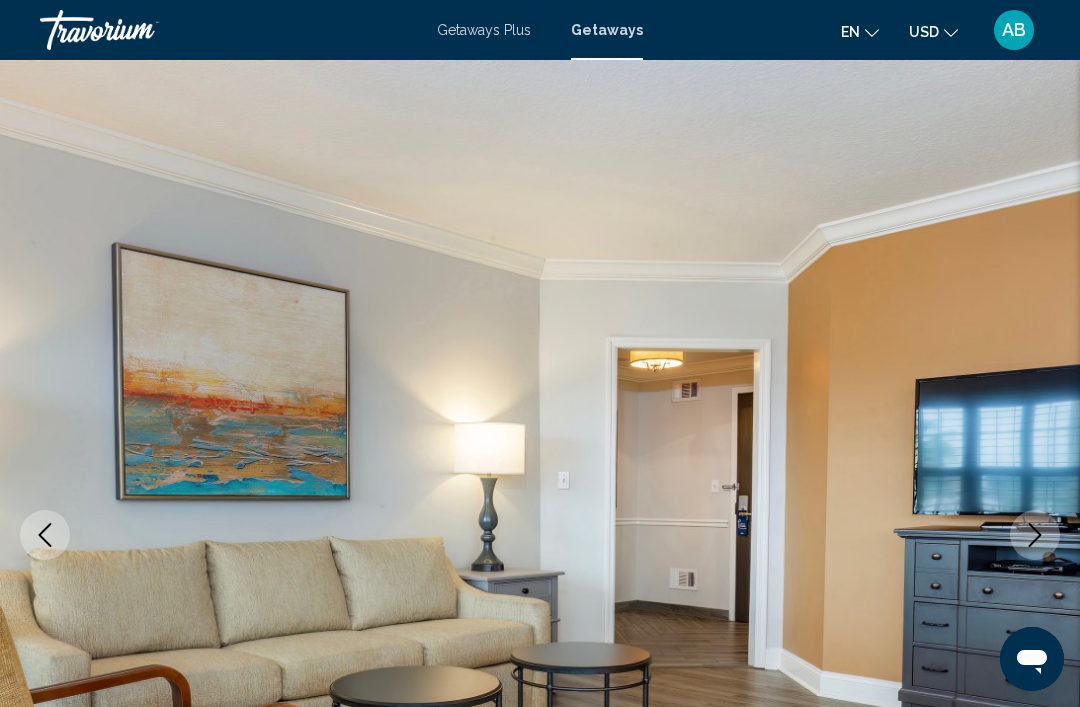 click at bounding box center (1035, 535) 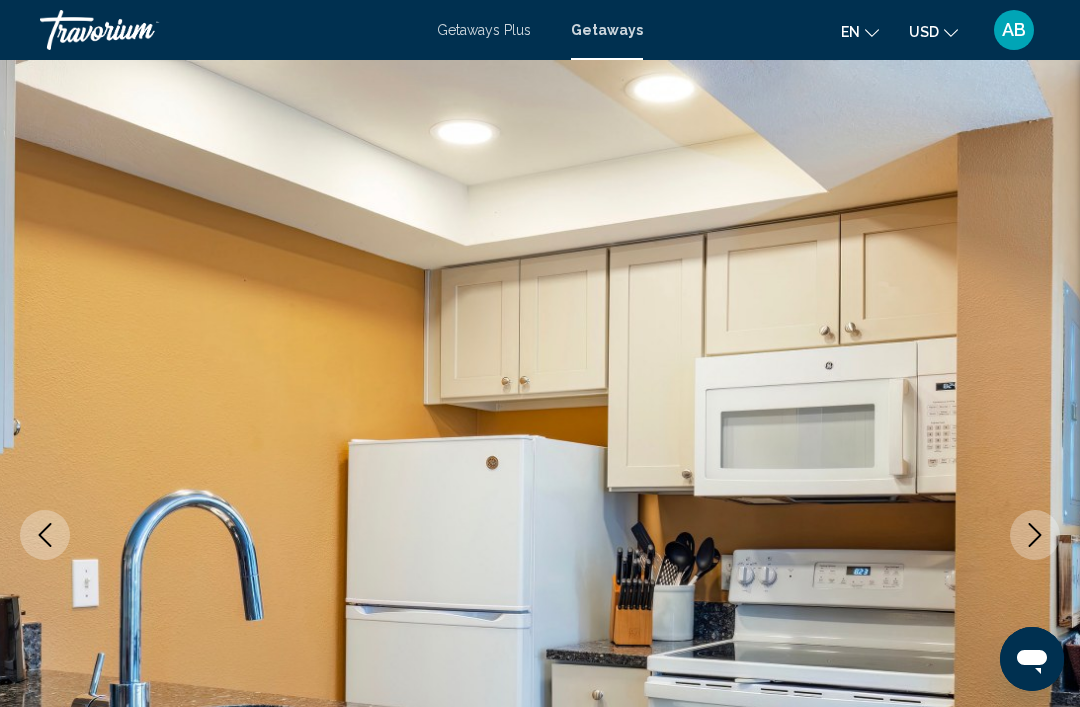 click at bounding box center (1035, 535) 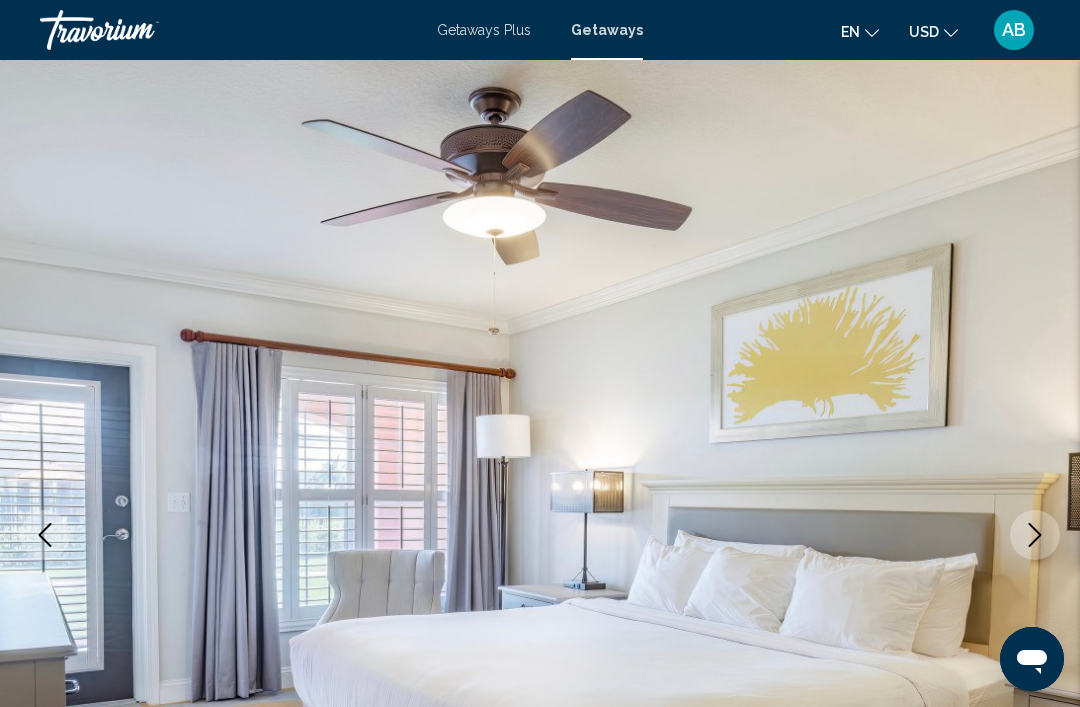 click 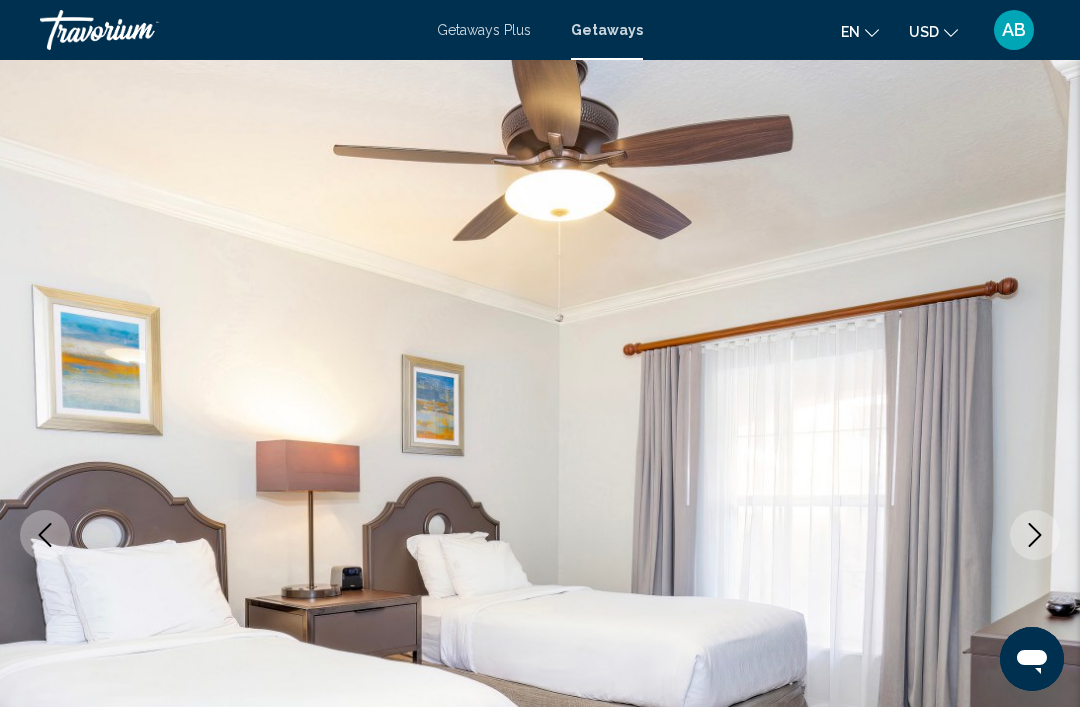 click 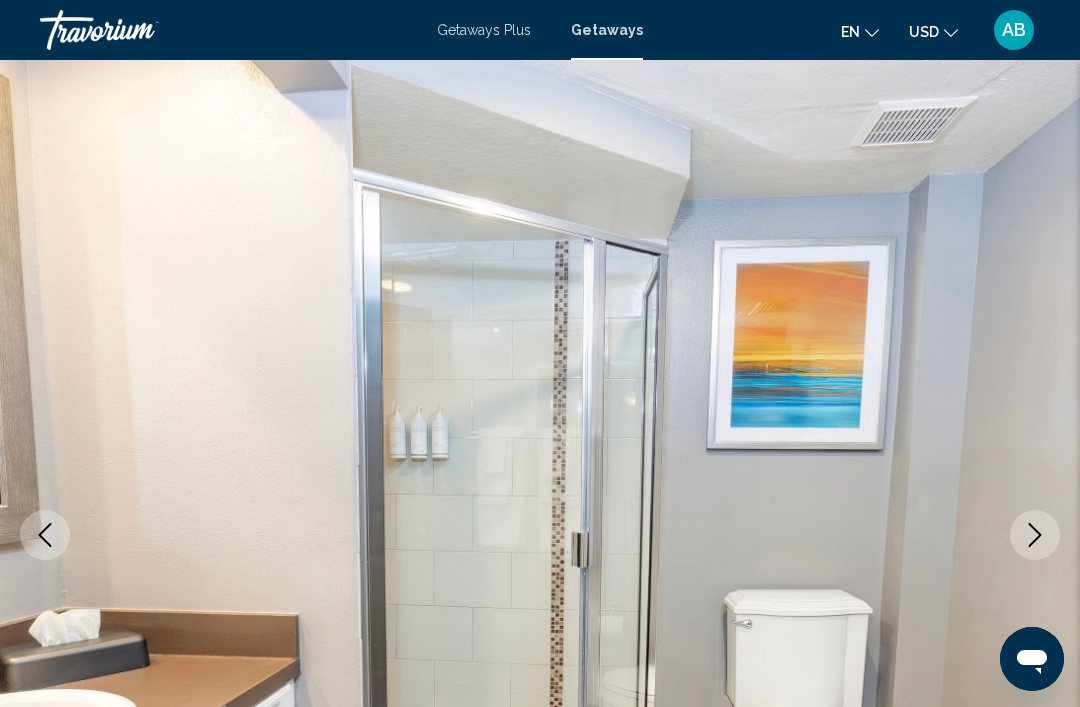 click at bounding box center [1035, 535] 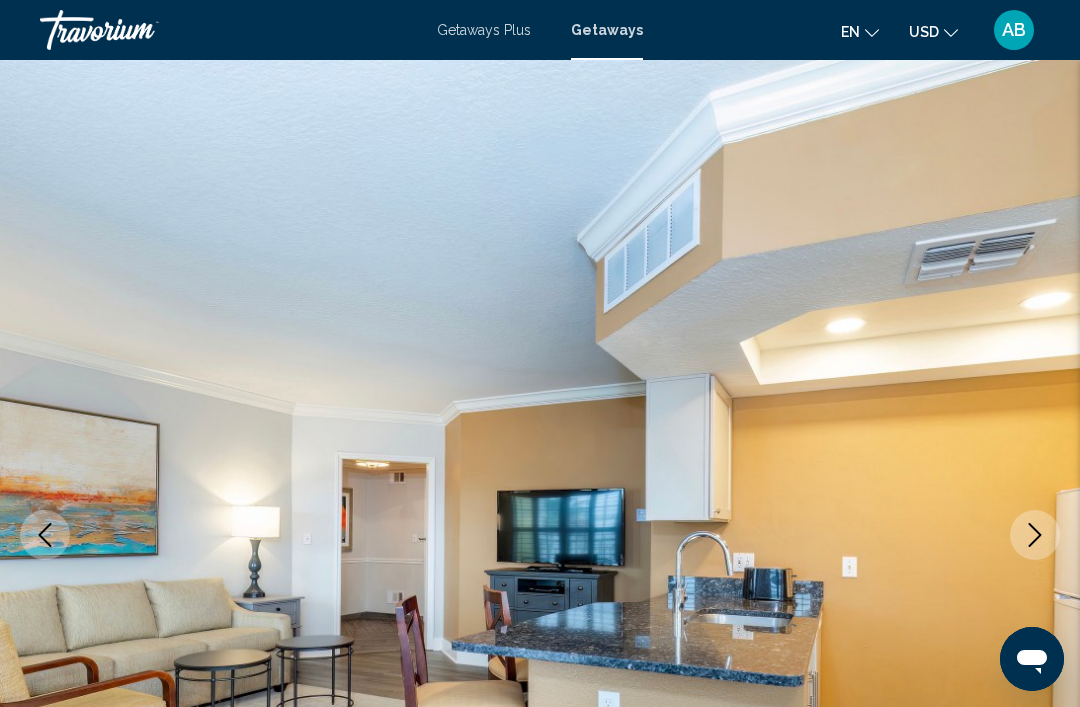 click at bounding box center (1035, 535) 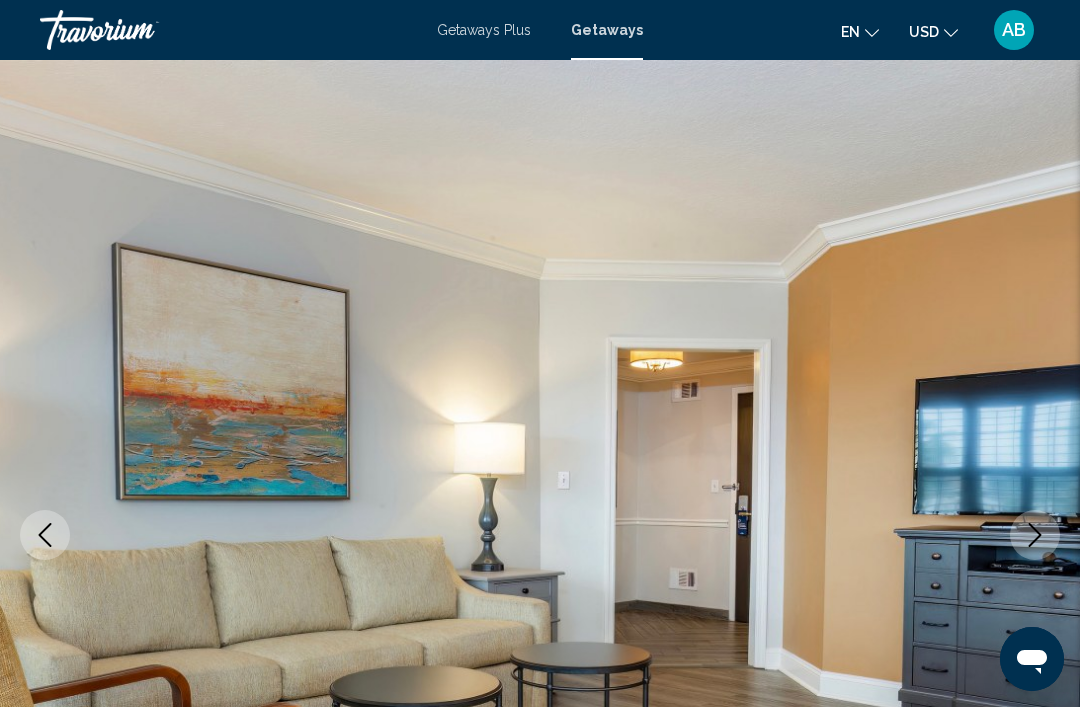click at bounding box center [1035, 535] 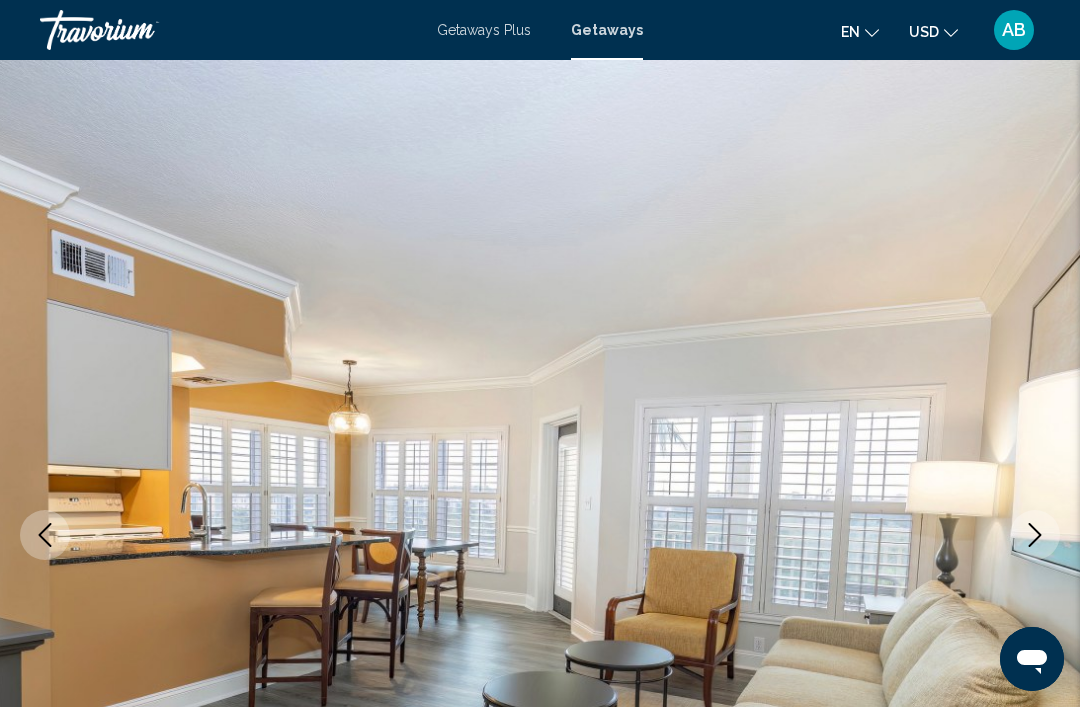 click at bounding box center [1035, 535] 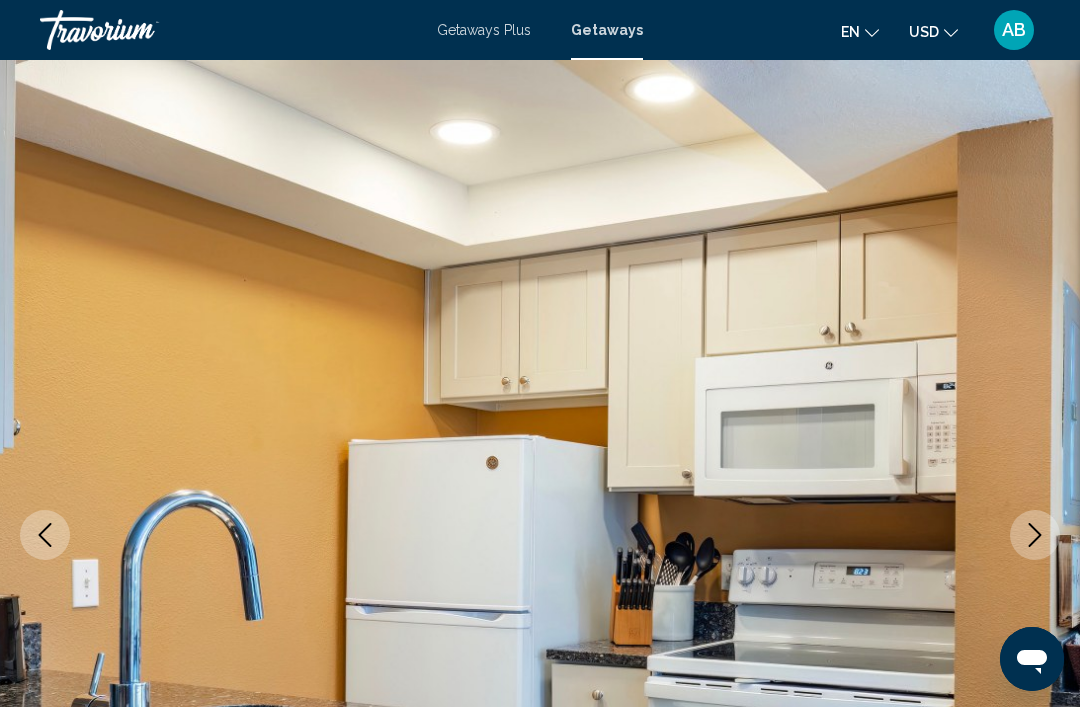 click 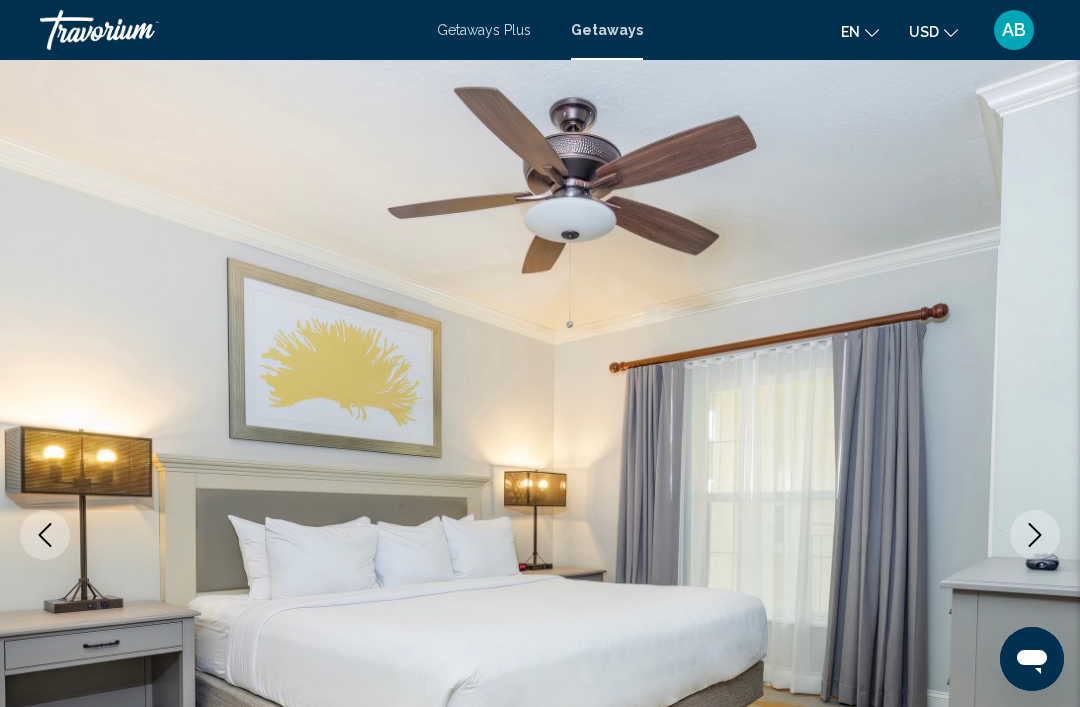 click at bounding box center [1035, 535] 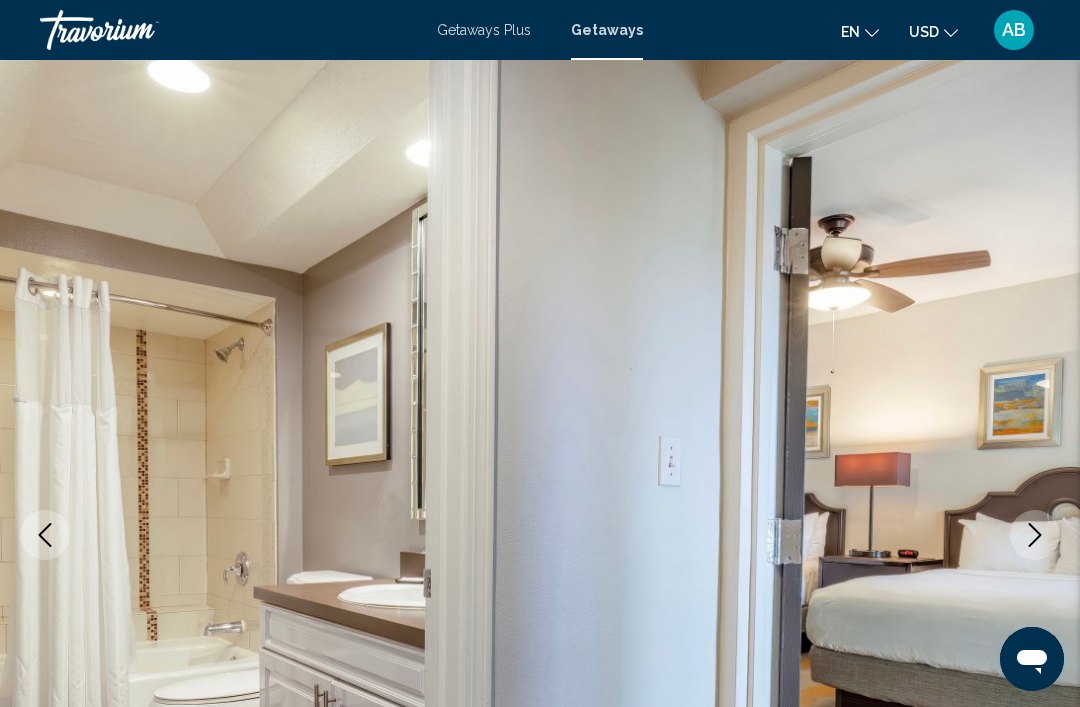 click at bounding box center (540, 535) 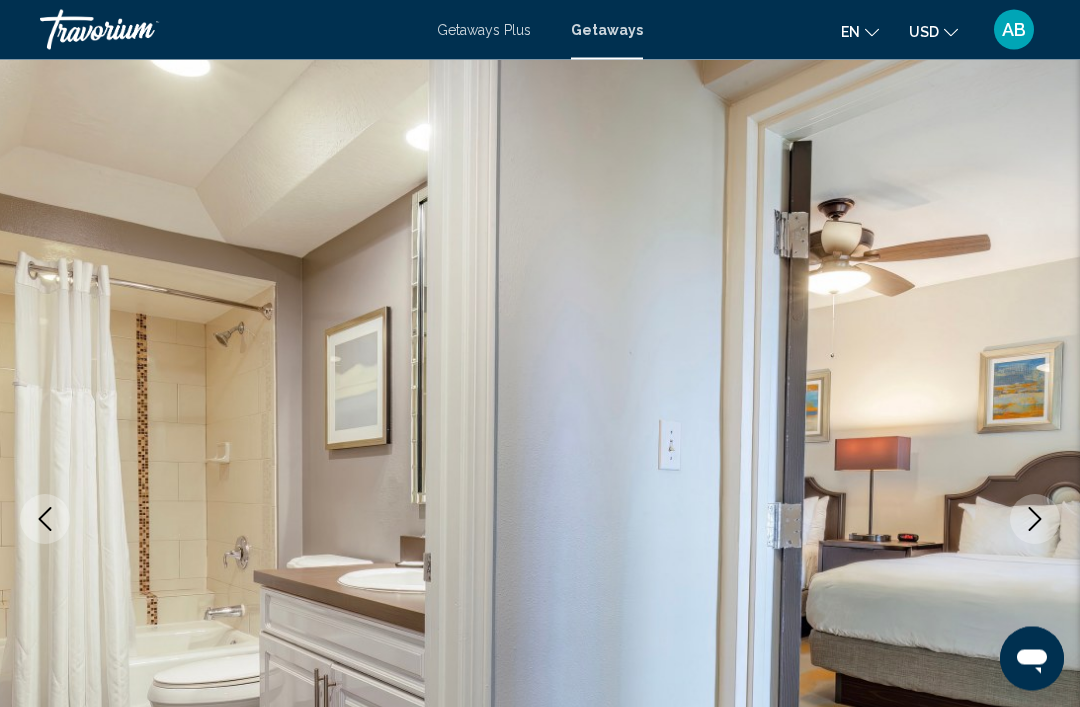 scroll, scrollTop: 0, scrollLeft: 0, axis: both 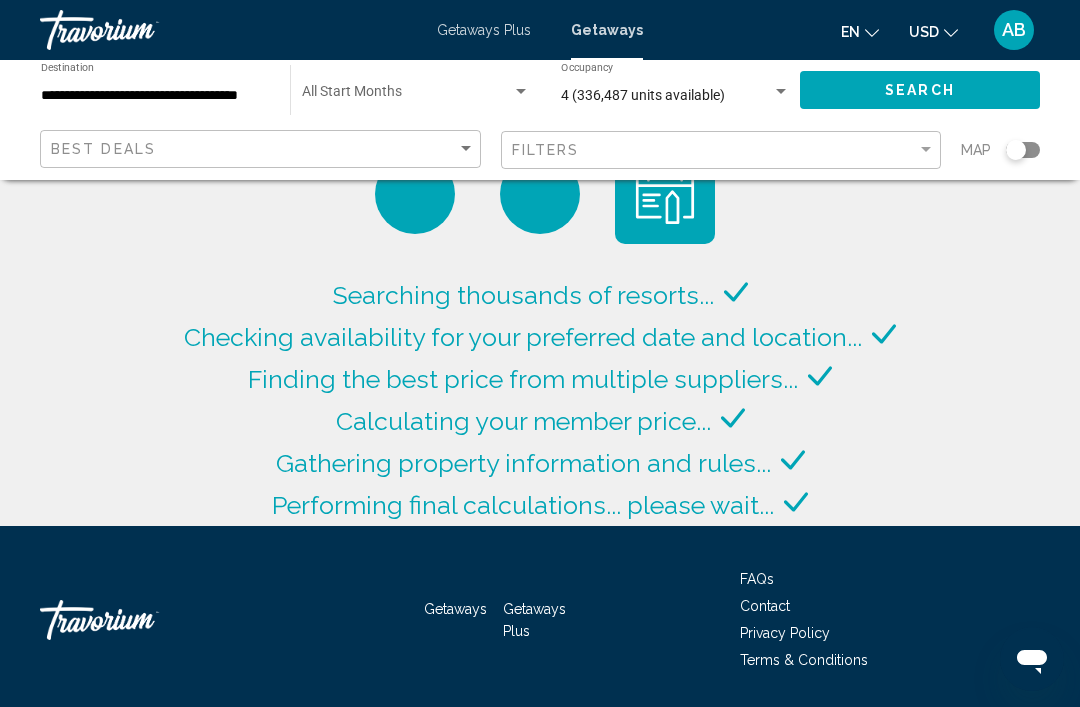 click on "Searching thousands of resorts...
Checking availability for your preferred date and location...
Finding the best price from multiple suppliers...
Calculating your member price...
Gathering property information and rules...
Performing final calculations... please wait..." 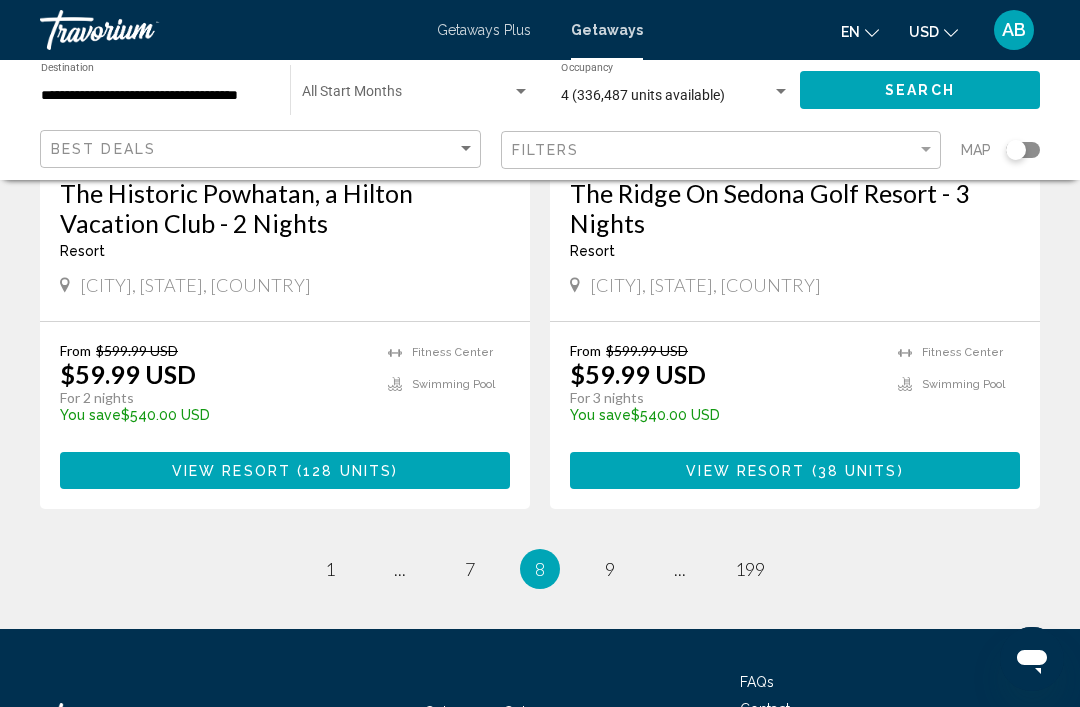 scroll, scrollTop: 4013, scrollLeft: 0, axis: vertical 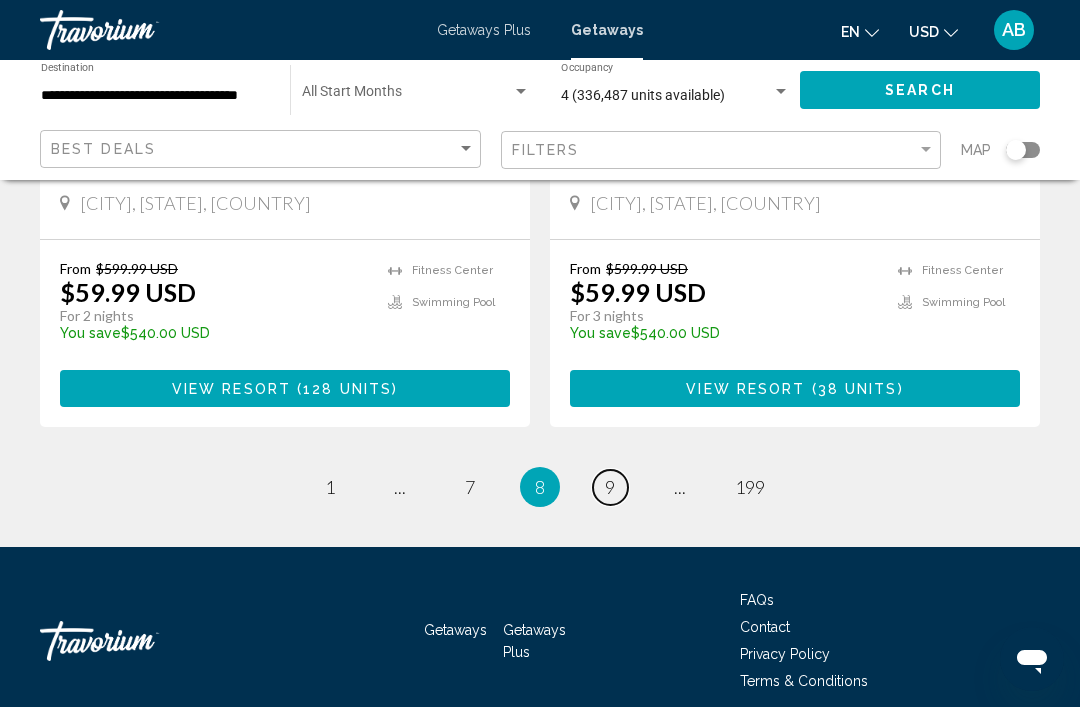 click on "page  9" at bounding box center (610, 487) 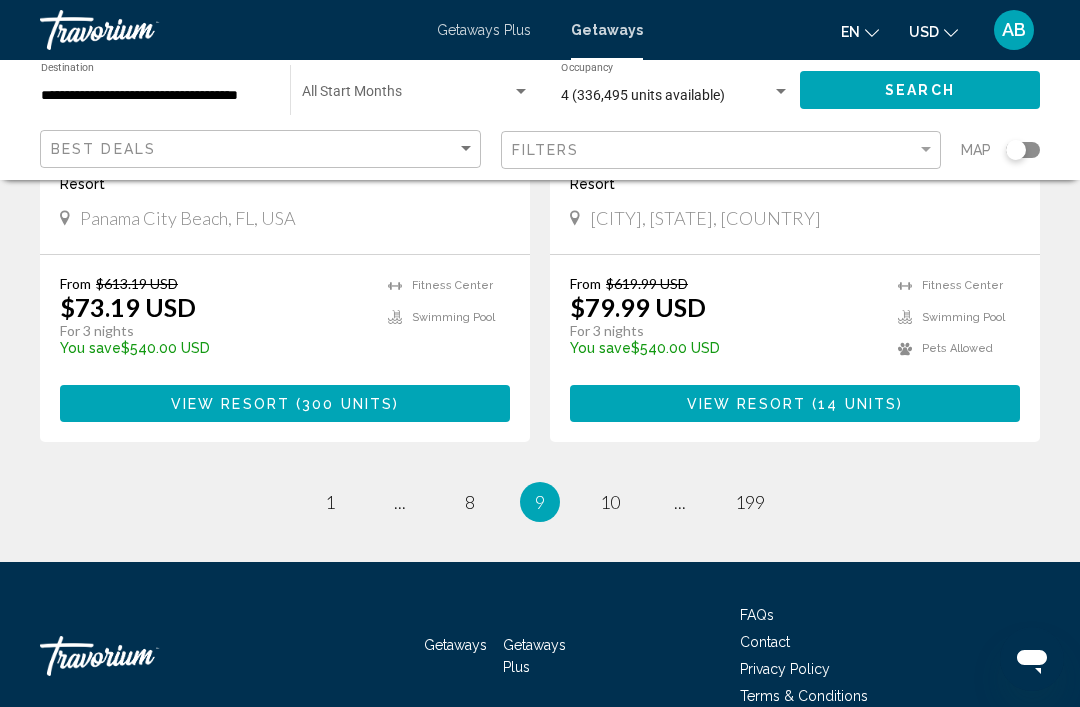scroll, scrollTop: 3983, scrollLeft: 0, axis: vertical 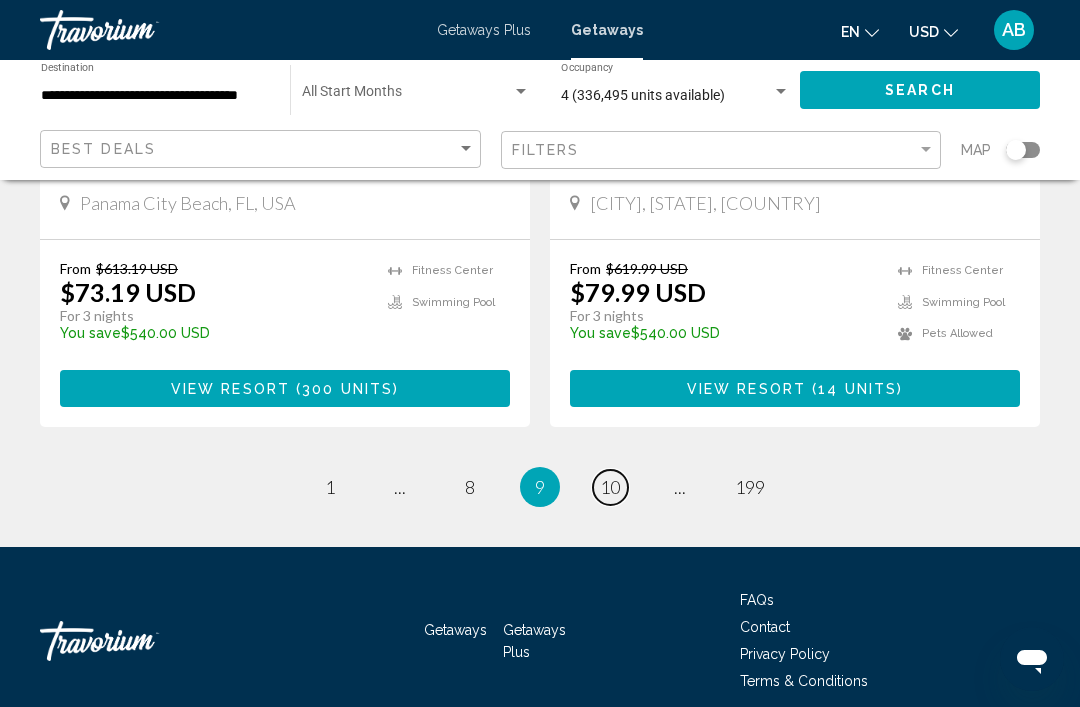 click on "10" at bounding box center [610, 487] 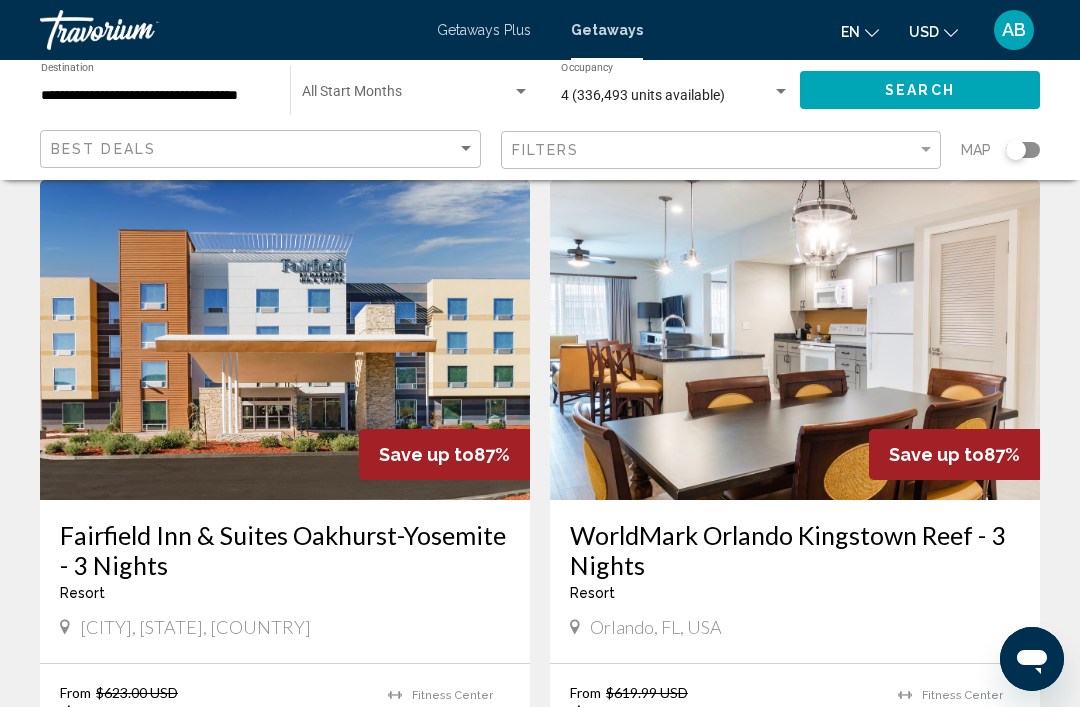 scroll, scrollTop: 800, scrollLeft: 0, axis: vertical 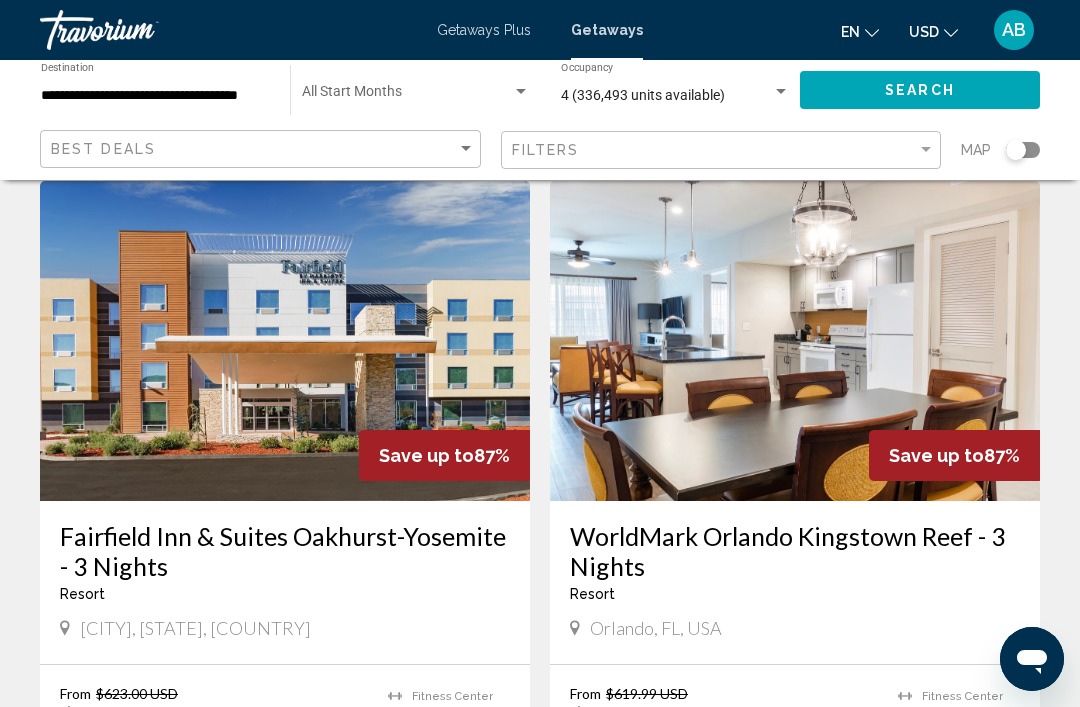 click at bounding box center [795, 341] 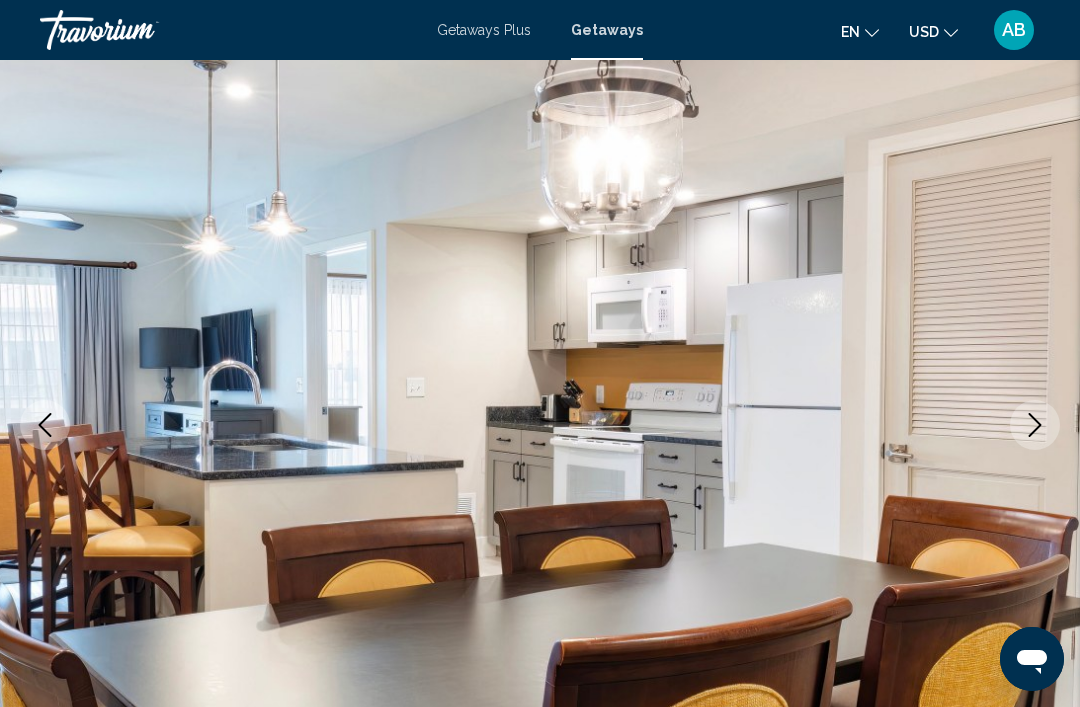 scroll, scrollTop: 116, scrollLeft: 0, axis: vertical 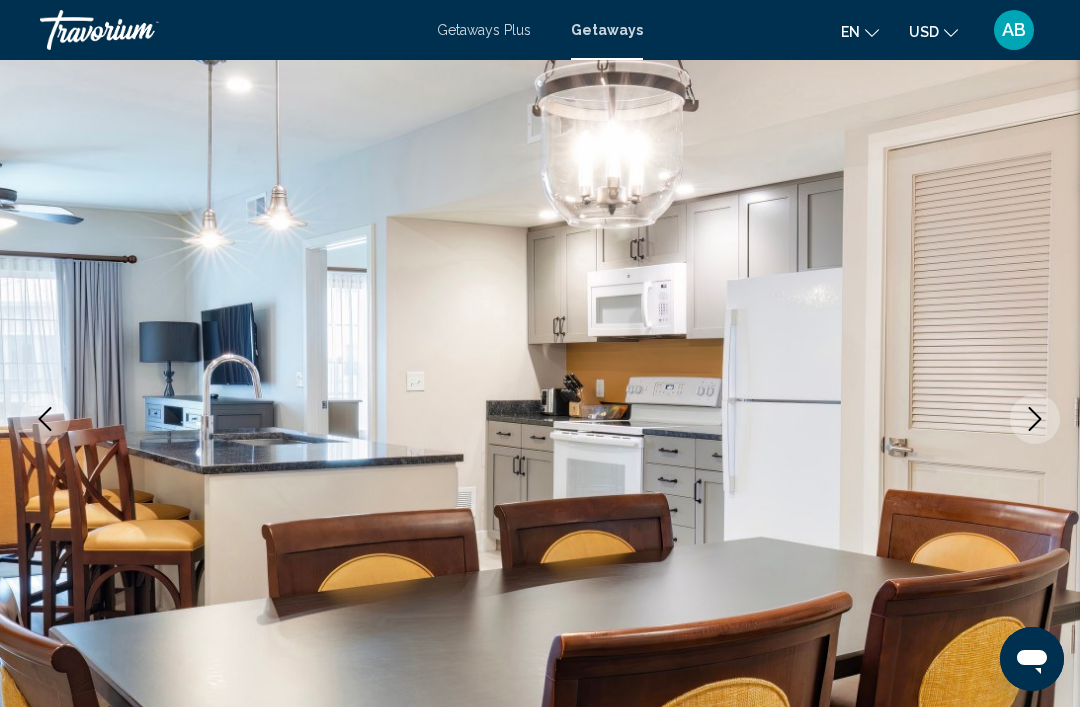 click at bounding box center [1035, 419] 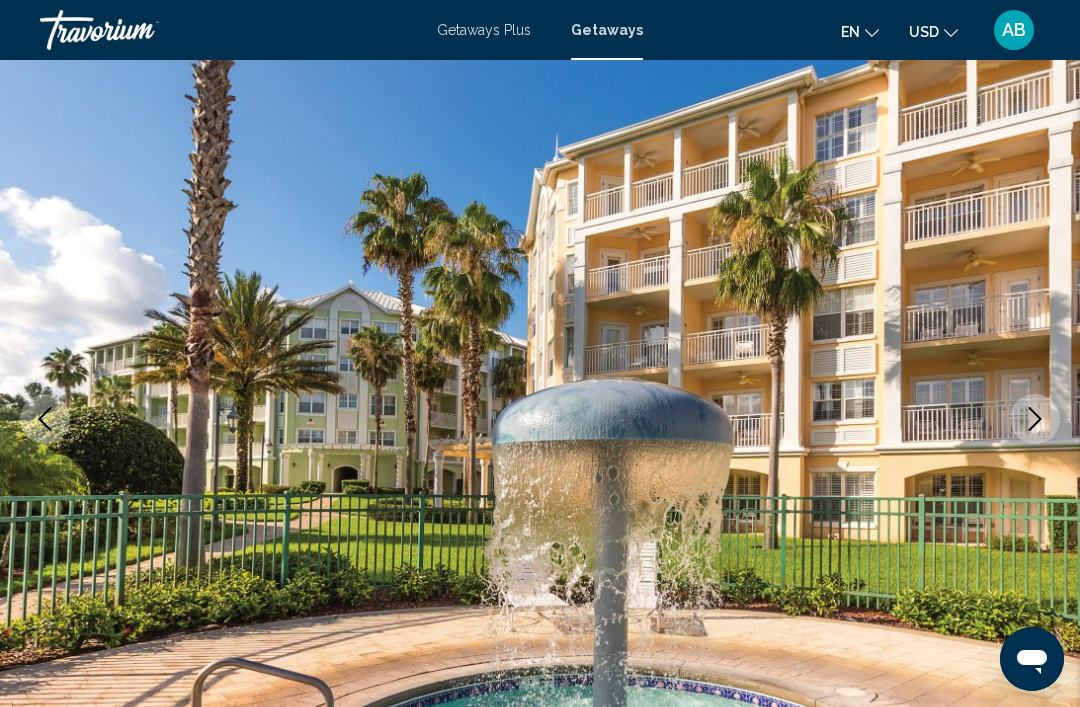 click at bounding box center [1035, 419] 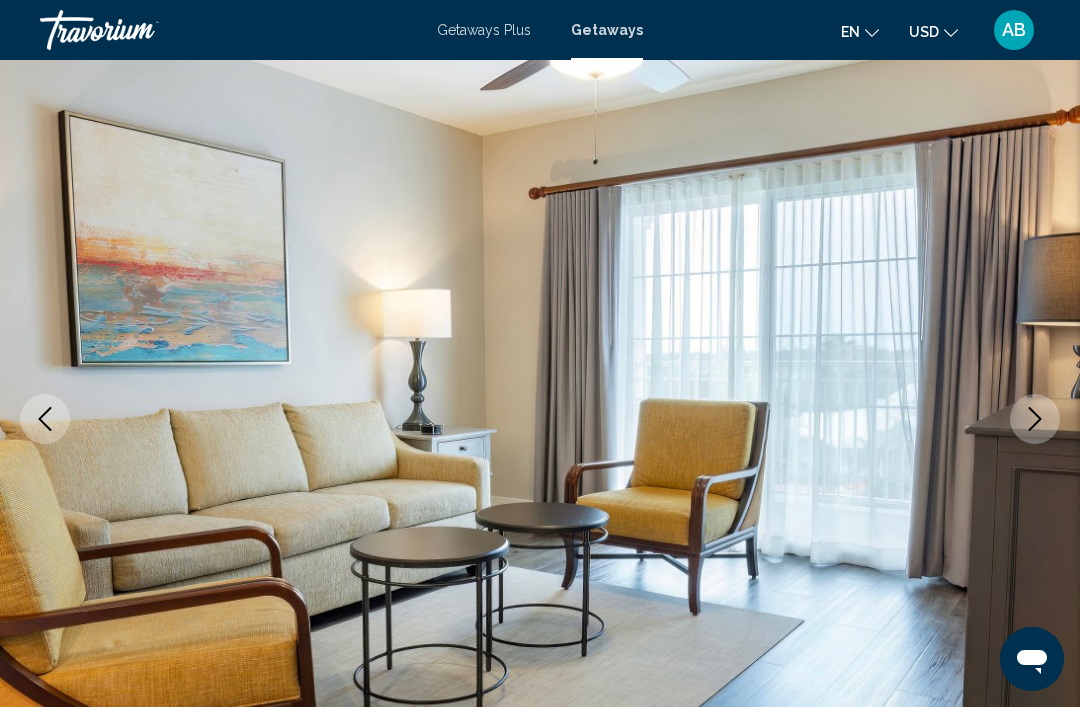 click 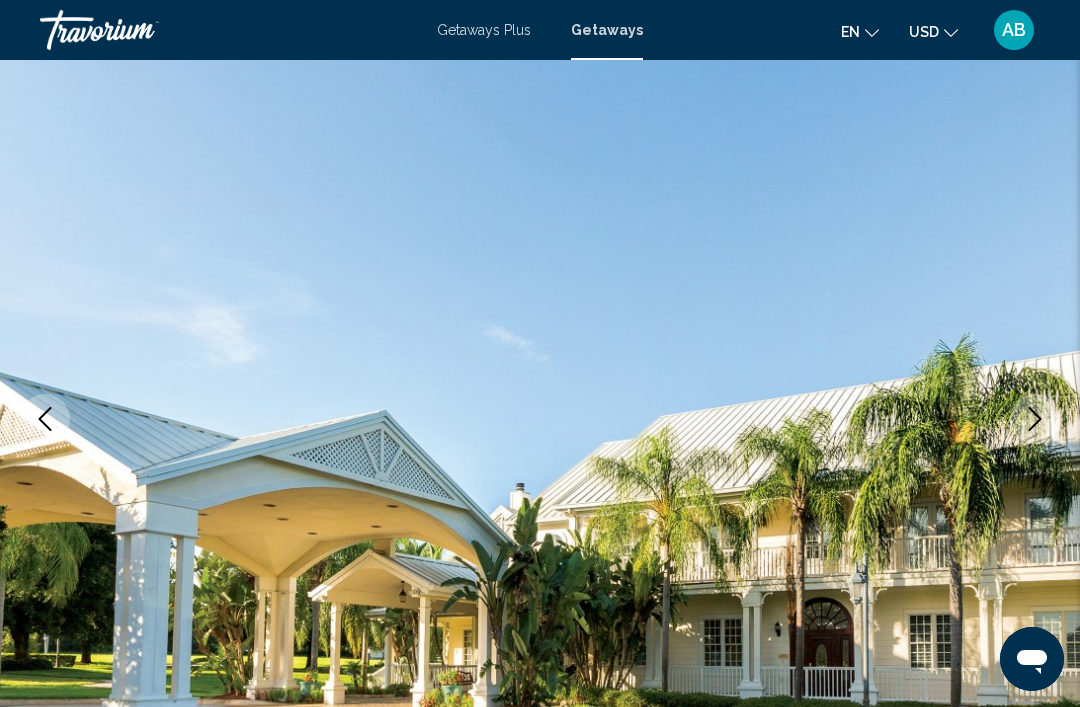 click 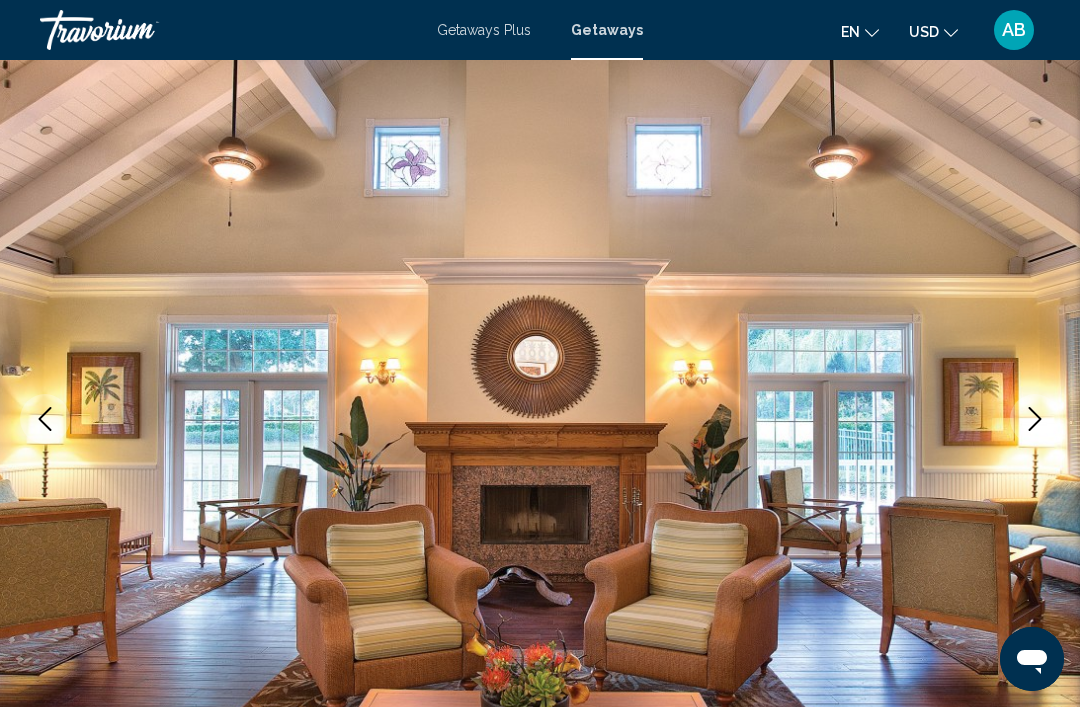 click at bounding box center [1035, 419] 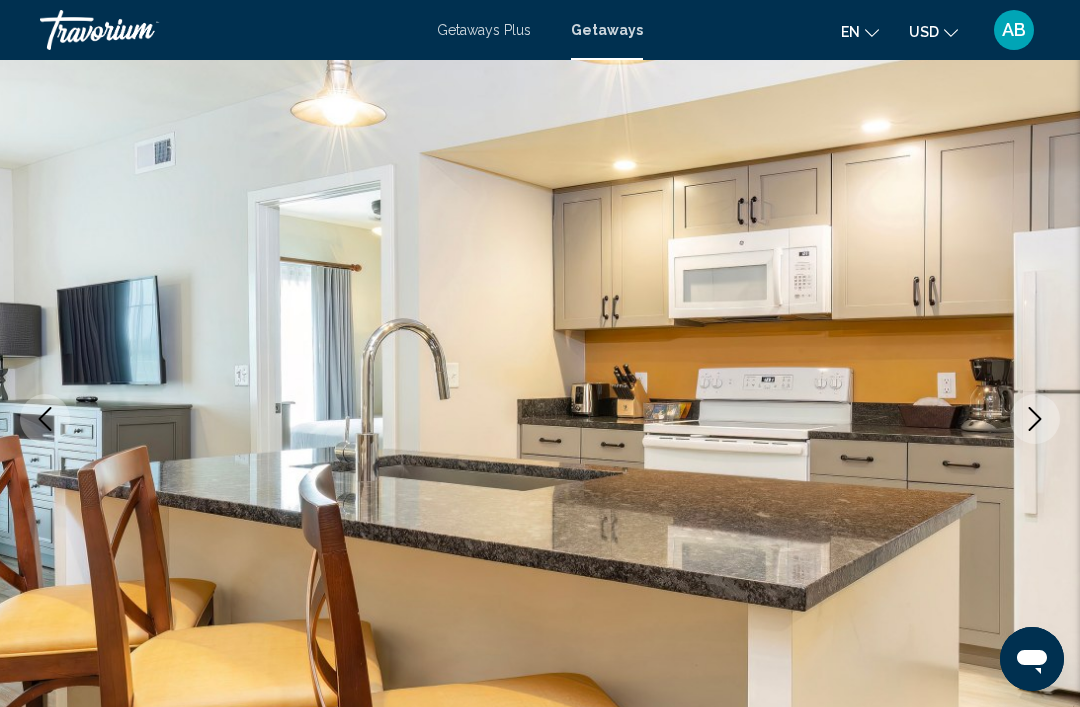click at bounding box center (1035, 419) 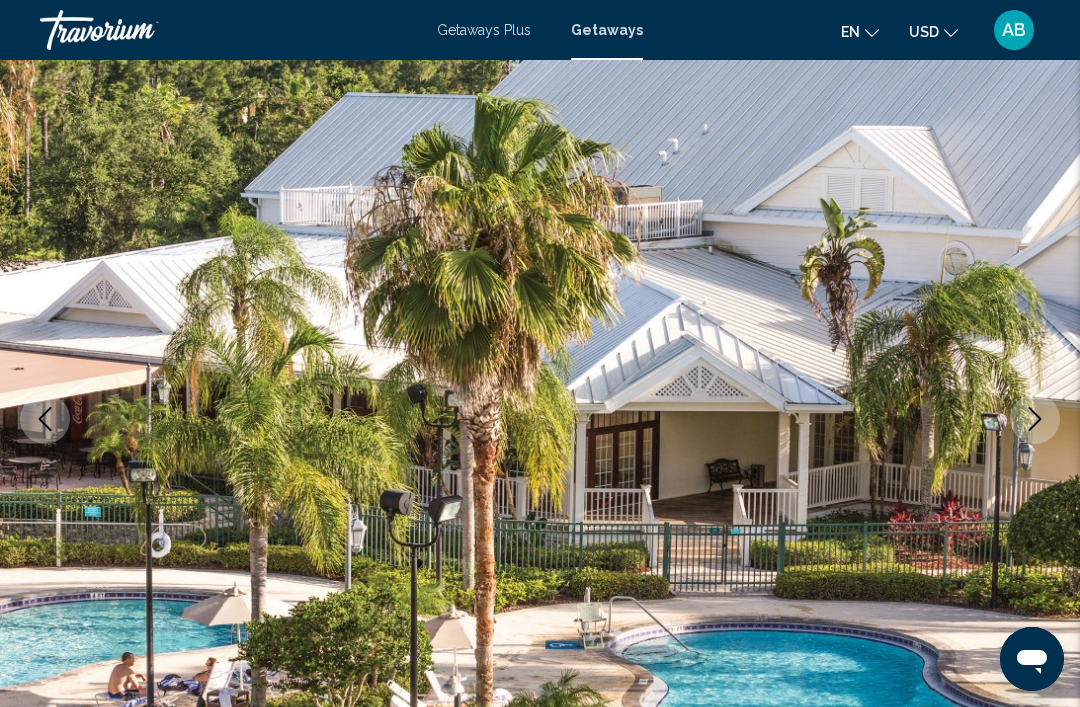 click at bounding box center (1035, 419) 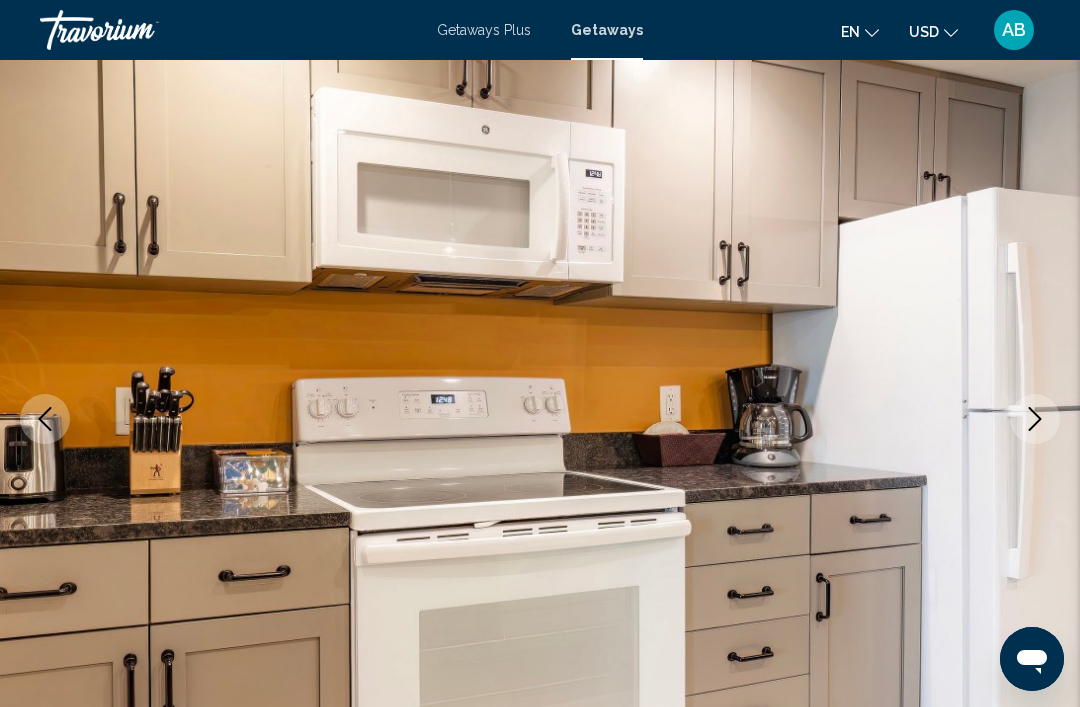 click at bounding box center [540, 419] 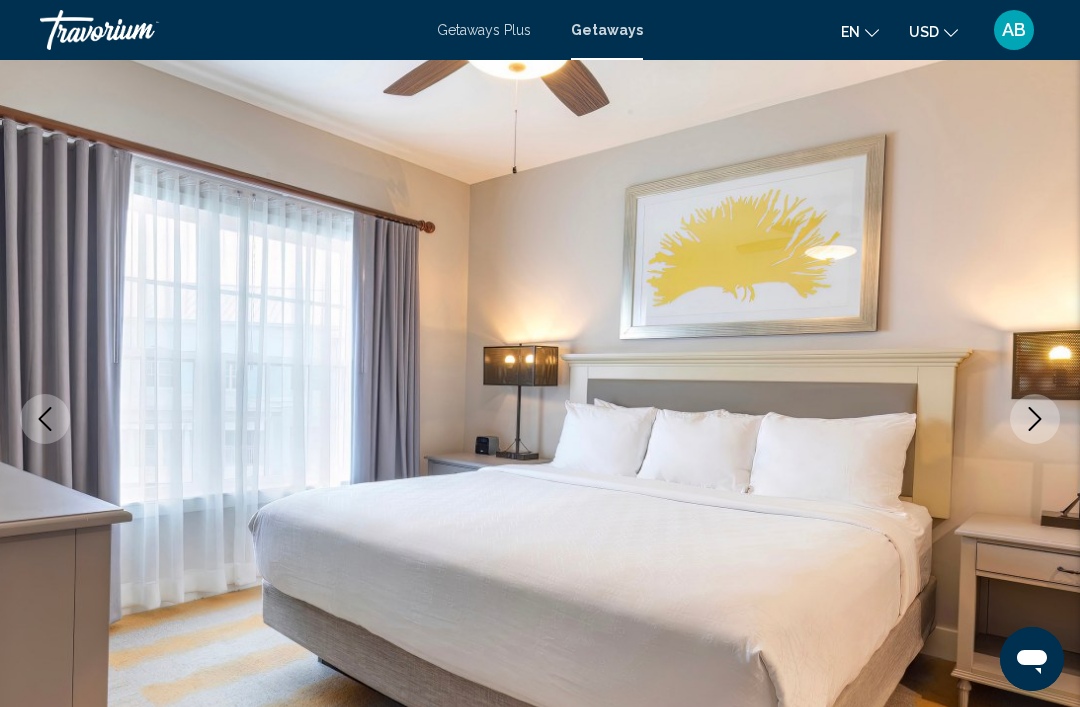 click 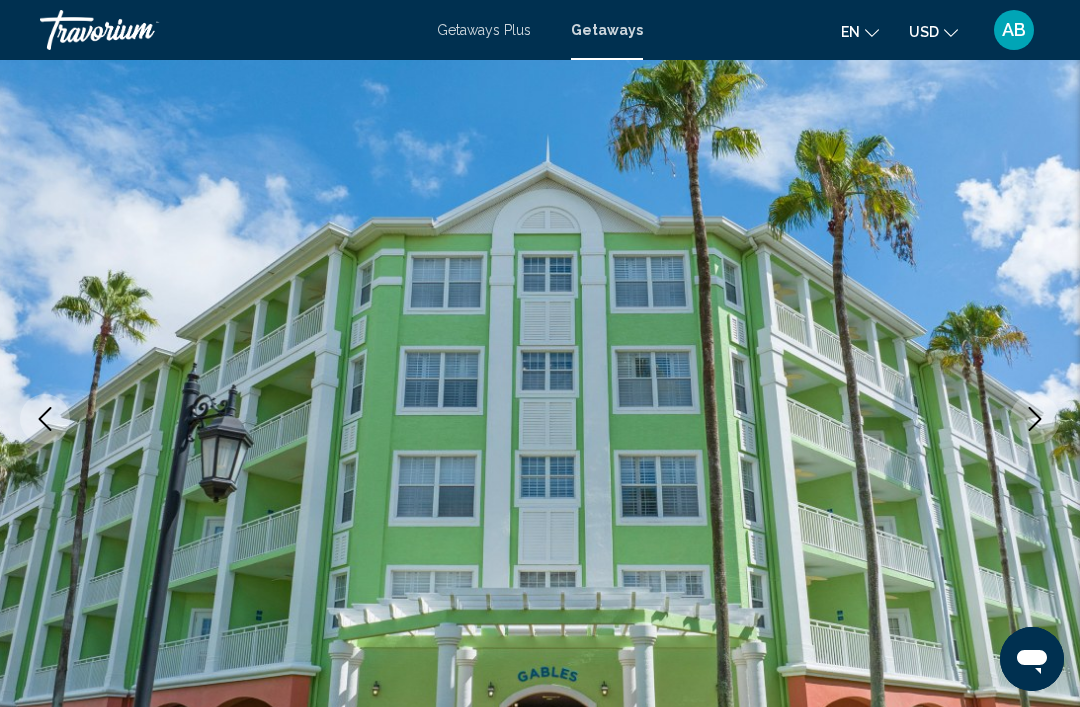 click 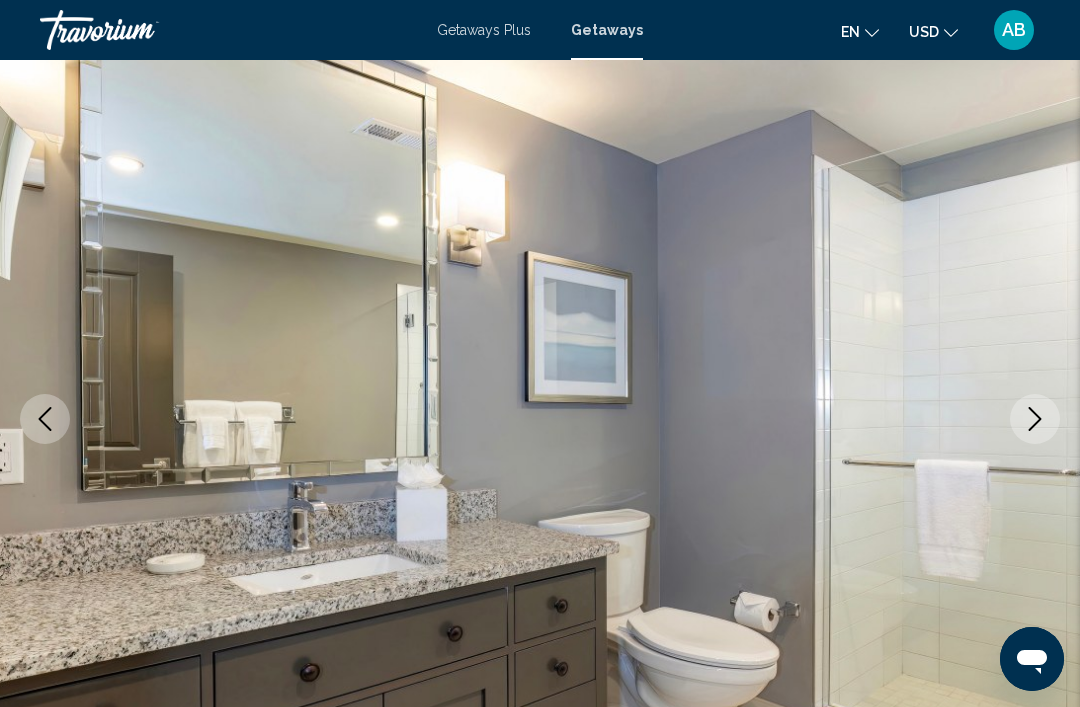 click 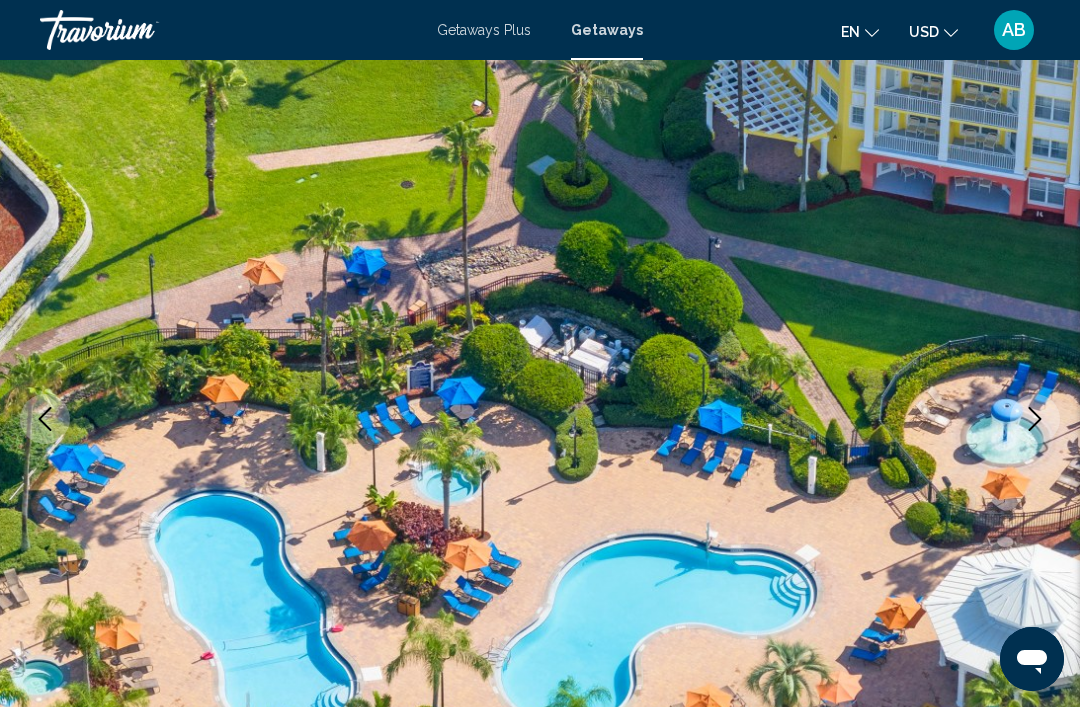 click at bounding box center [1035, 419] 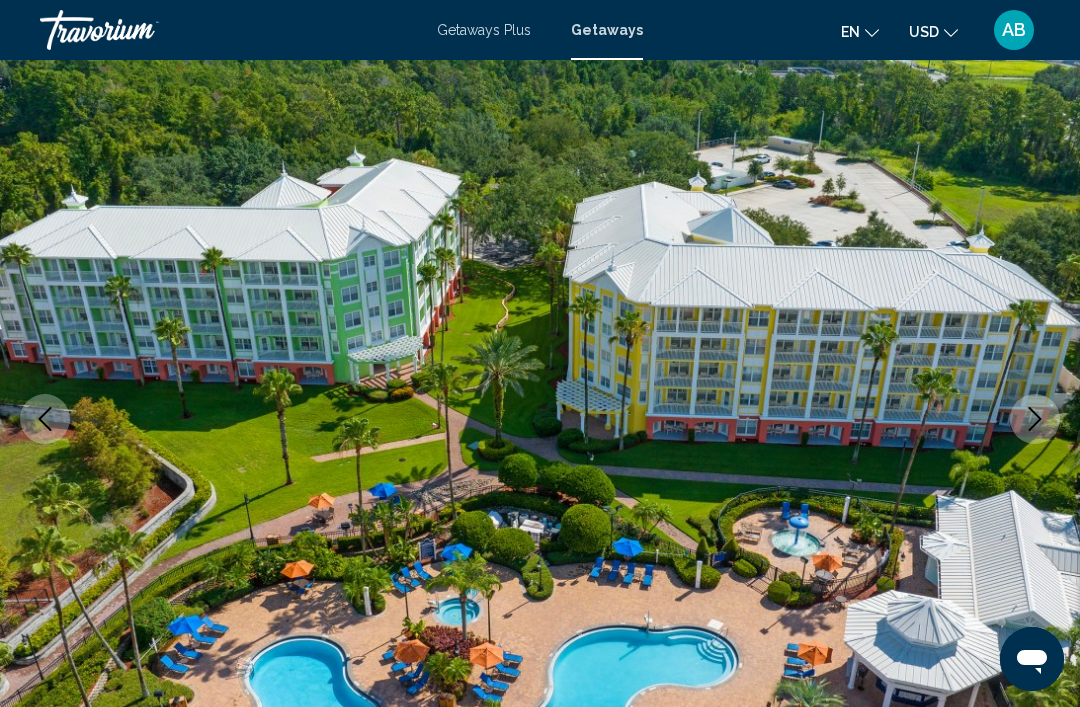 click at bounding box center (1035, 419) 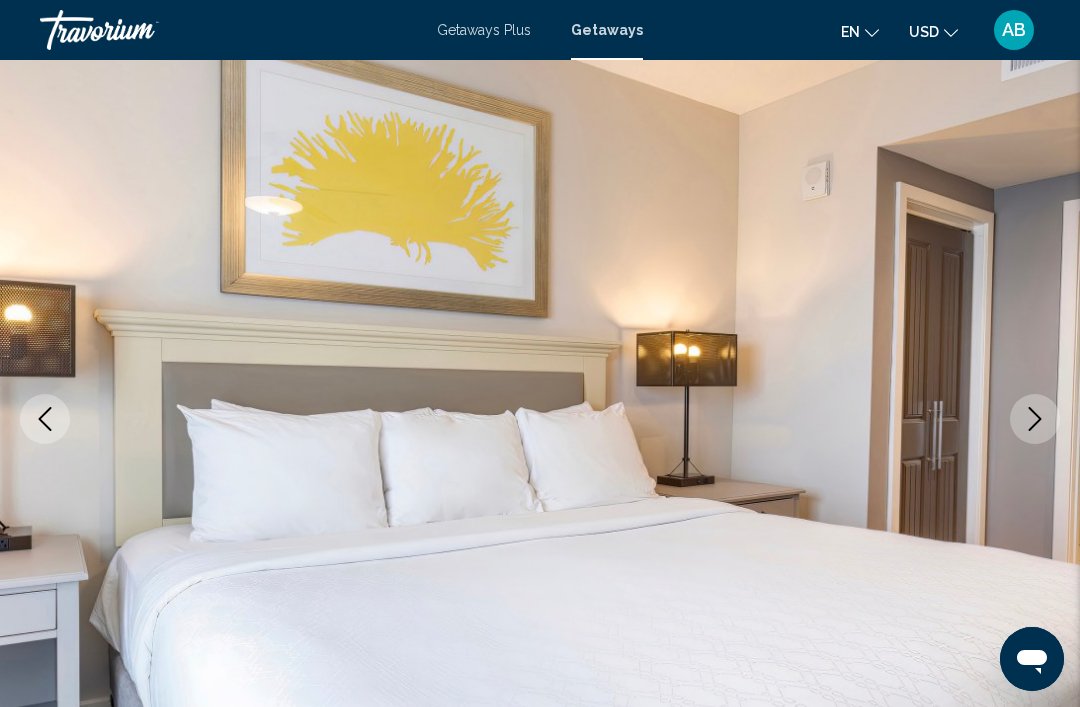 click 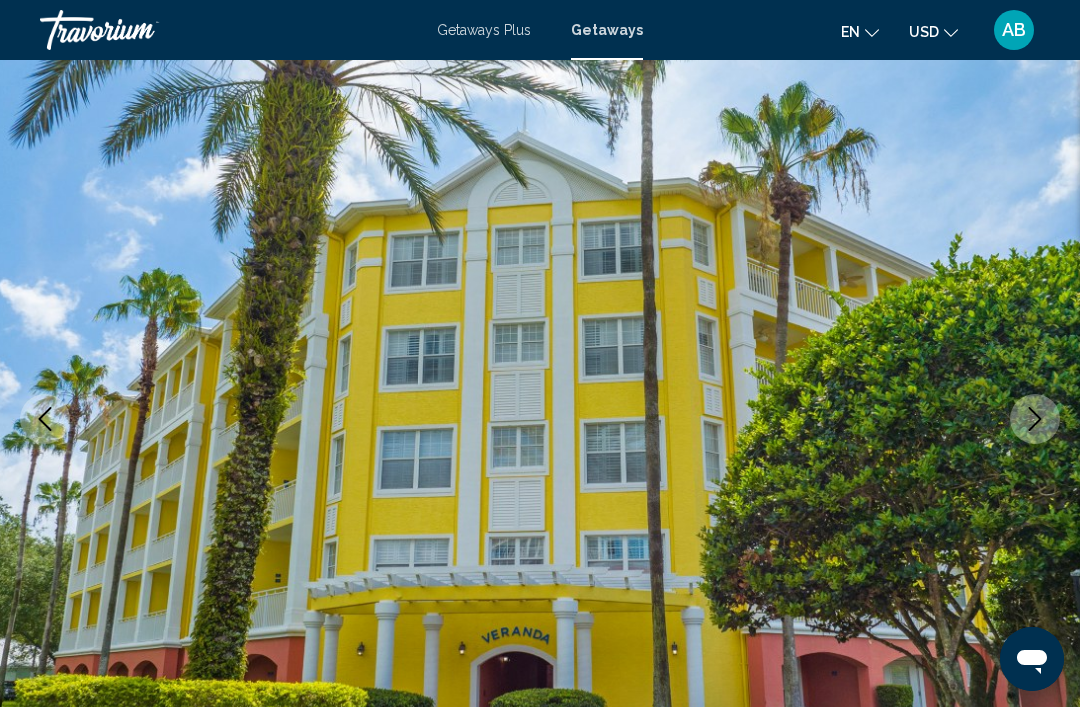 click 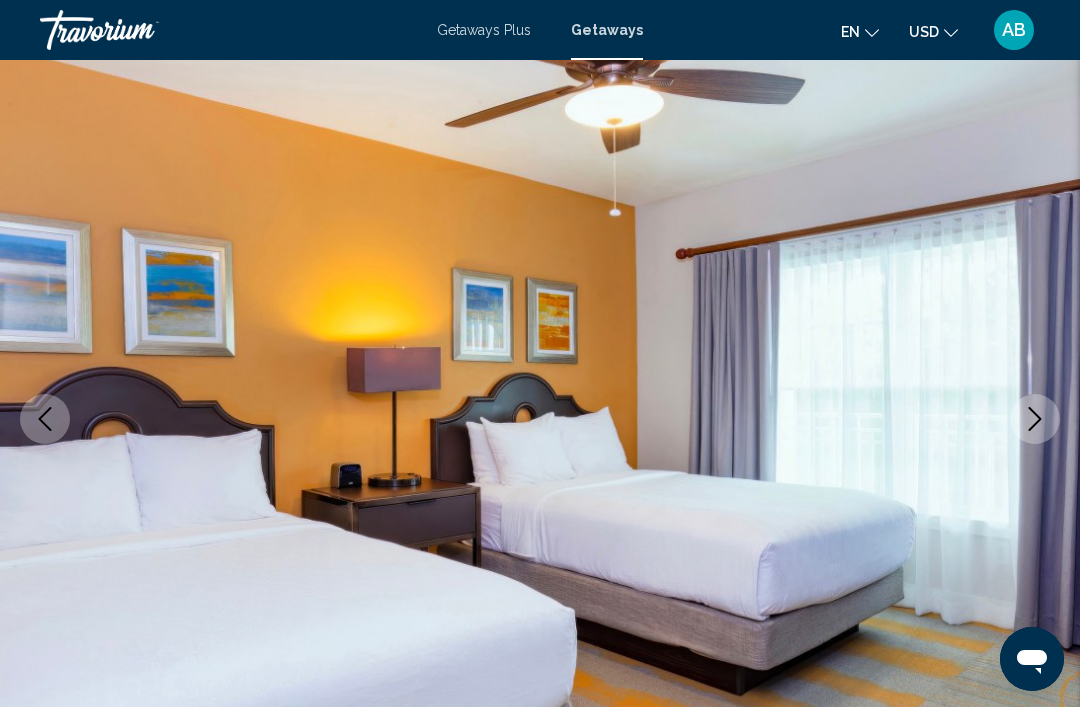 click 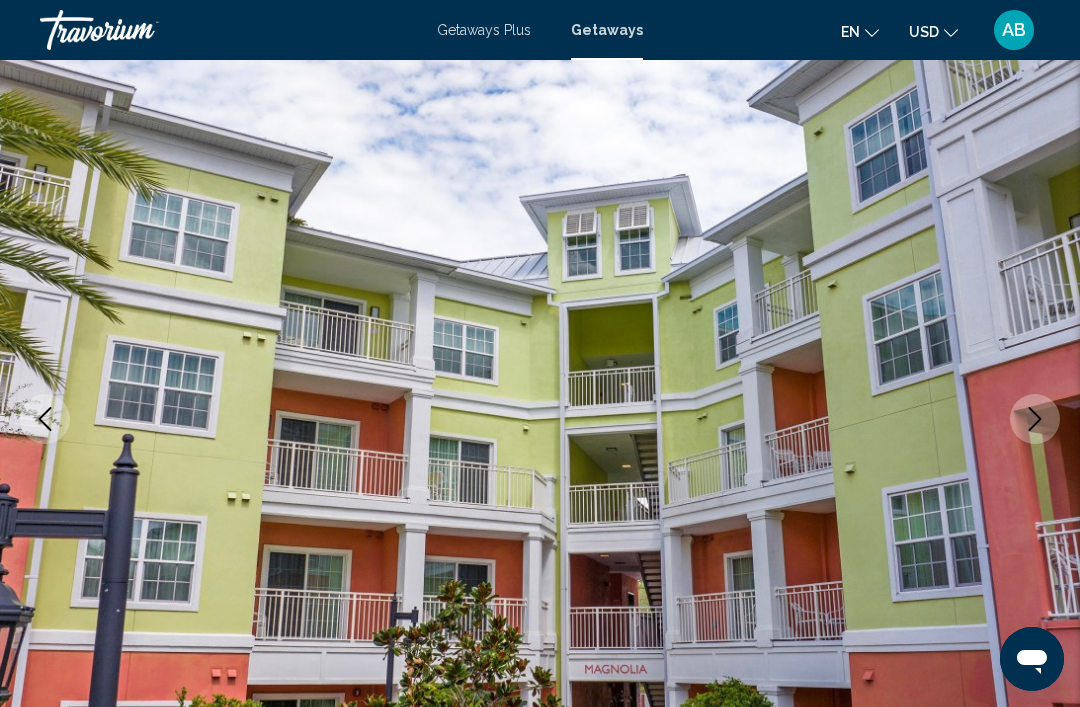 click 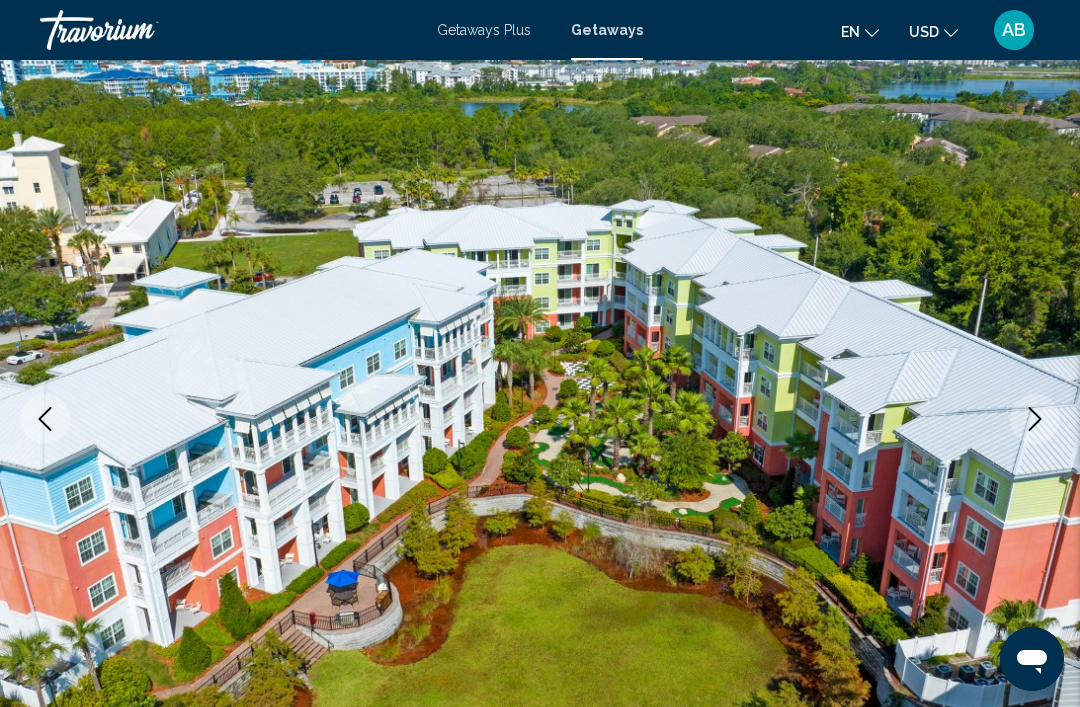 click 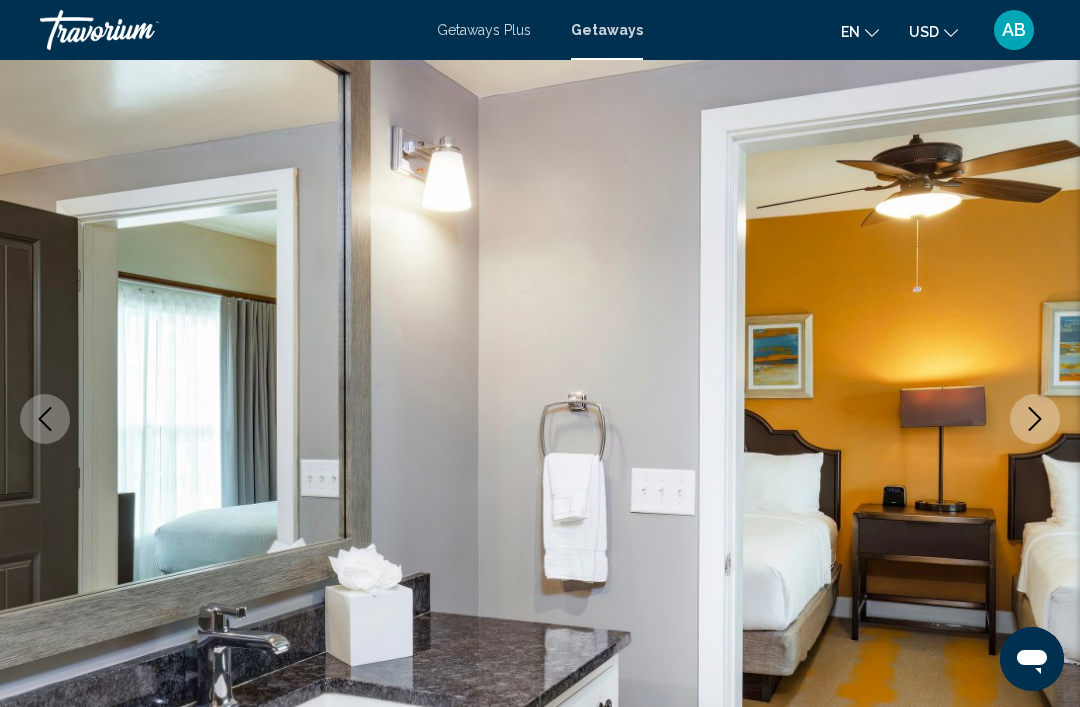 click 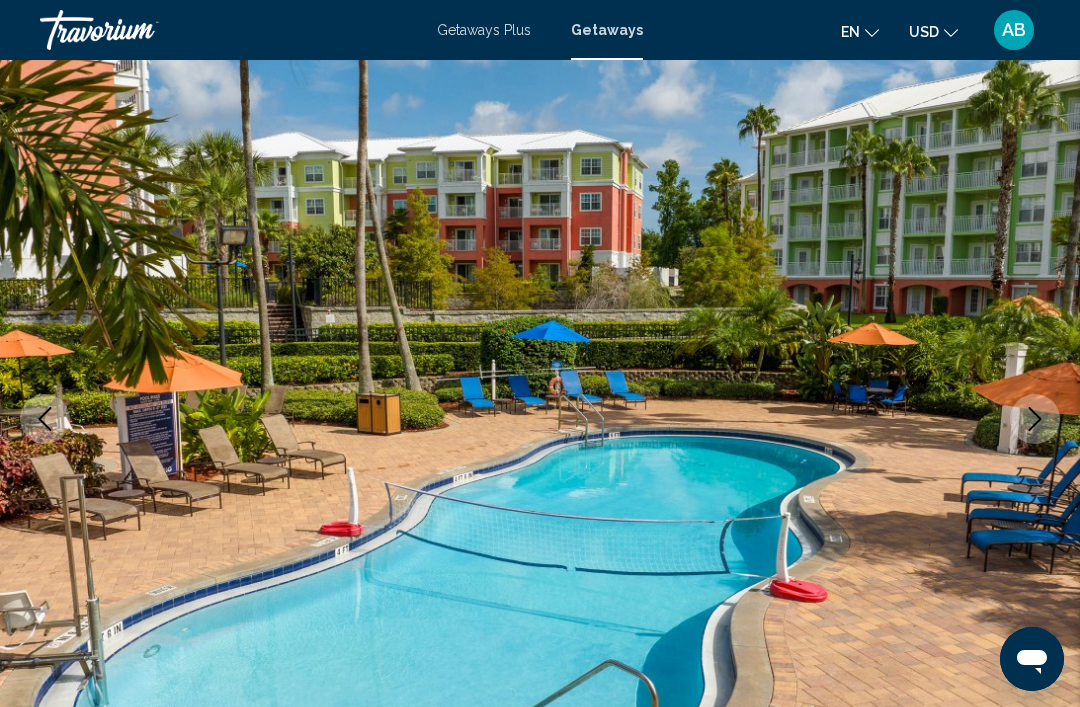 click at bounding box center [1035, 419] 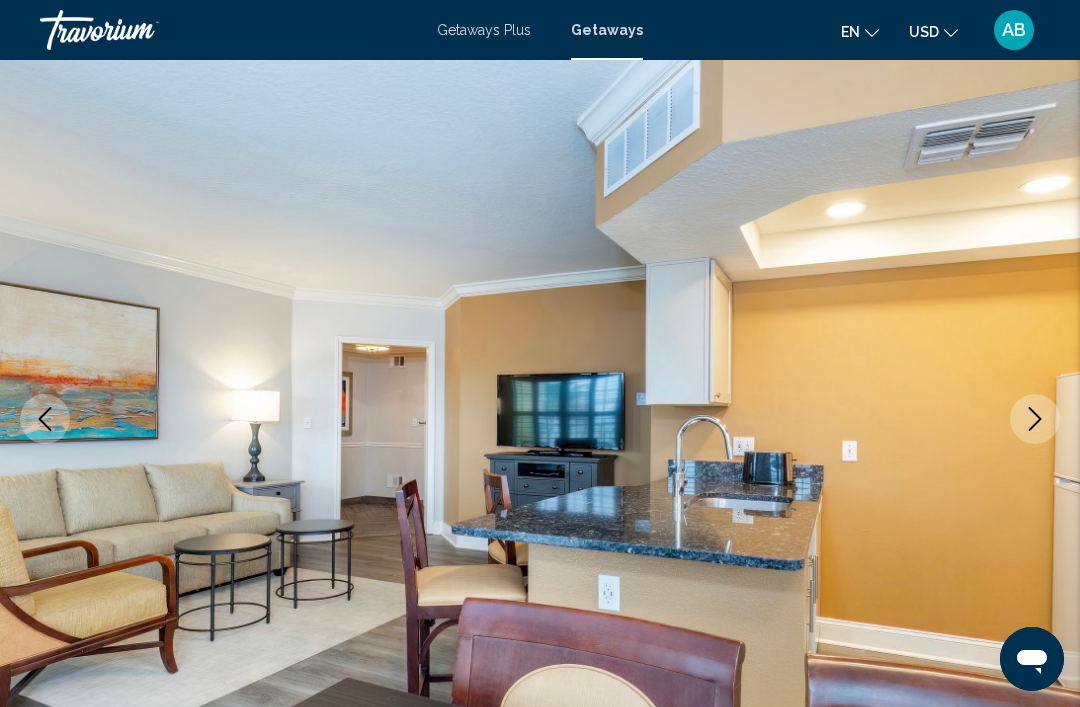click at bounding box center [1035, 419] 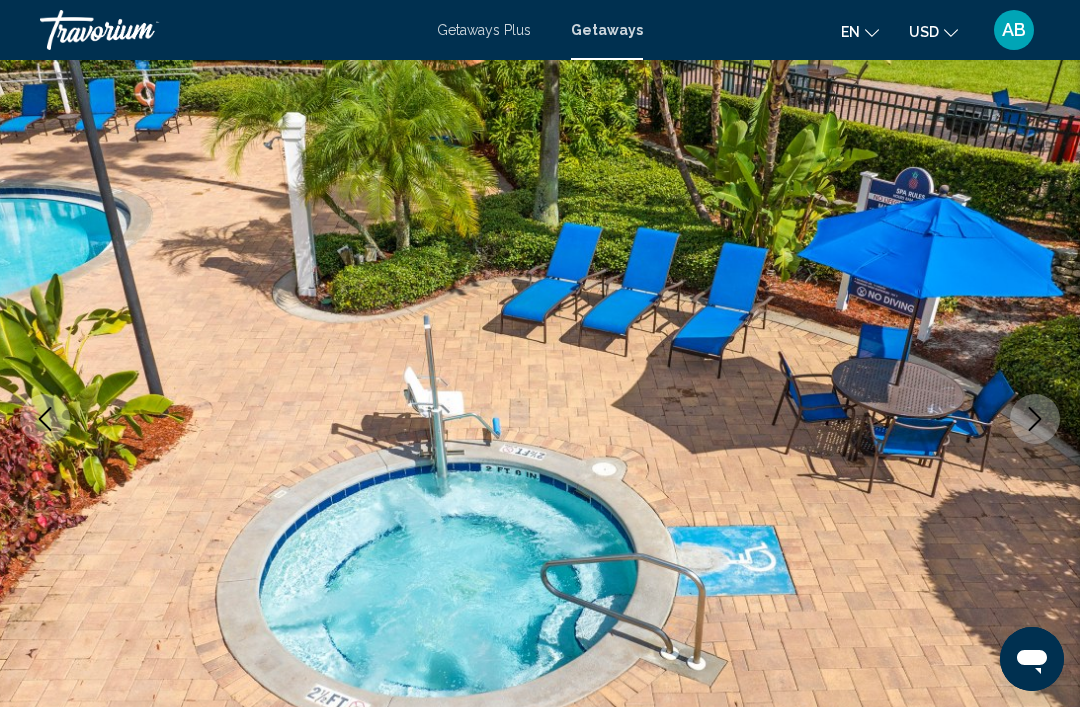 click at bounding box center [1035, 419] 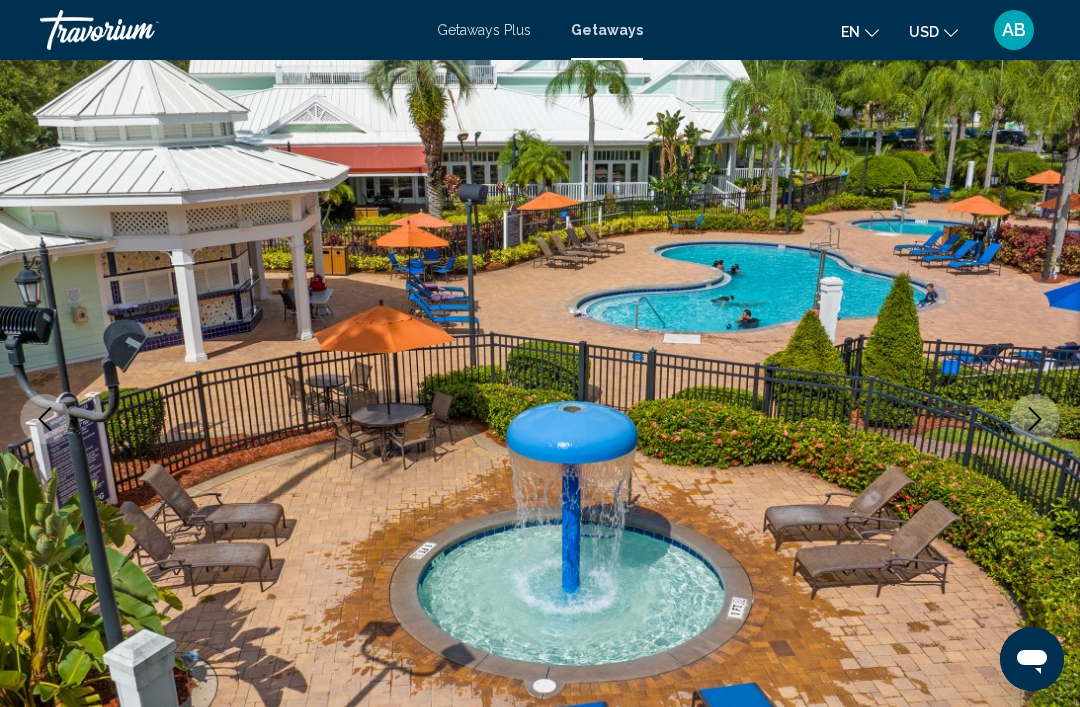 click at bounding box center [1035, 419] 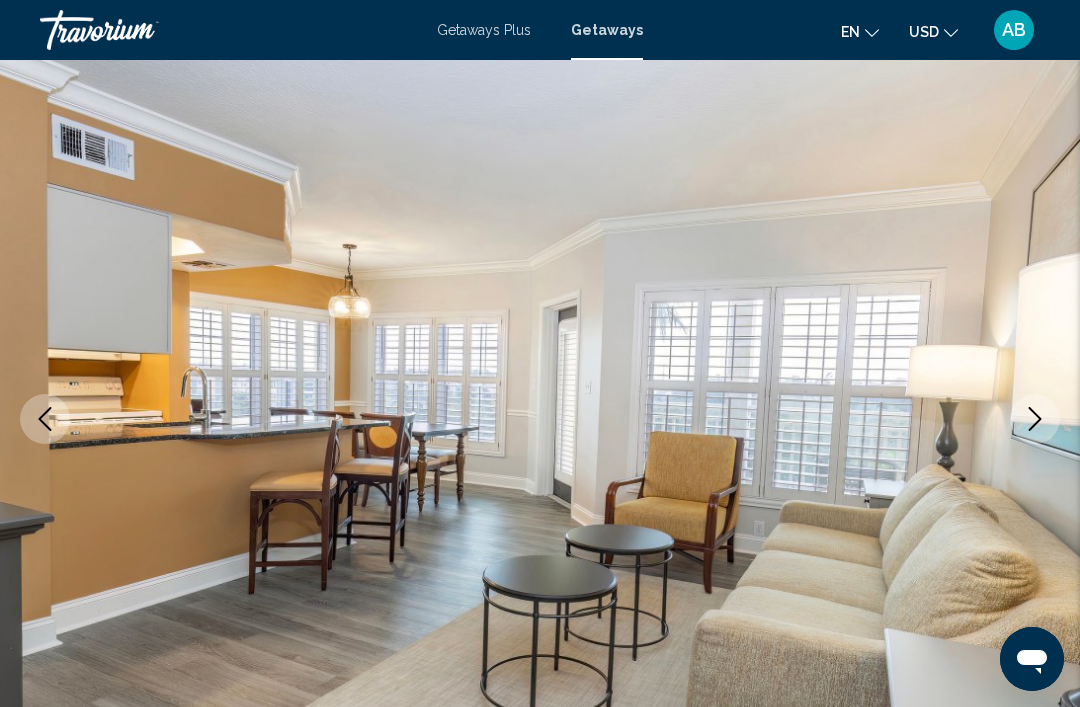 click at bounding box center (1035, 419) 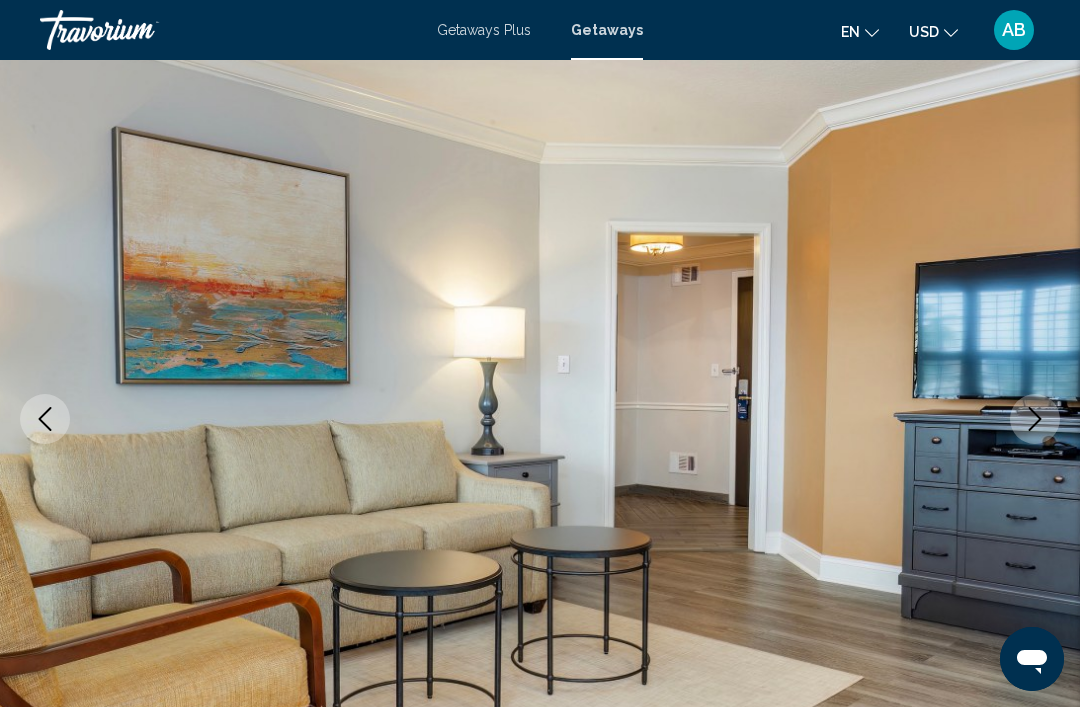 click at bounding box center [540, 419] 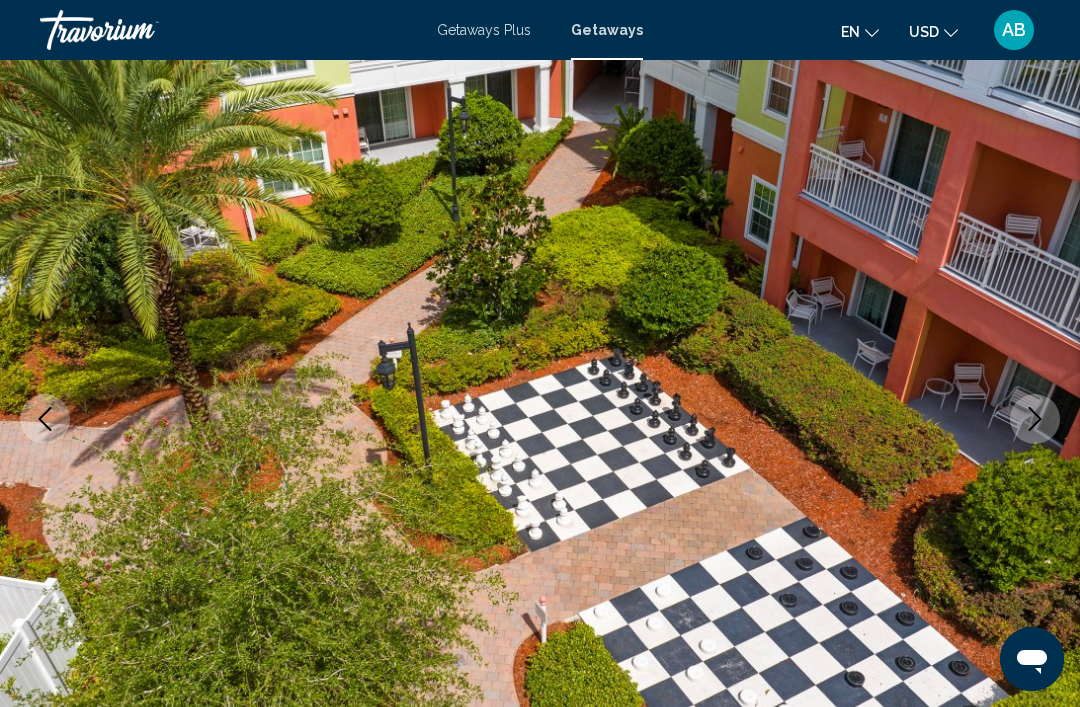click 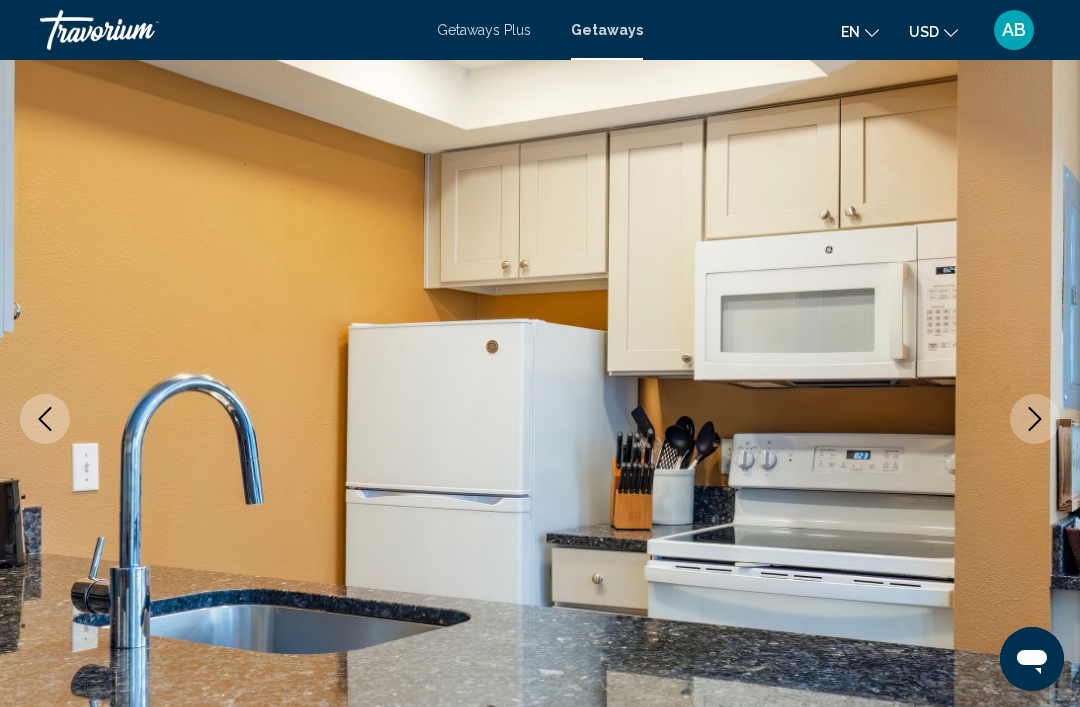 click 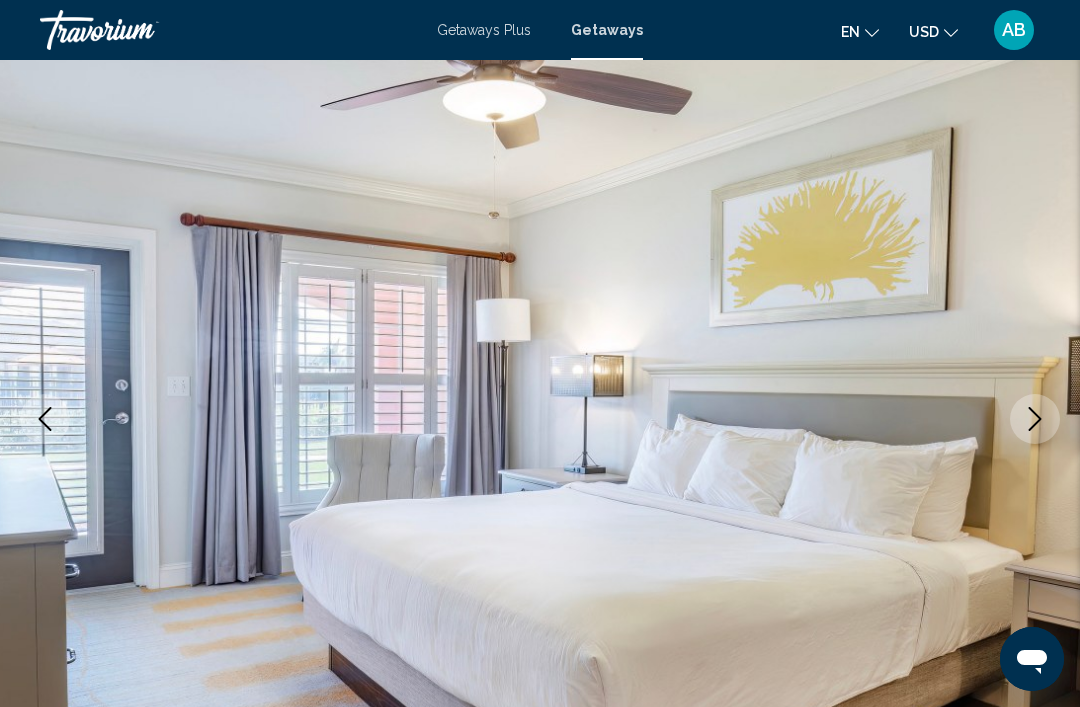 click 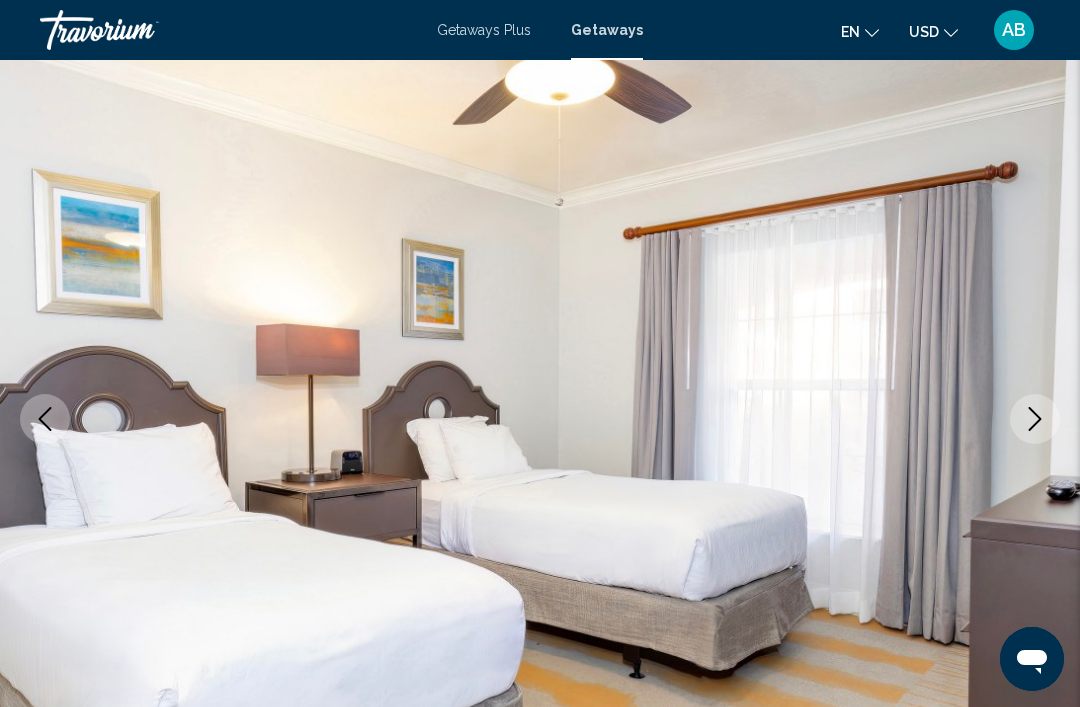 click 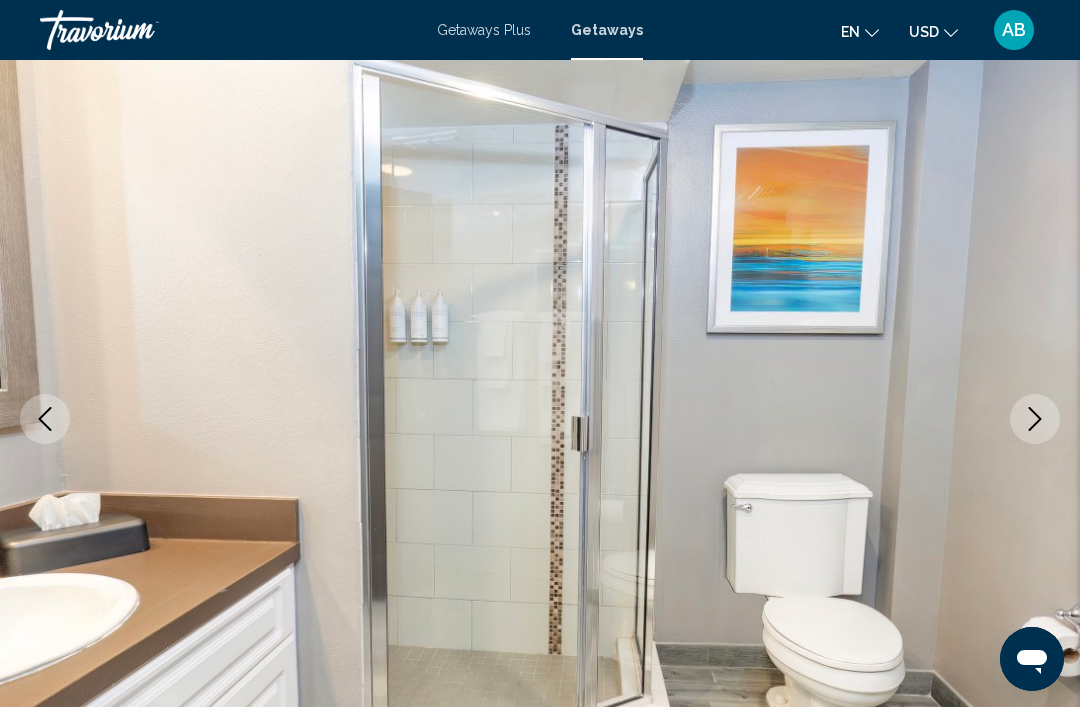 click 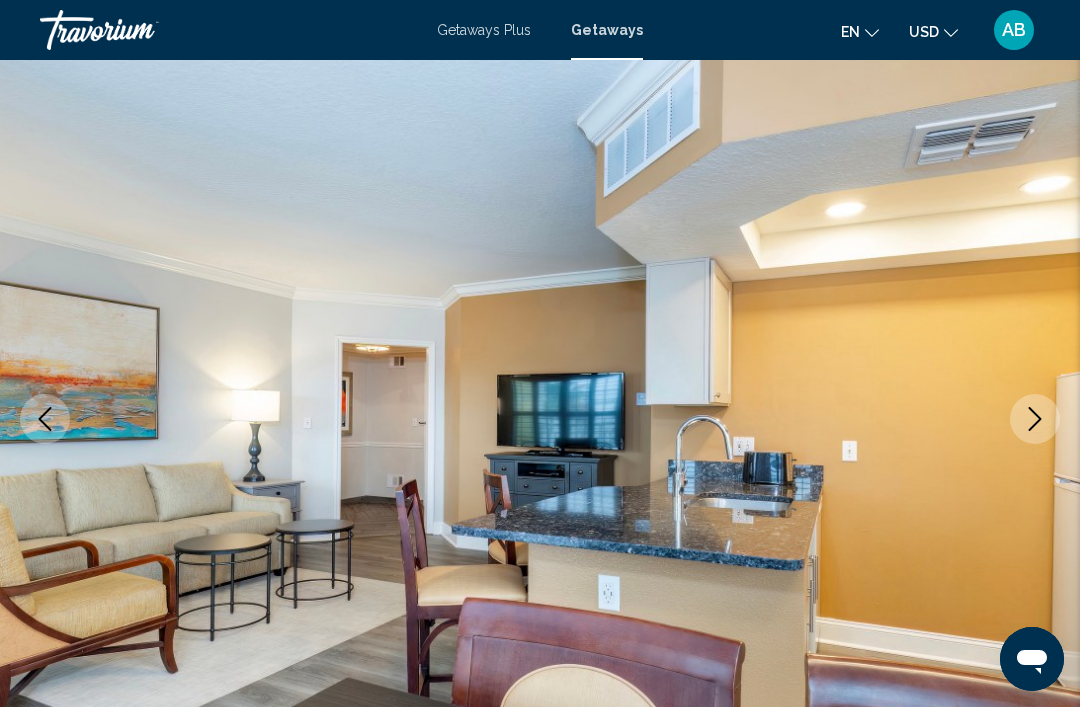 click 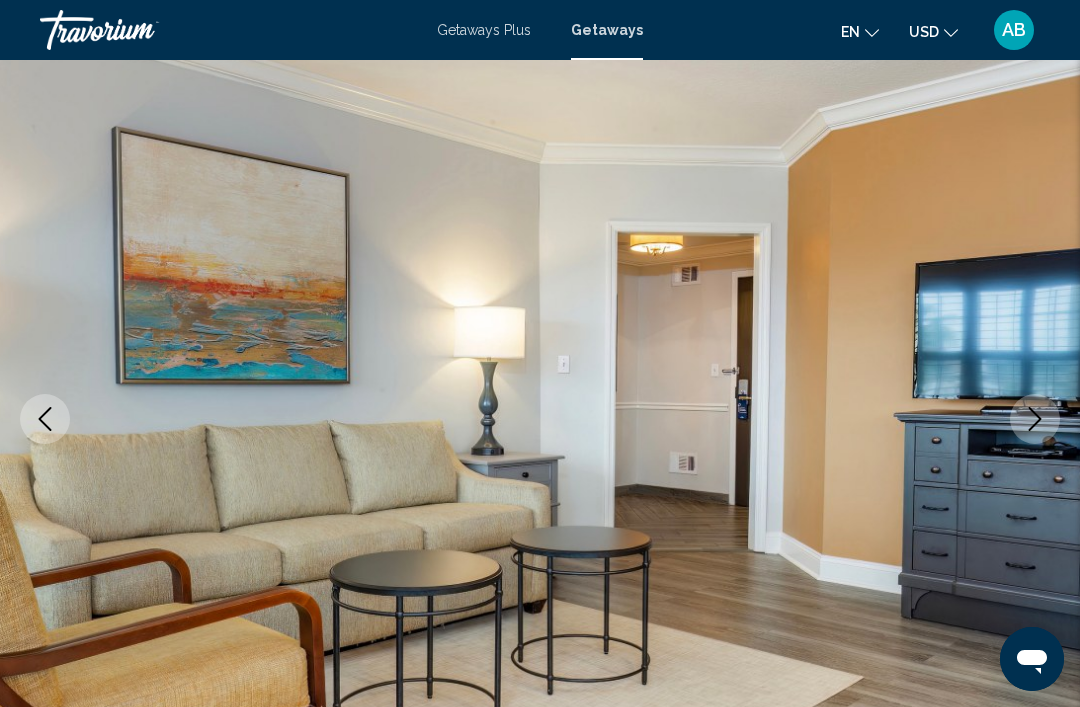 click at bounding box center (1035, 419) 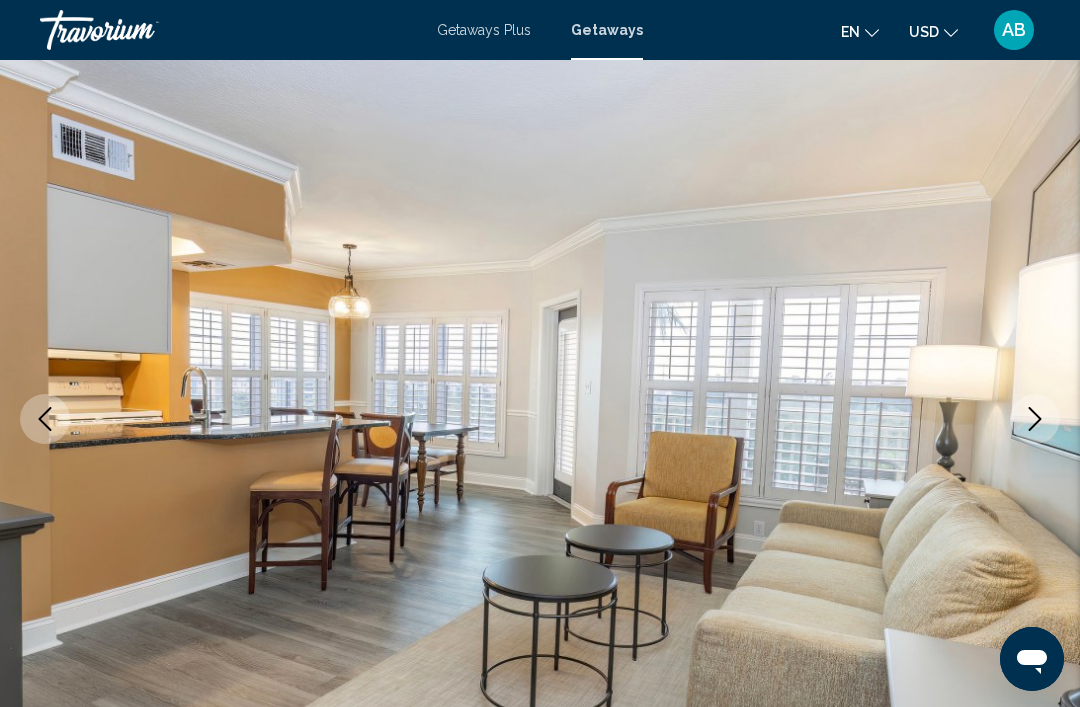 click at bounding box center [1035, 419] 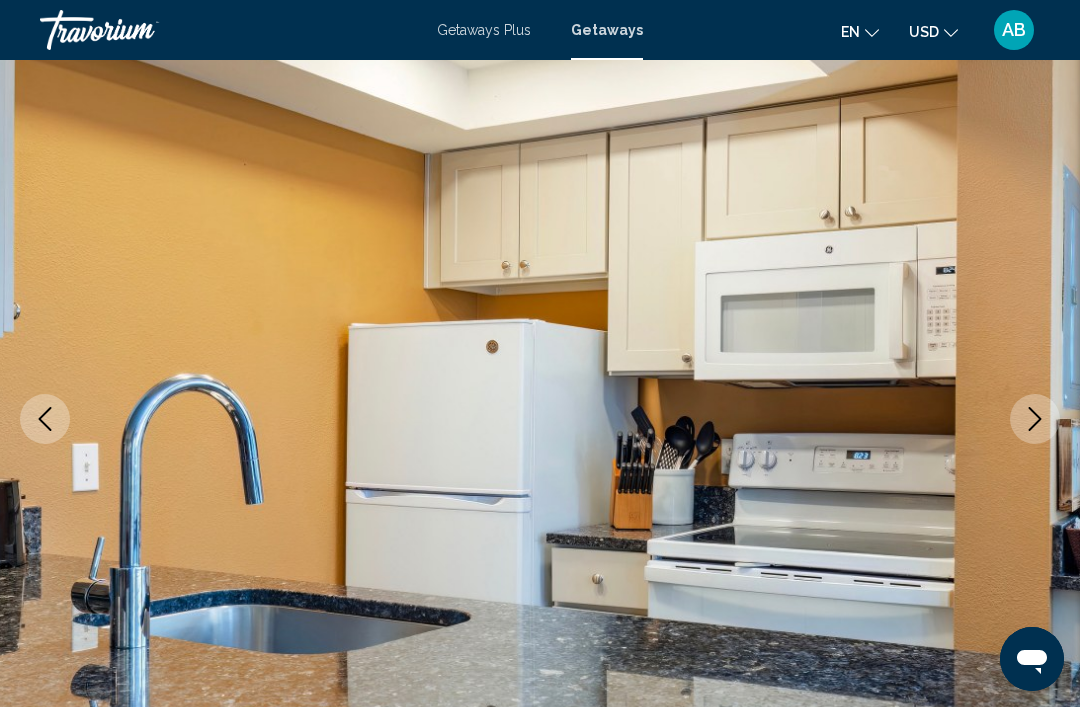 click at bounding box center (1035, 419) 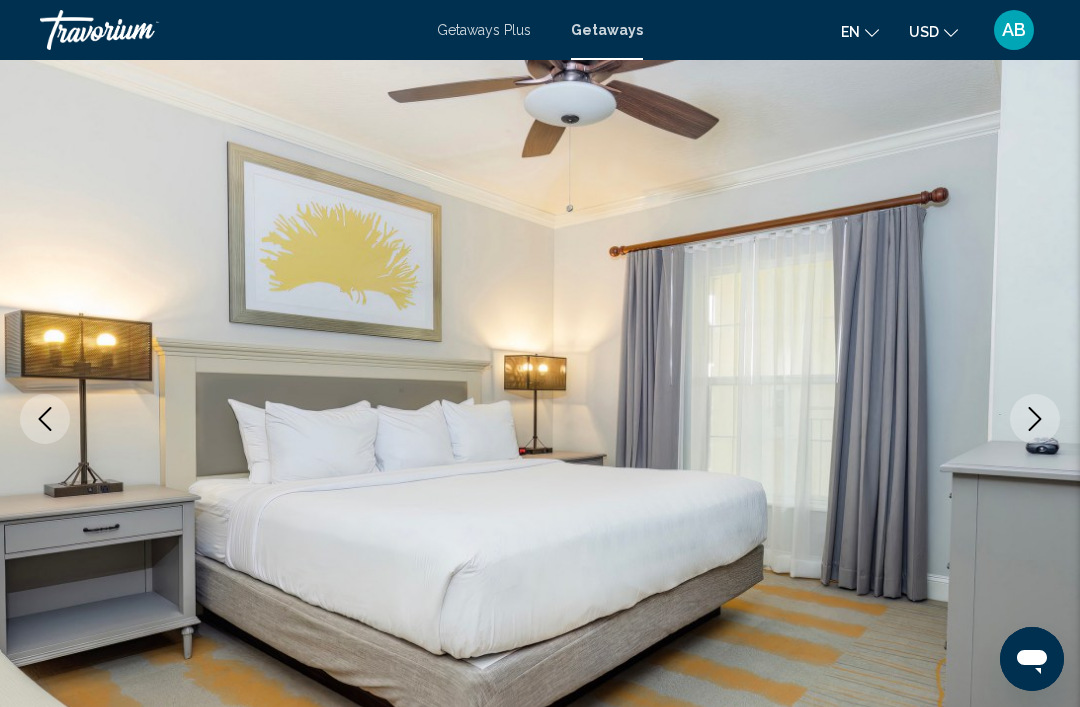 click at bounding box center [540, 419] 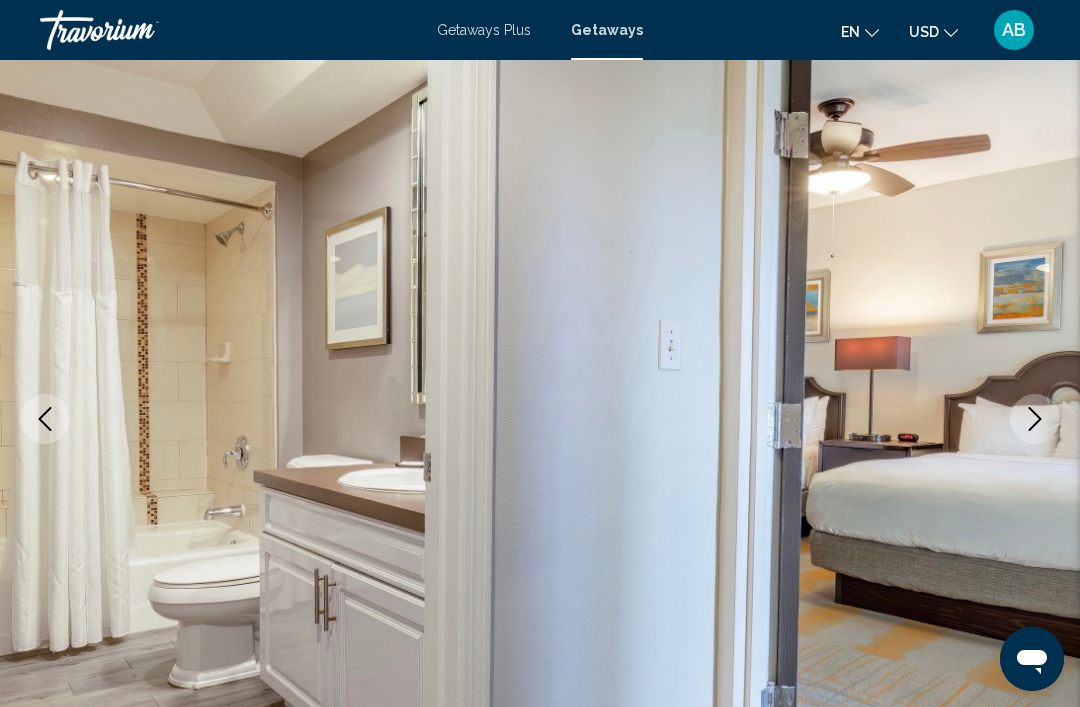 click 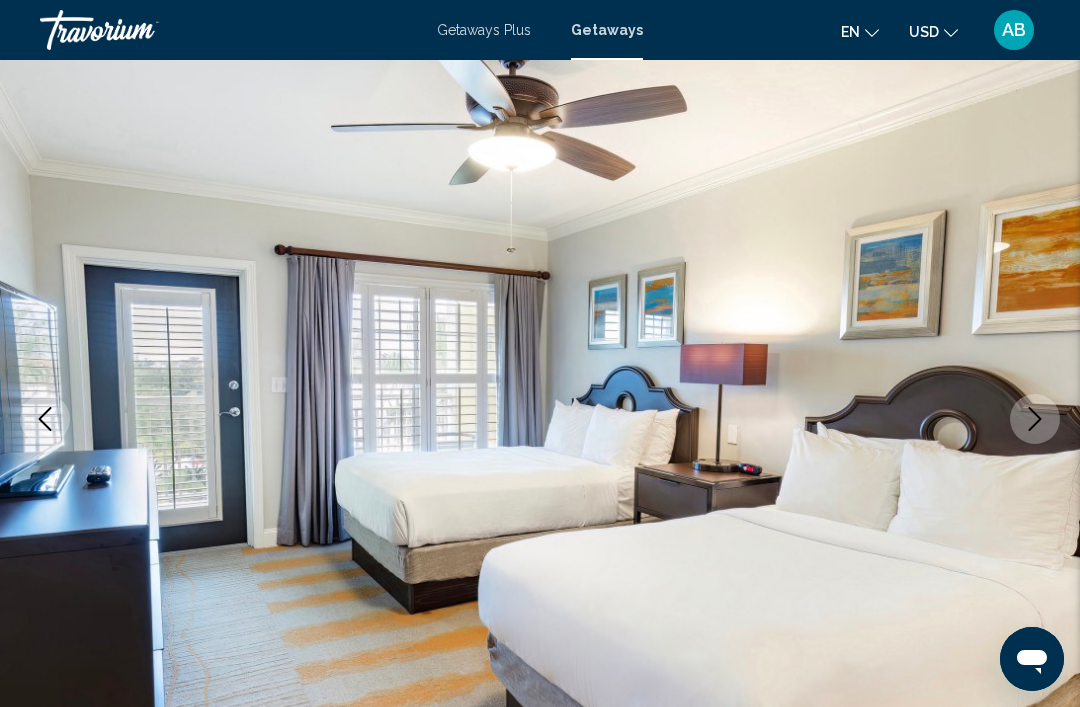 click 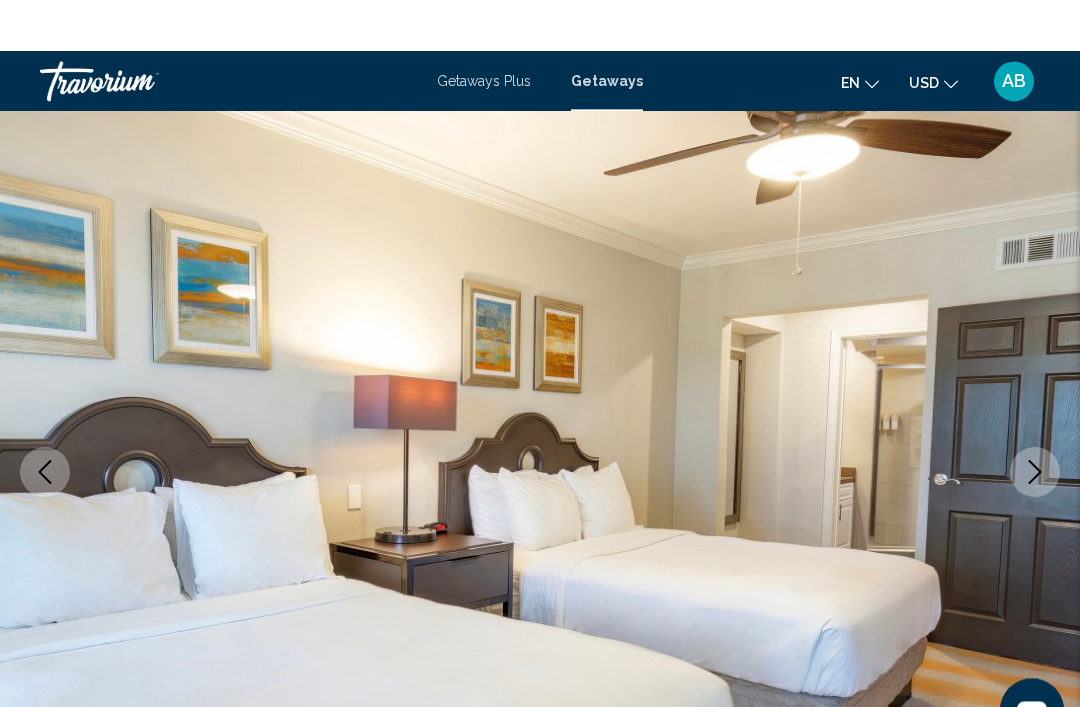 scroll, scrollTop: 0, scrollLeft: 0, axis: both 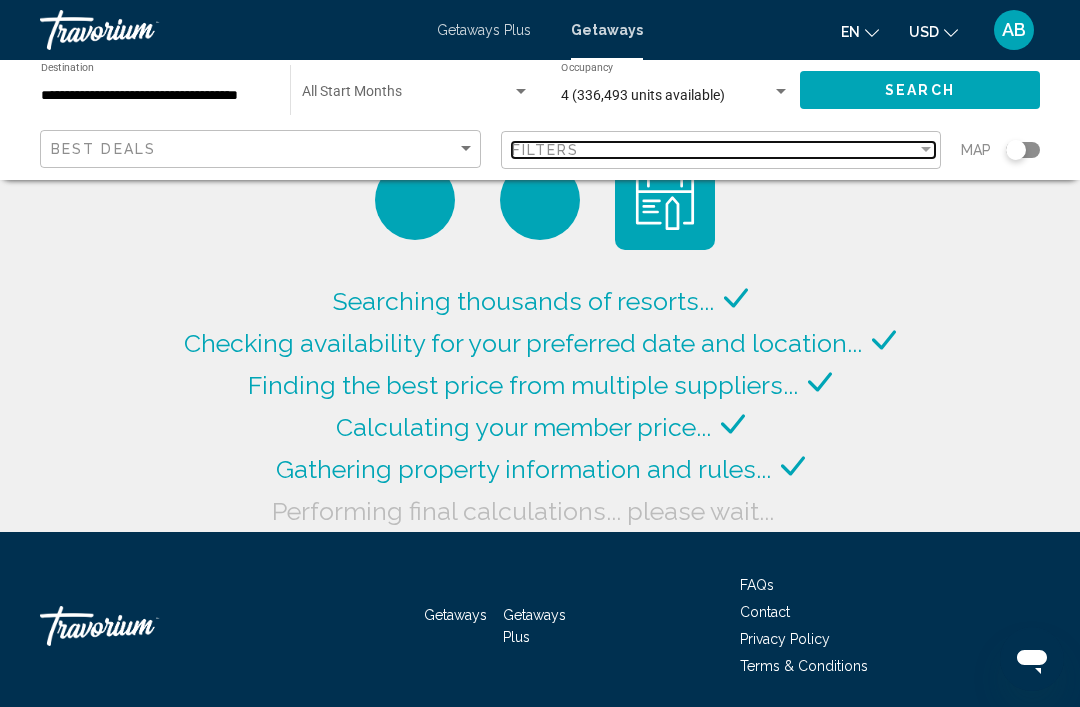 click on "Filters" at bounding box center (715, 150) 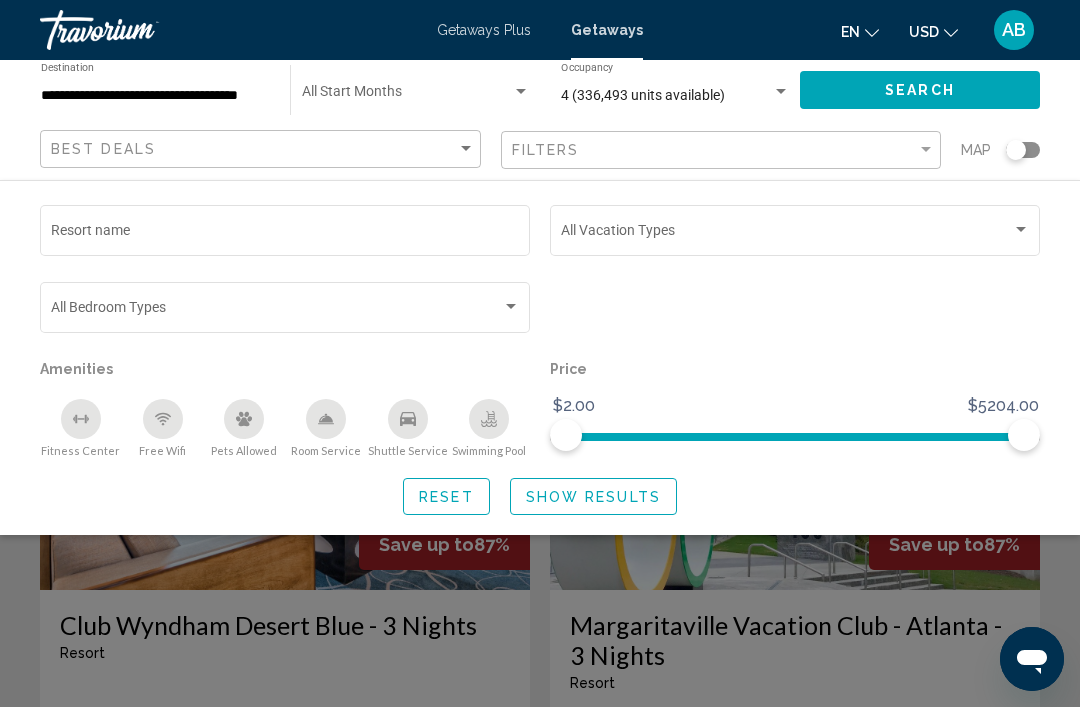 click on "Resort name" at bounding box center [285, 234] 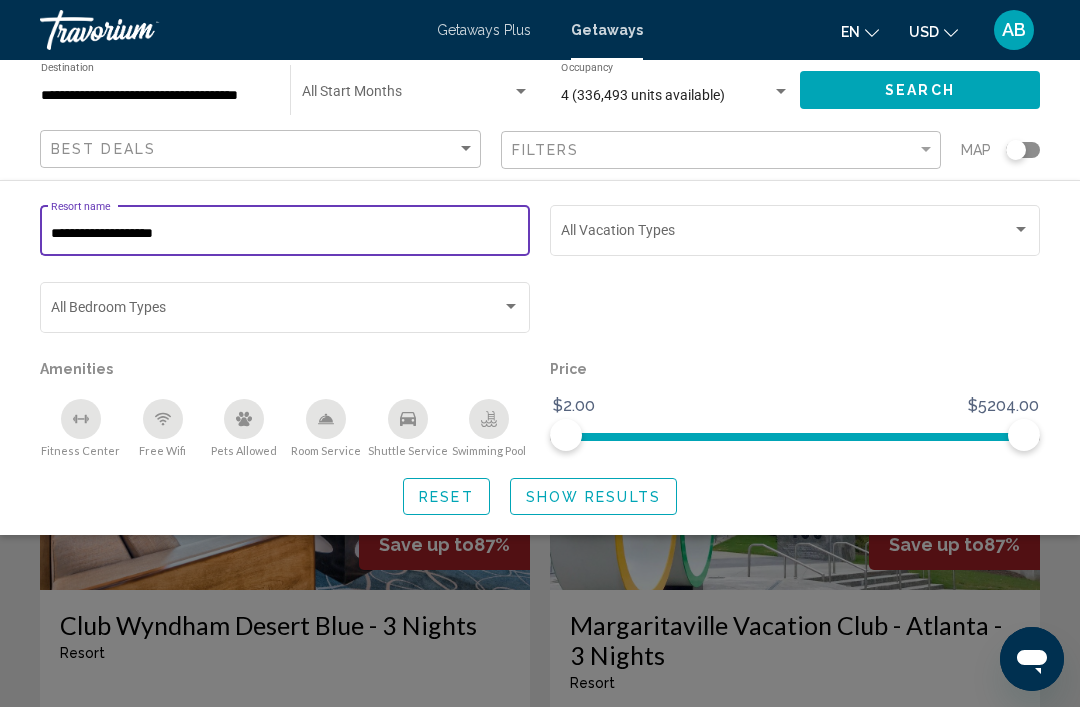 type on "**********" 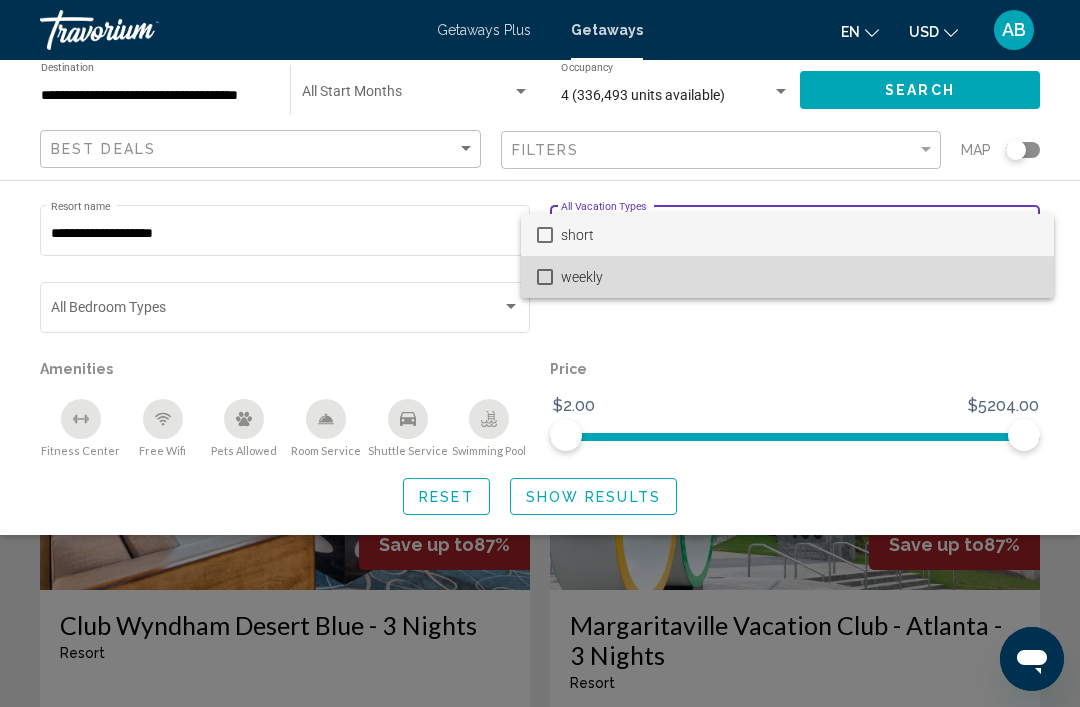 click on "weekly" at bounding box center (799, 277) 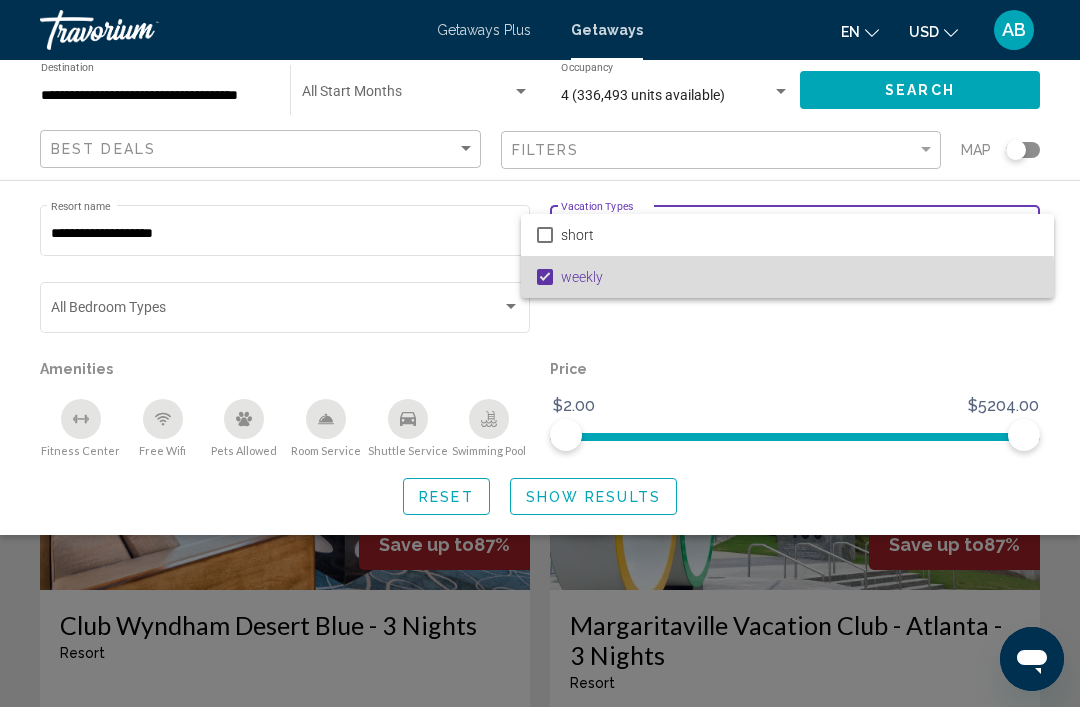 click on "weekly" at bounding box center [787, 277] 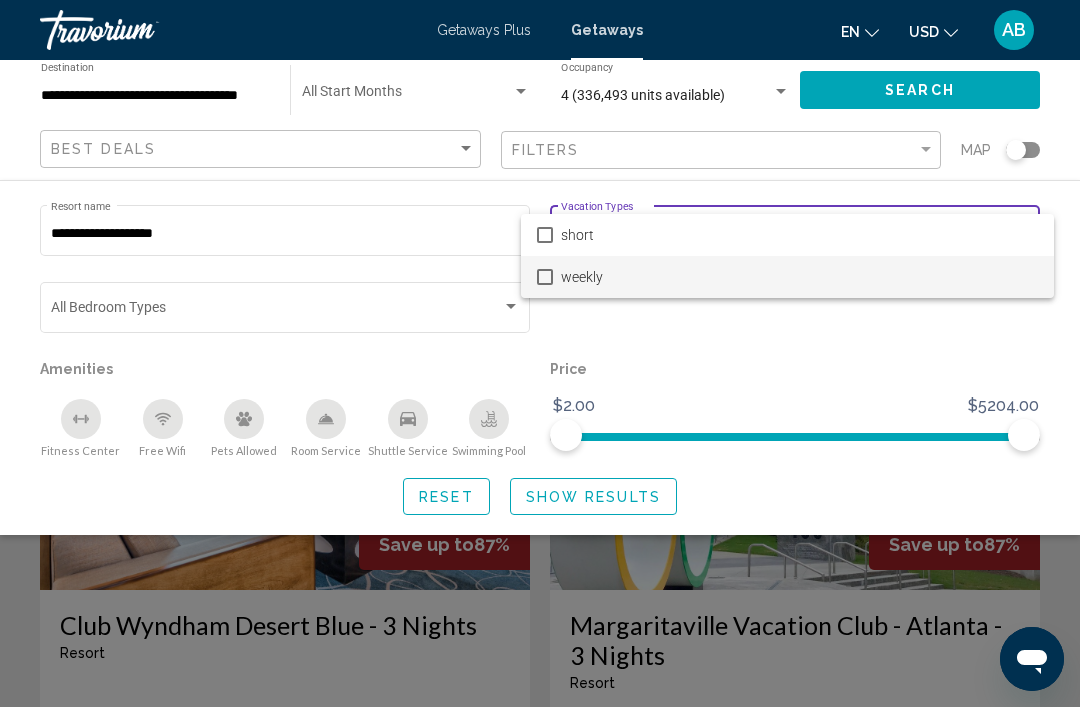 click at bounding box center [540, 353] 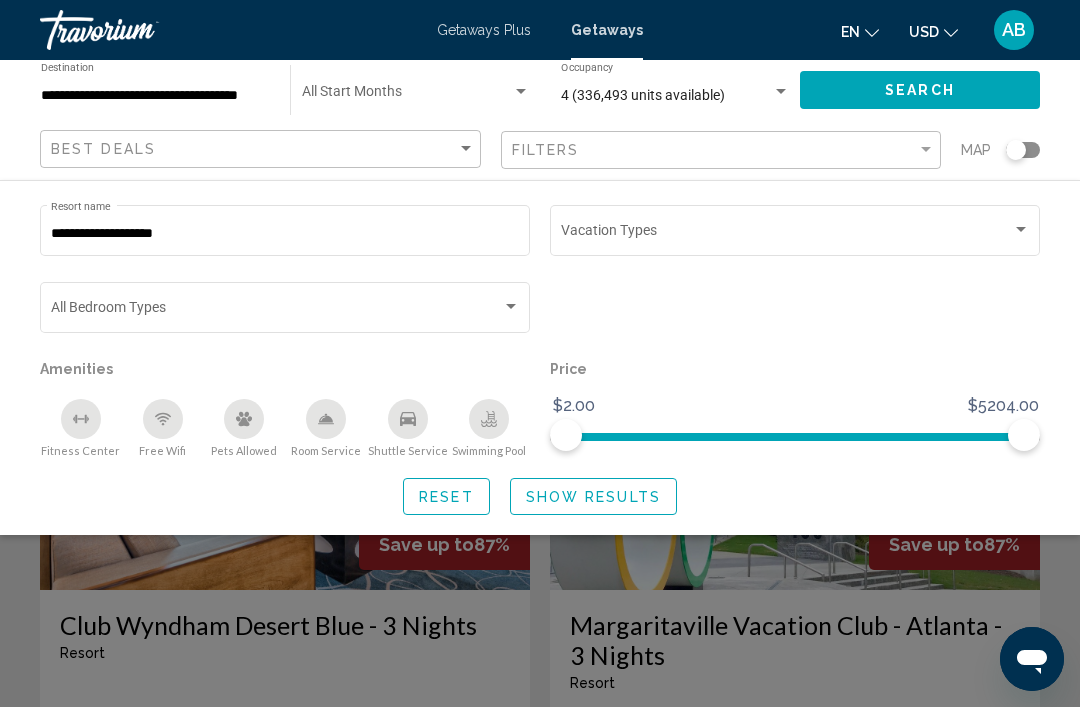 click on "Vacation Types All Vacation Types" 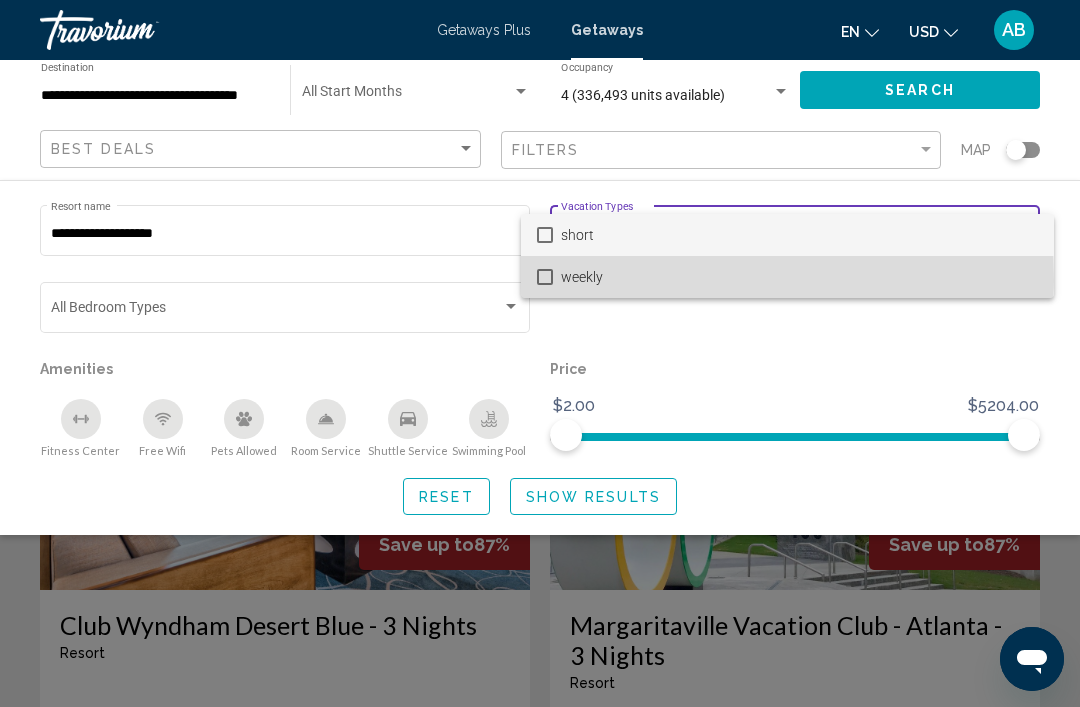 click at bounding box center (545, 277) 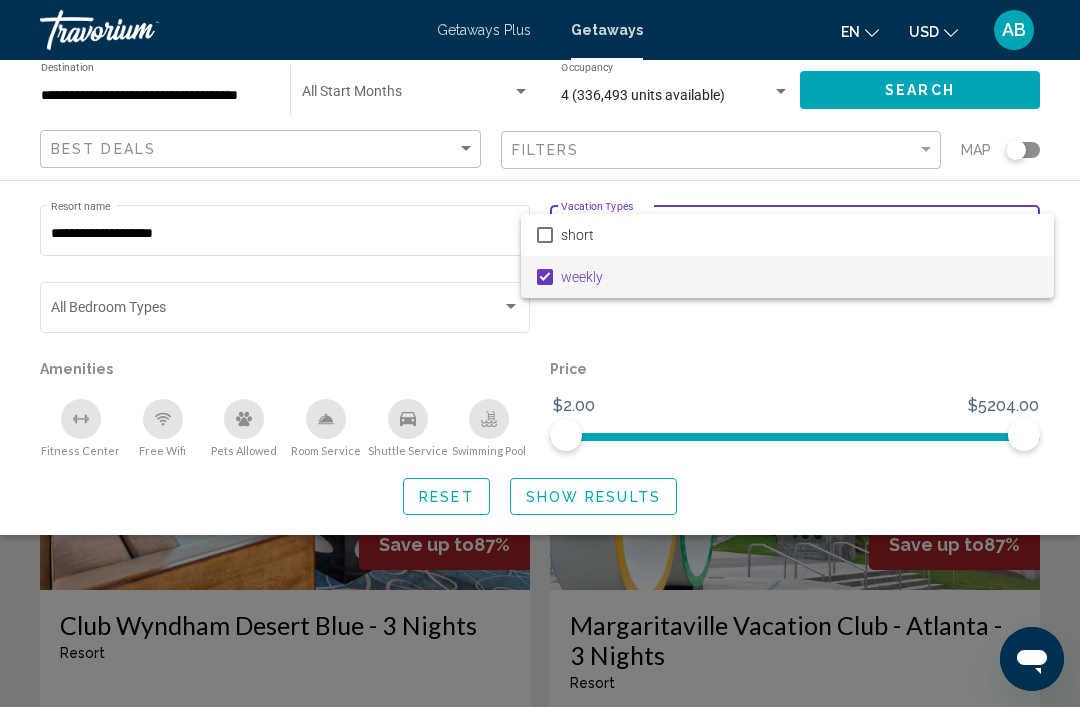 click at bounding box center (540, 353) 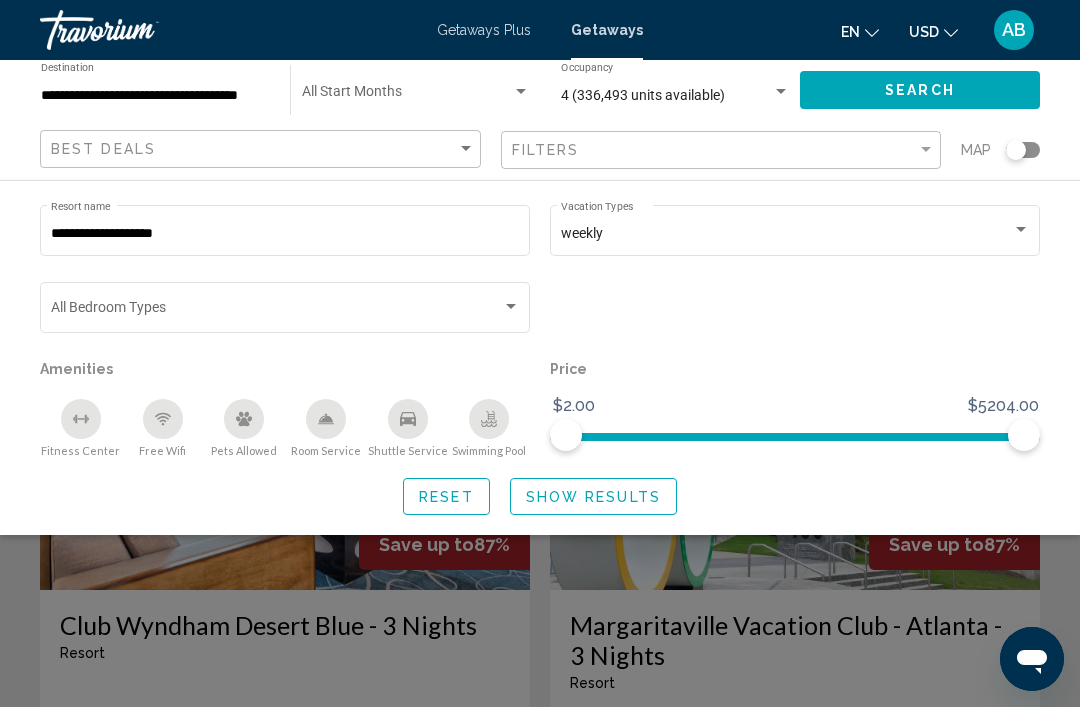 click at bounding box center (511, 307) 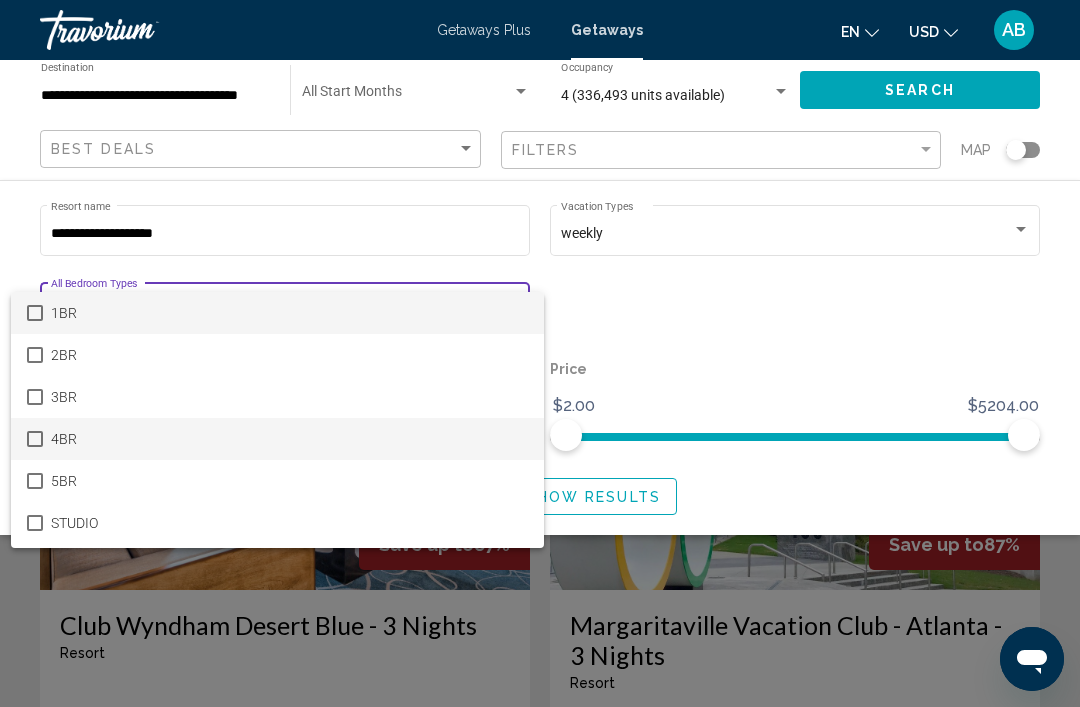 click on "4BR" at bounding box center (289, 439) 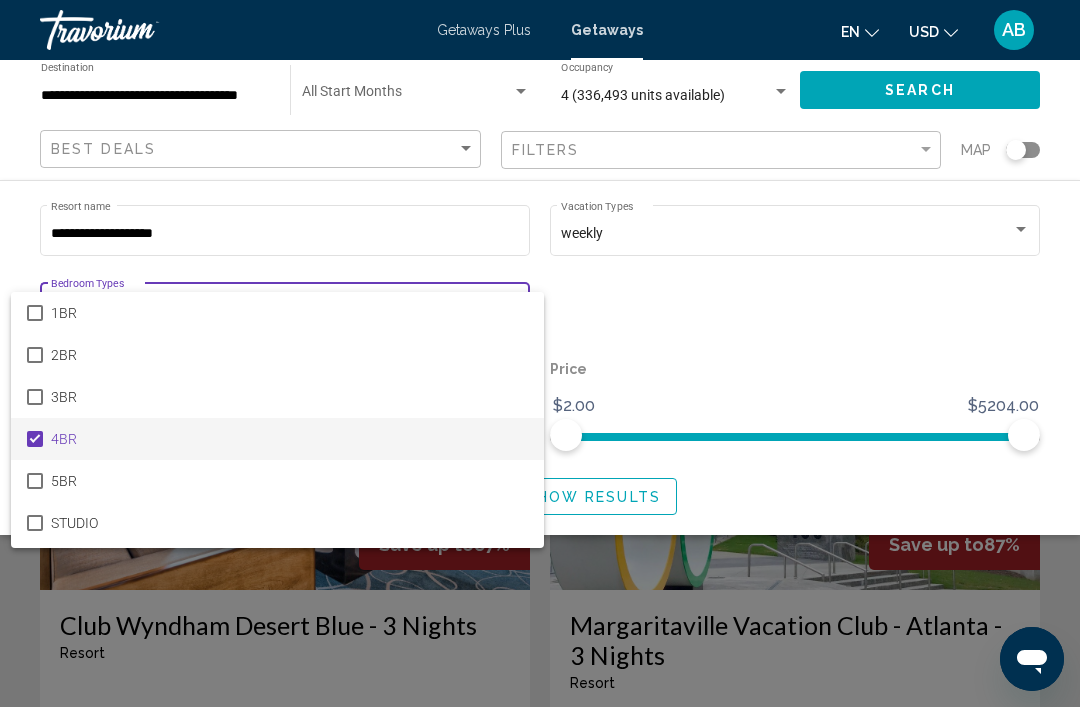 click at bounding box center [540, 353] 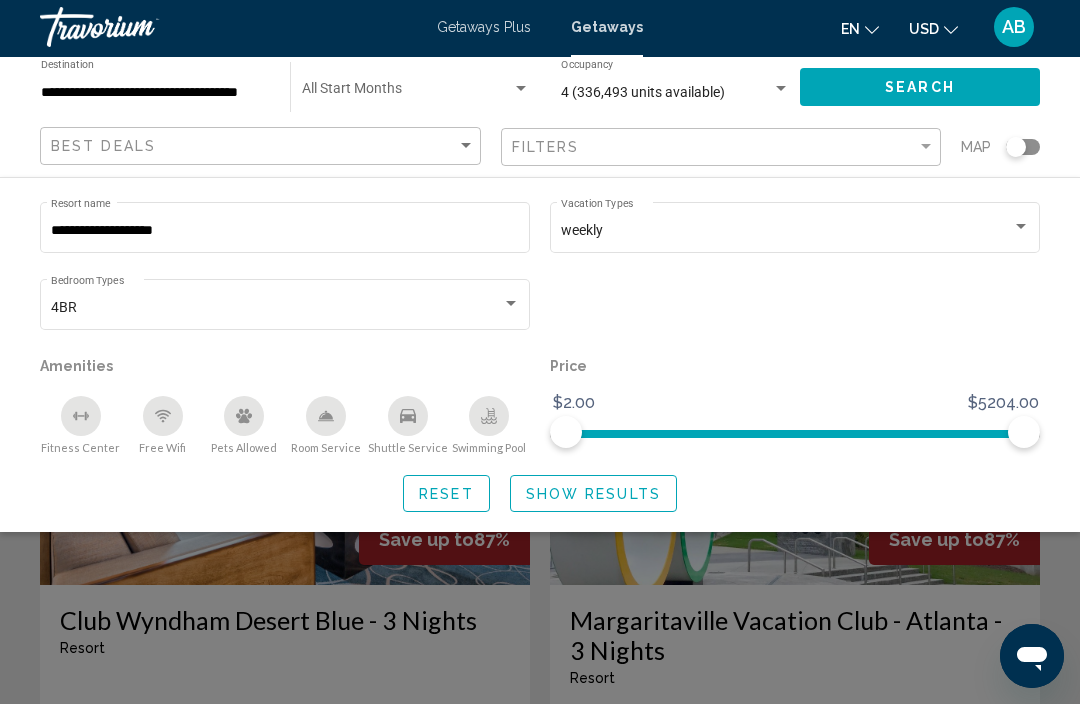 scroll, scrollTop: 0, scrollLeft: 0, axis: both 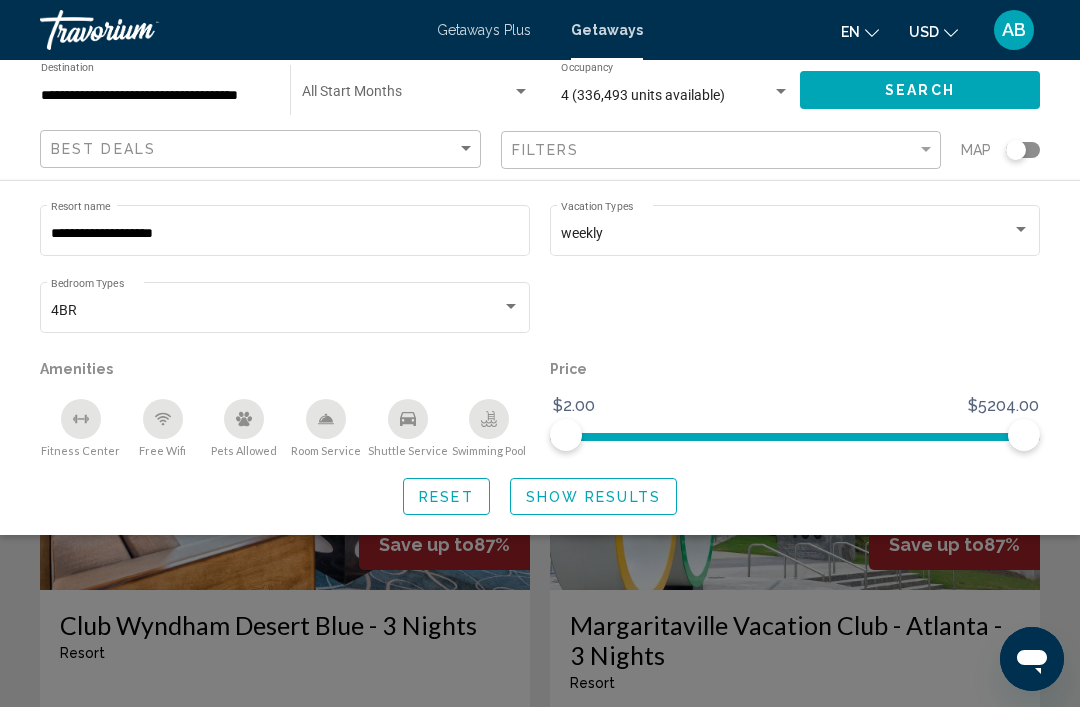 click on "Search" 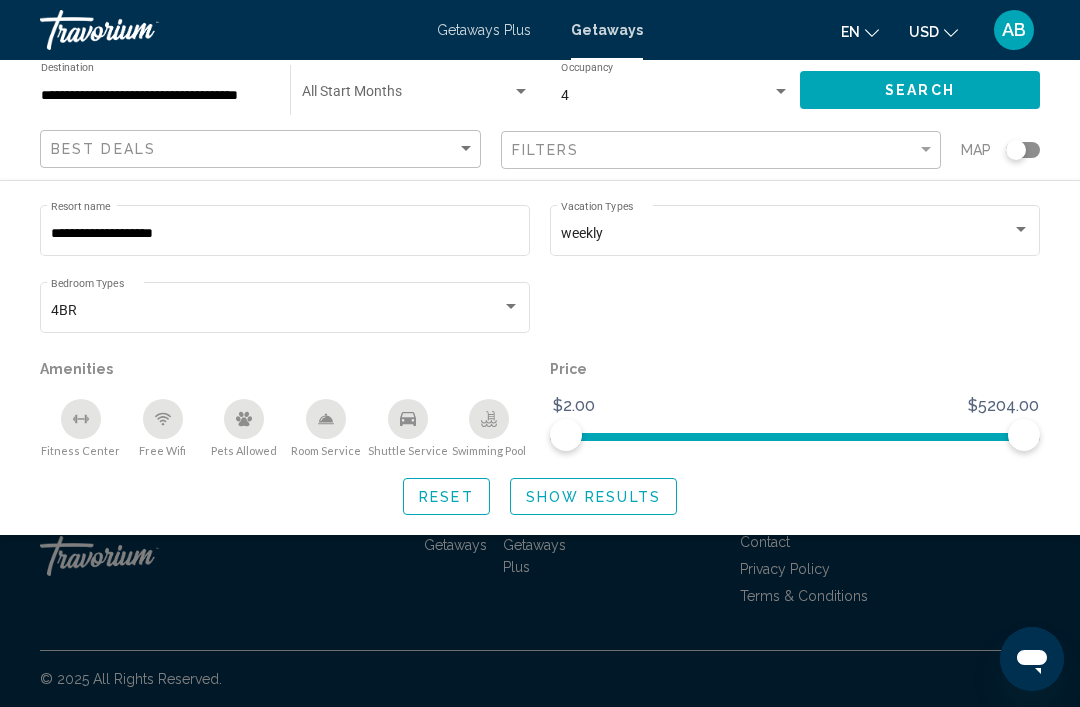 click on "Show Results" 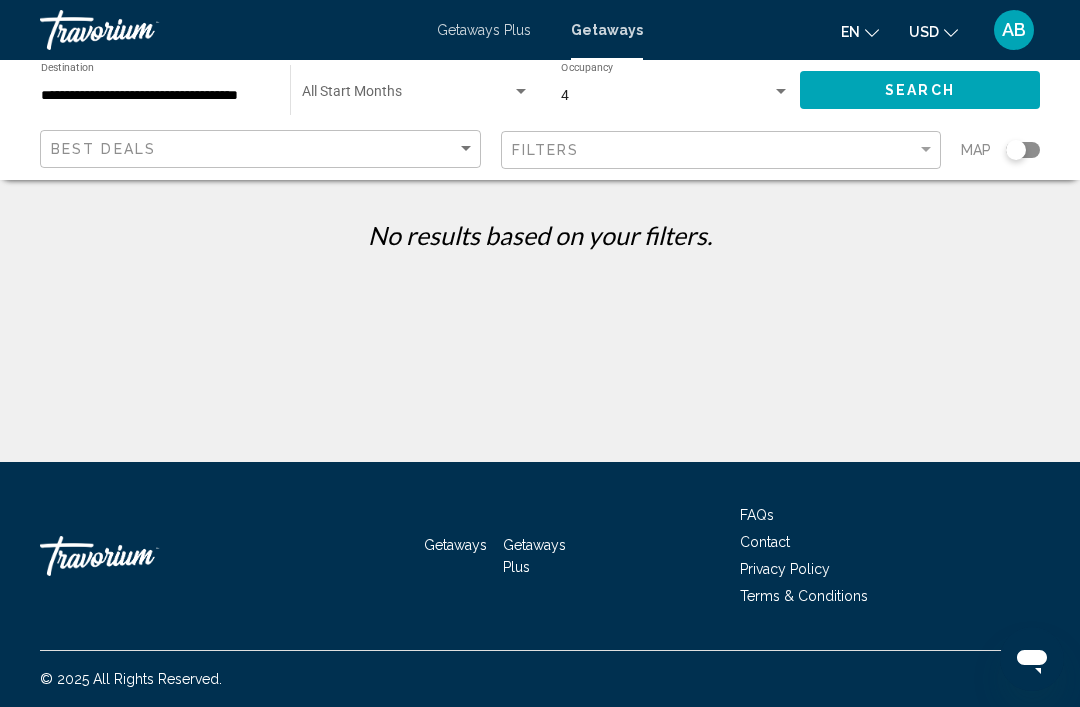 click on "**********" 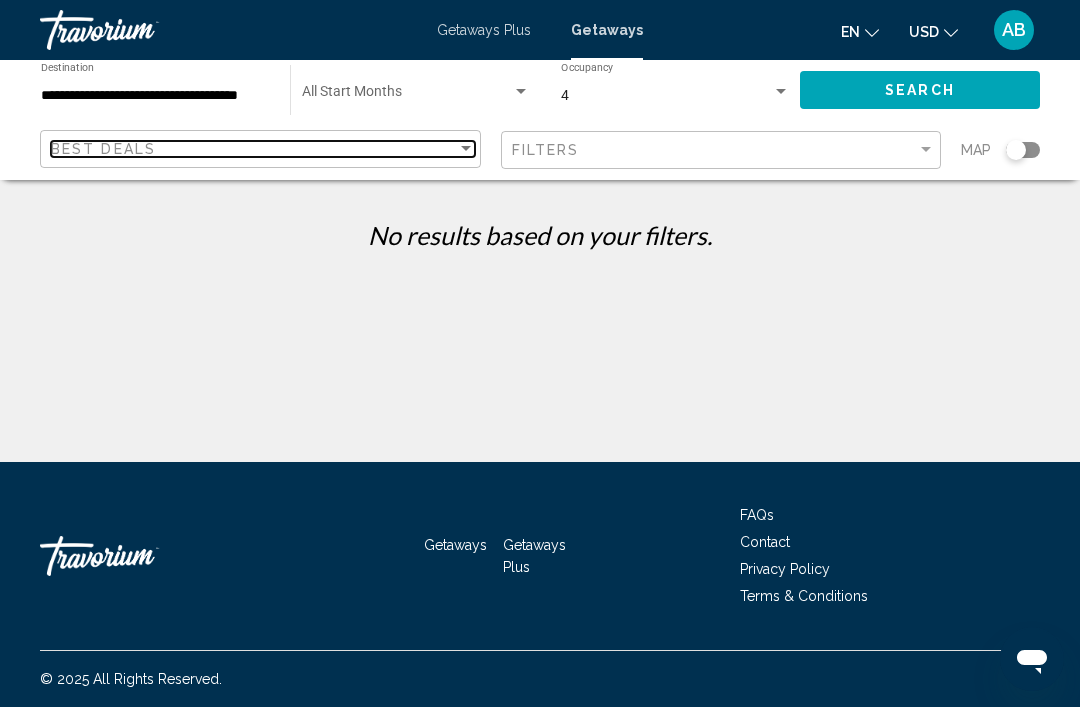 click at bounding box center (466, 149) 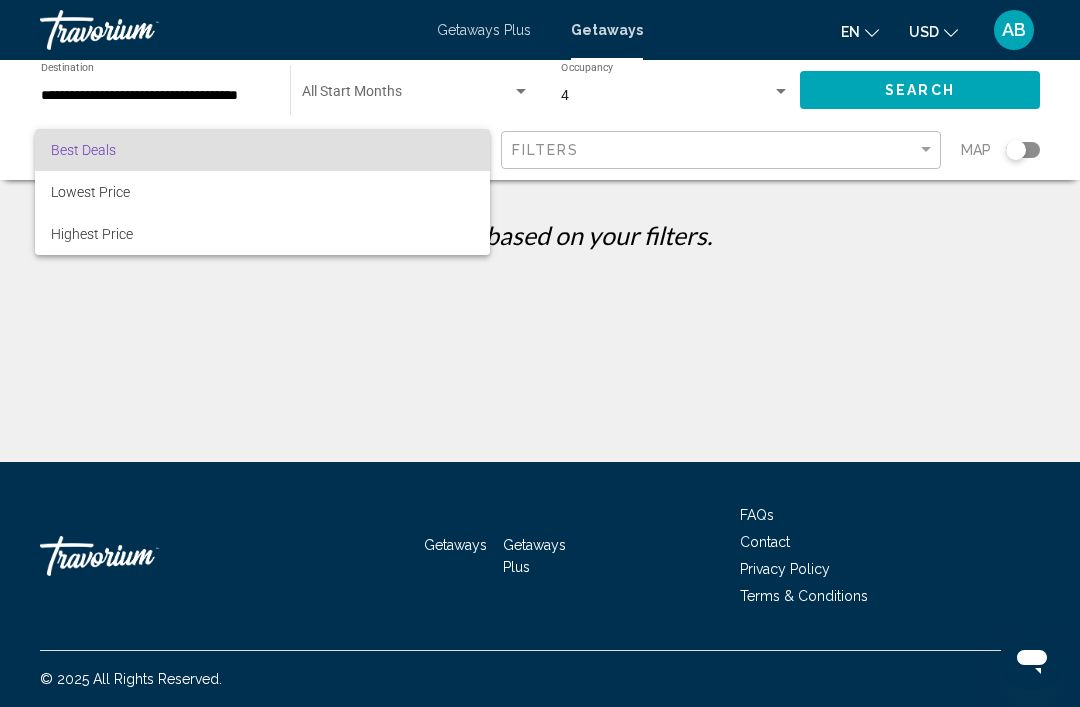 click at bounding box center (540, 353) 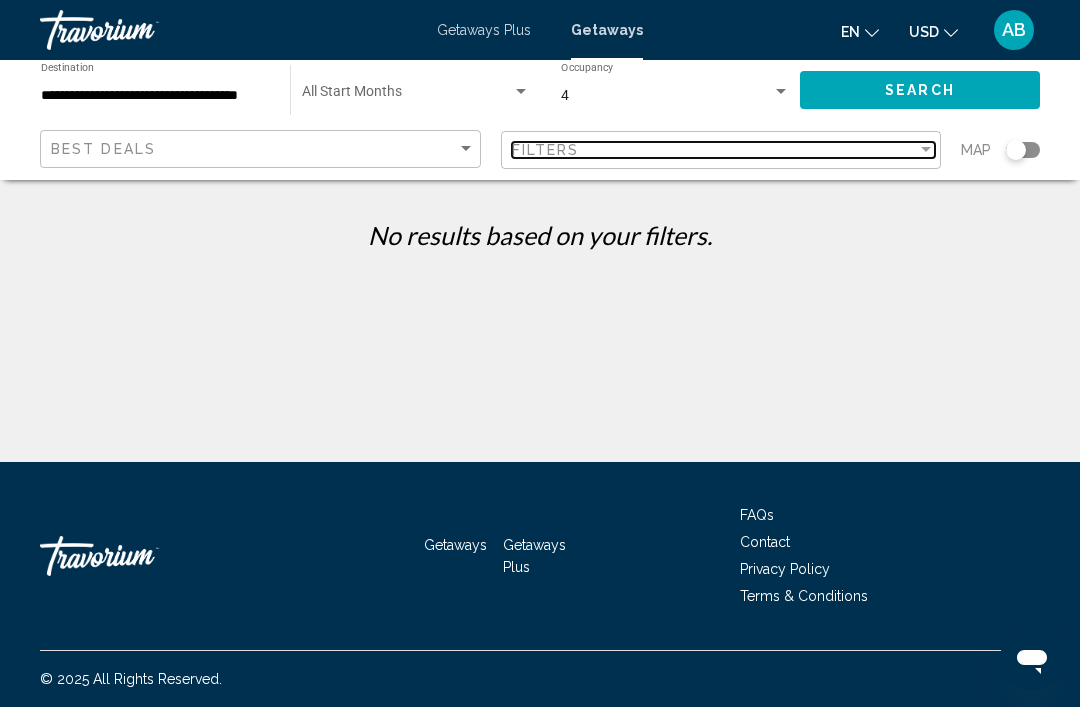 click on "Filters" at bounding box center [715, 150] 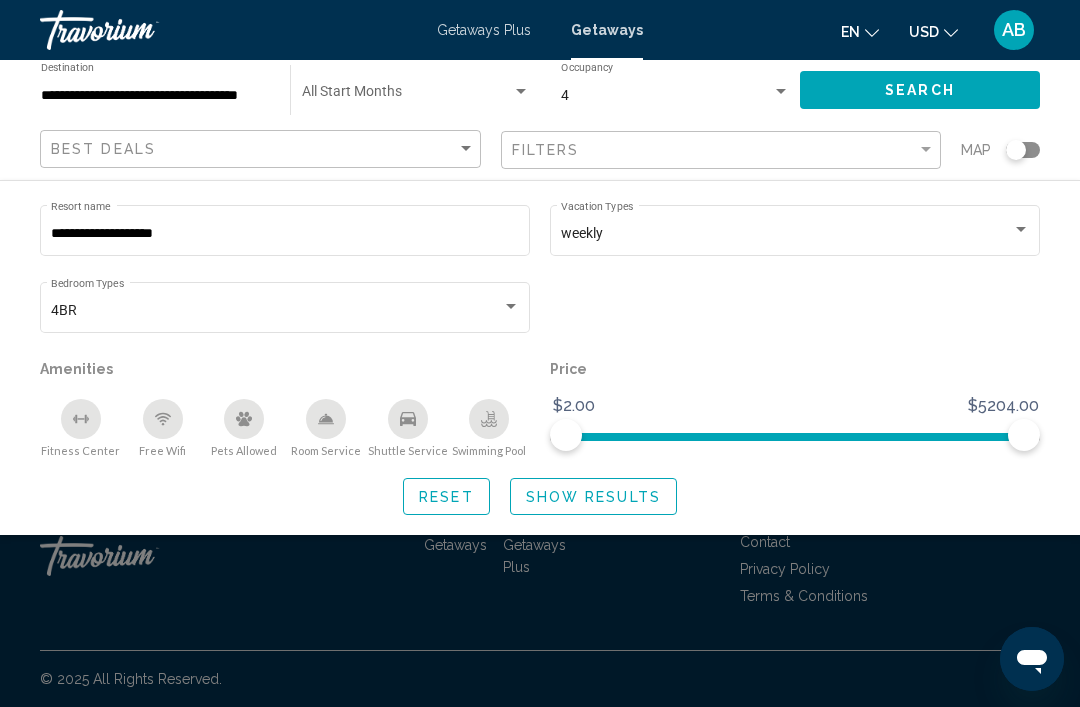 click on "**********" at bounding box center [285, 234] 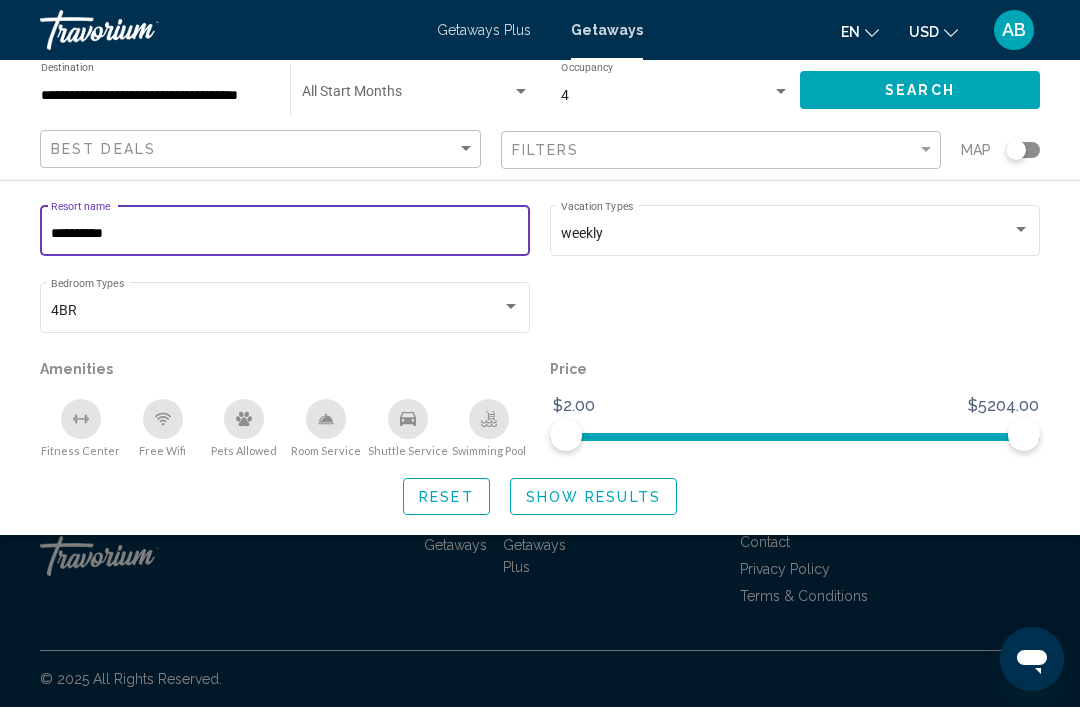 type on "**********" 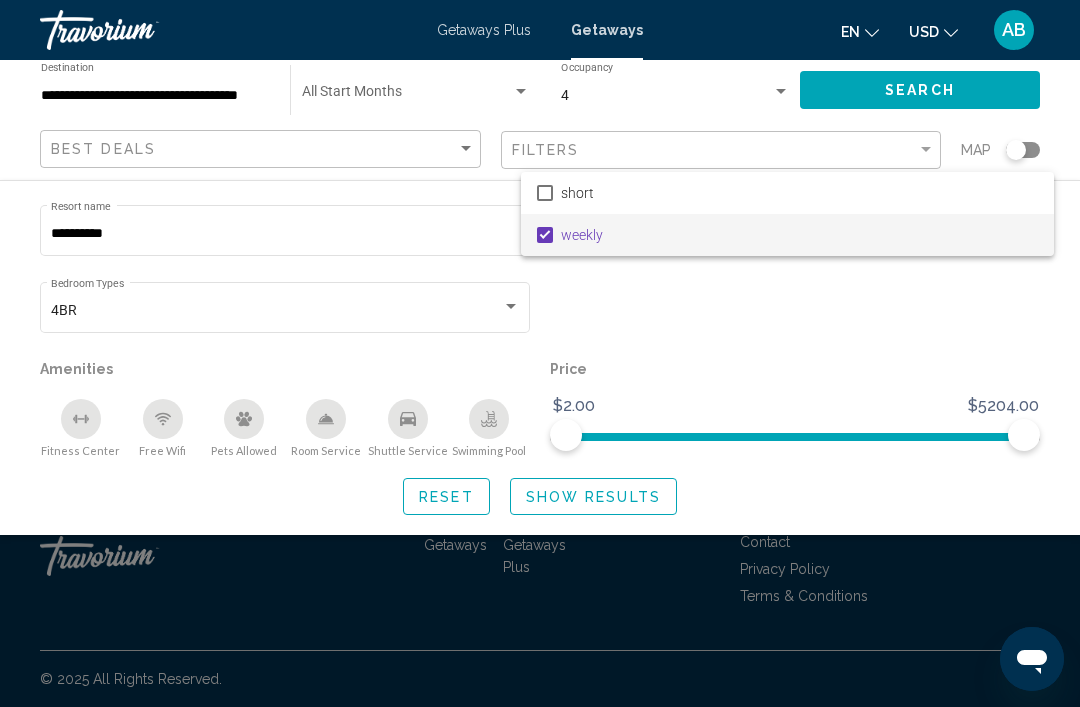 click at bounding box center (540, 353) 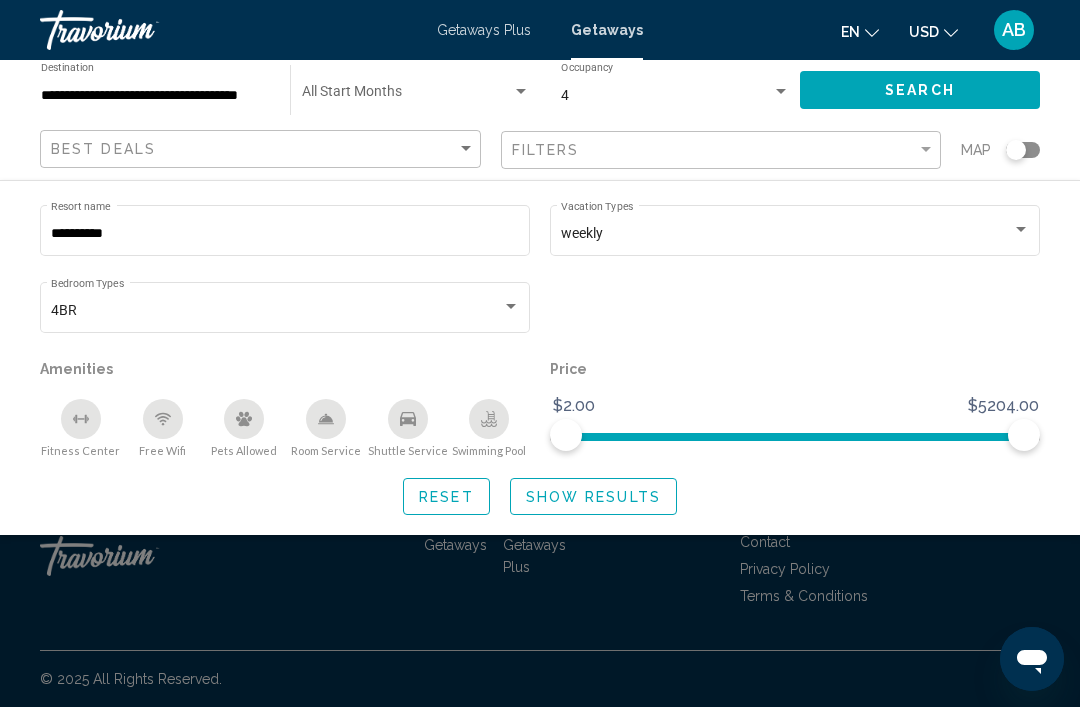 click on "Search" 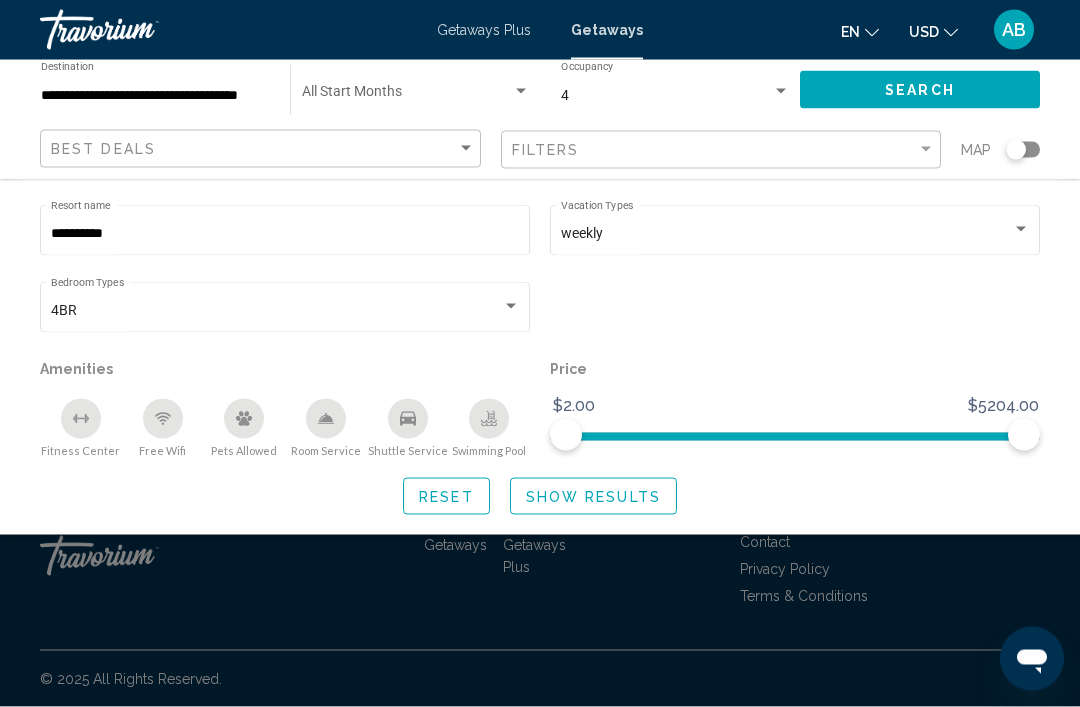 scroll, scrollTop: 44, scrollLeft: 0, axis: vertical 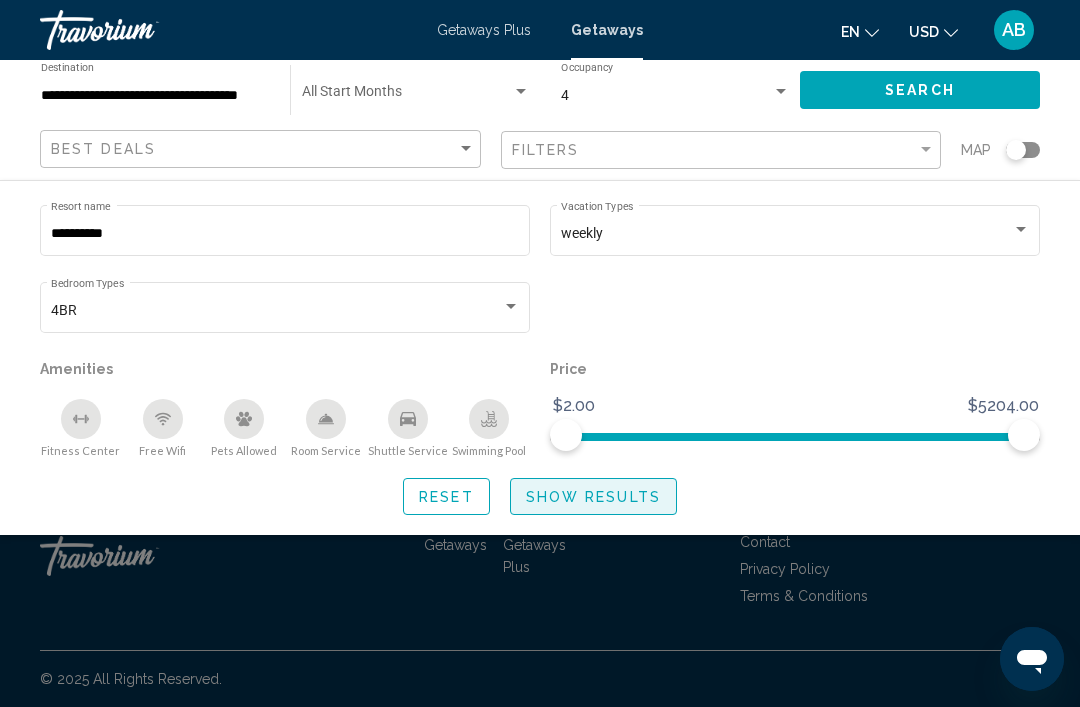 click on "Show Results" 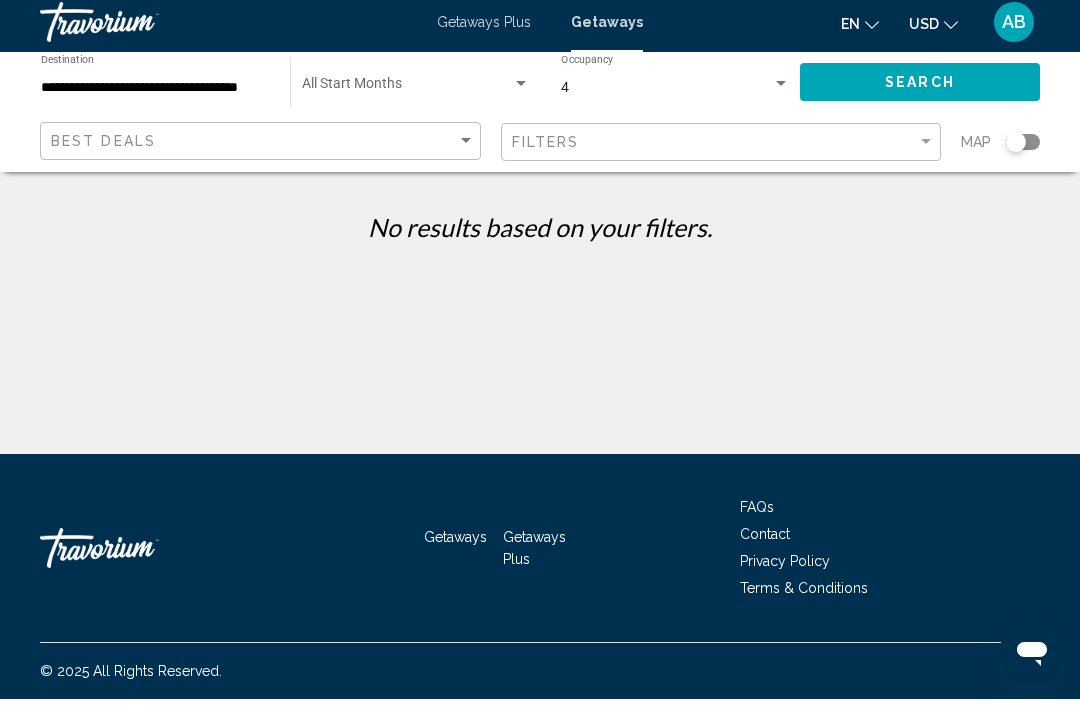 scroll, scrollTop: 0, scrollLeft: 0, axis: both 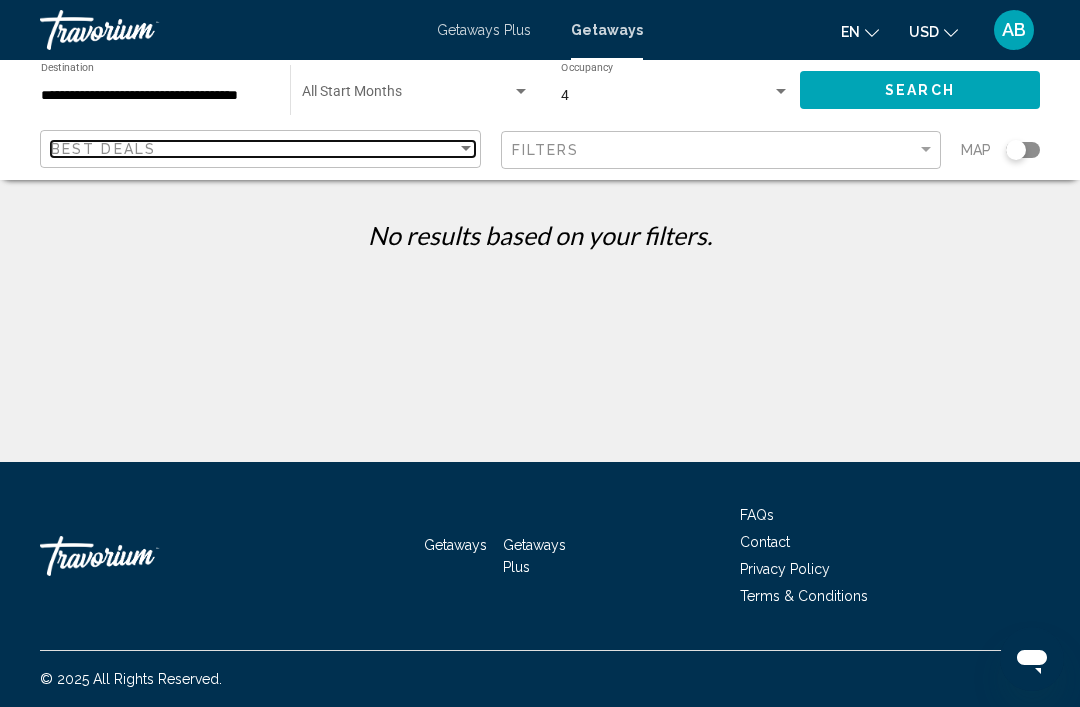 click at bounding box center [466, 149] 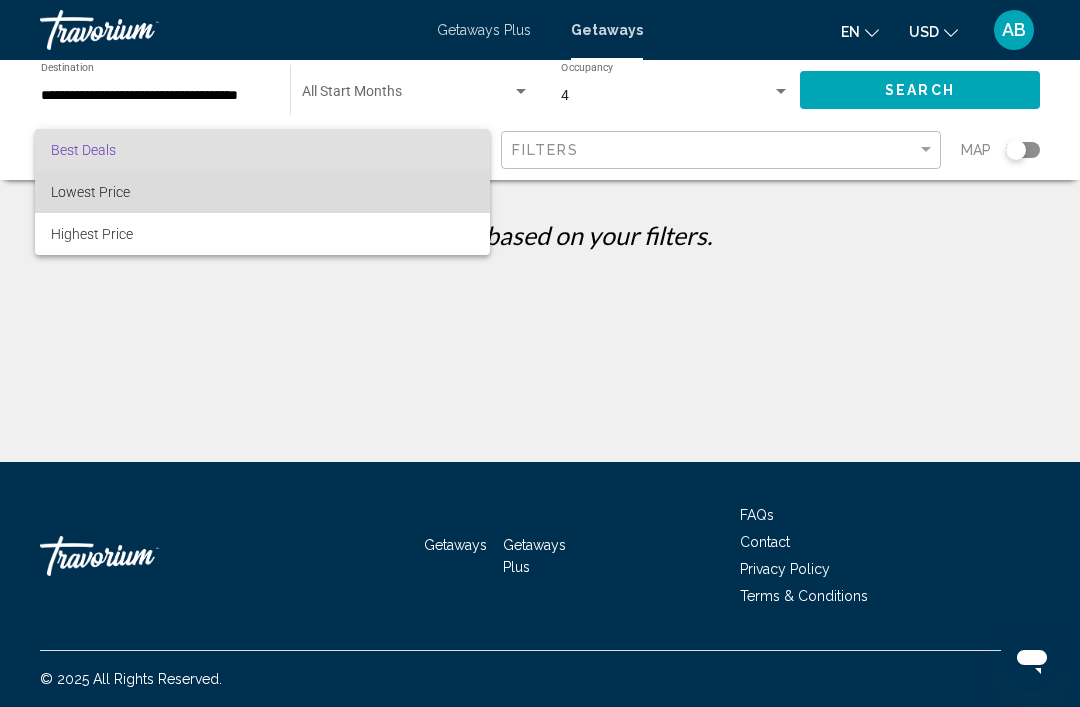 click on "Lowest Price" at bounding box center [262, 192] 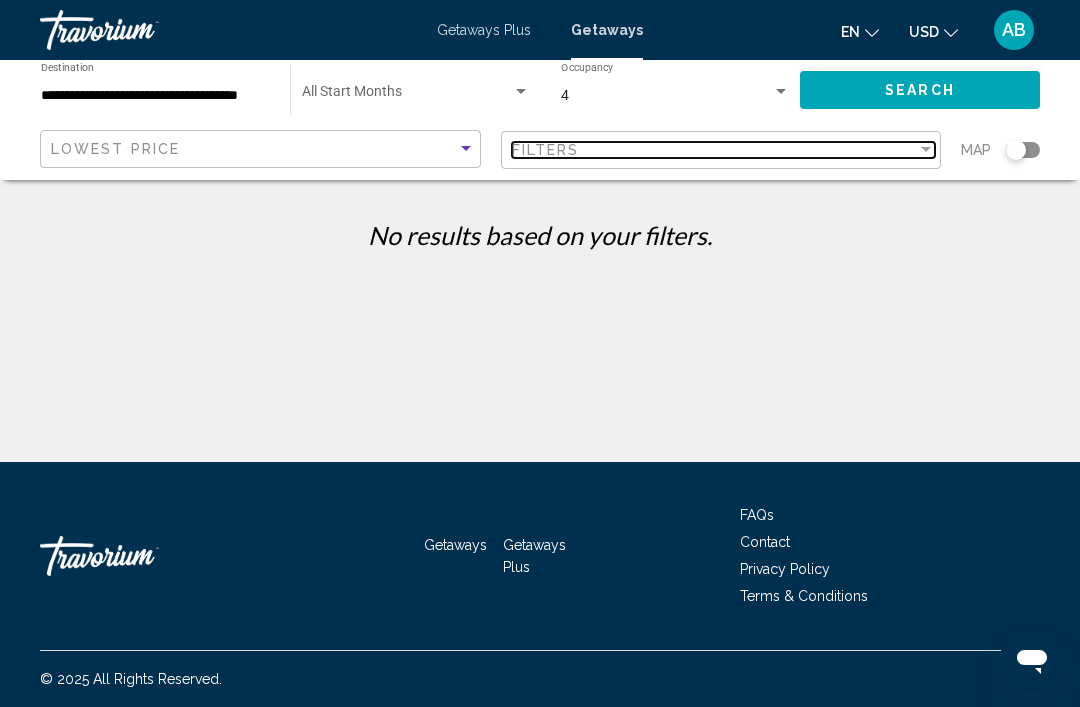 click at bounding box center (926, 150) 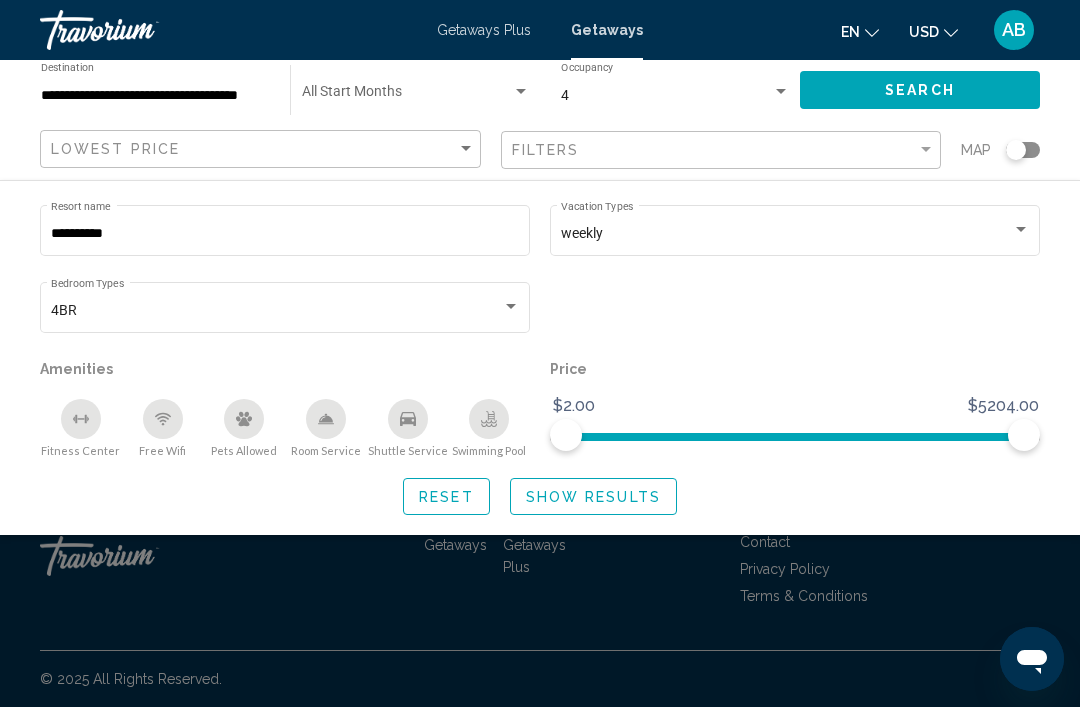 click 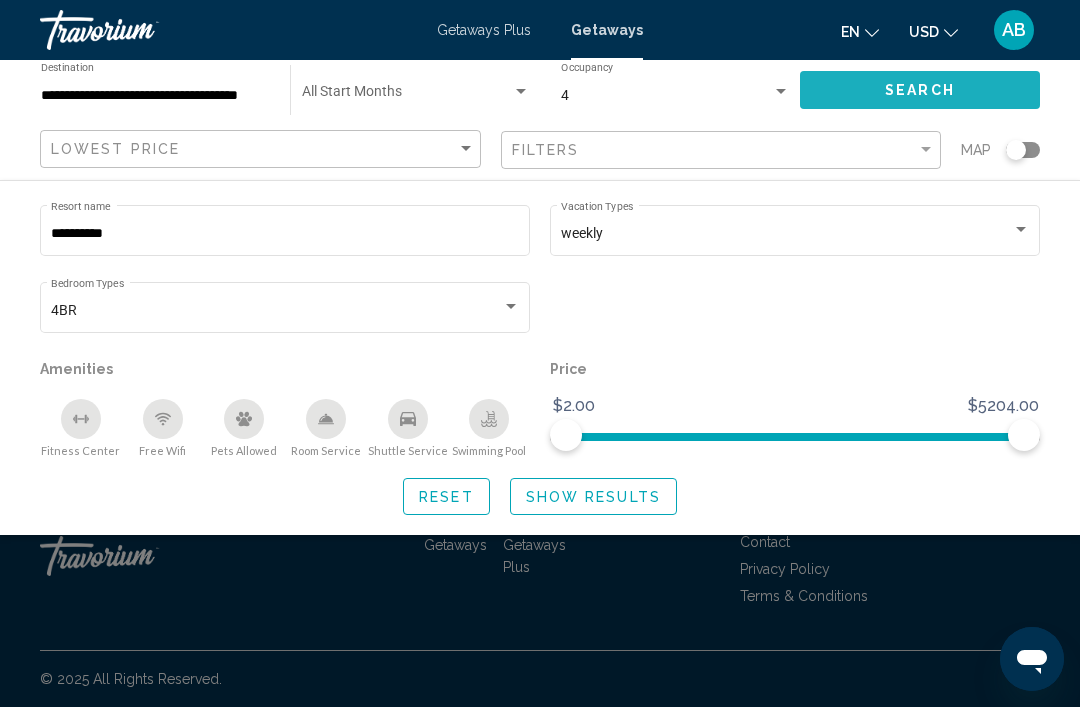 click on "Search" 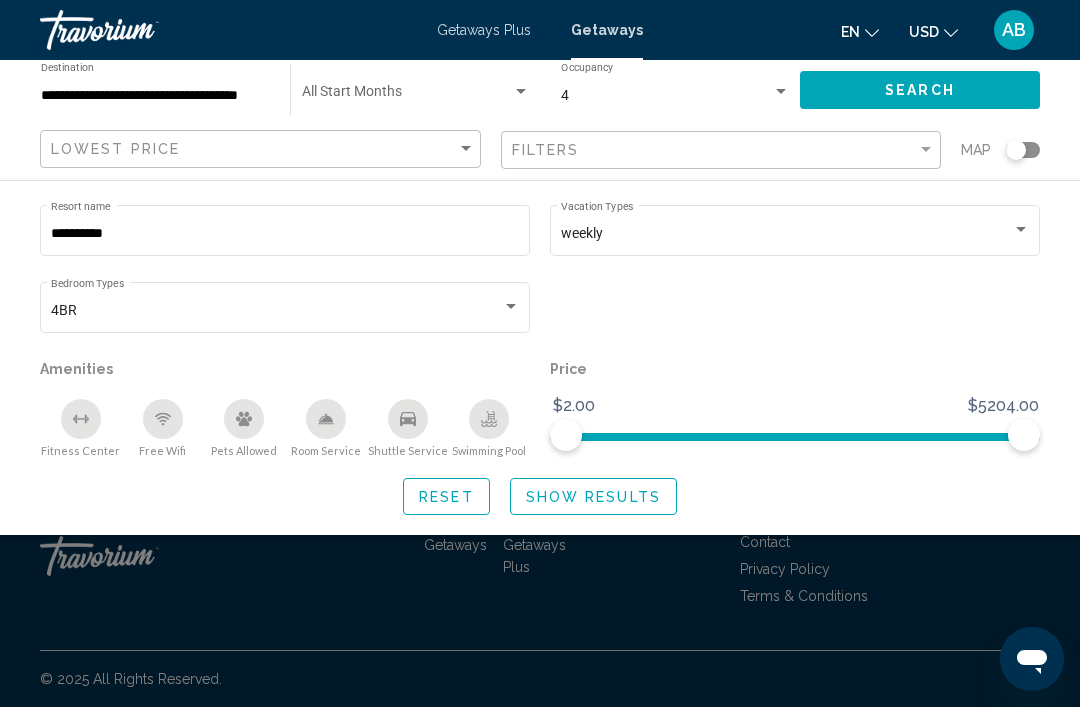 click on "**********" at bounding box center [285, 234] 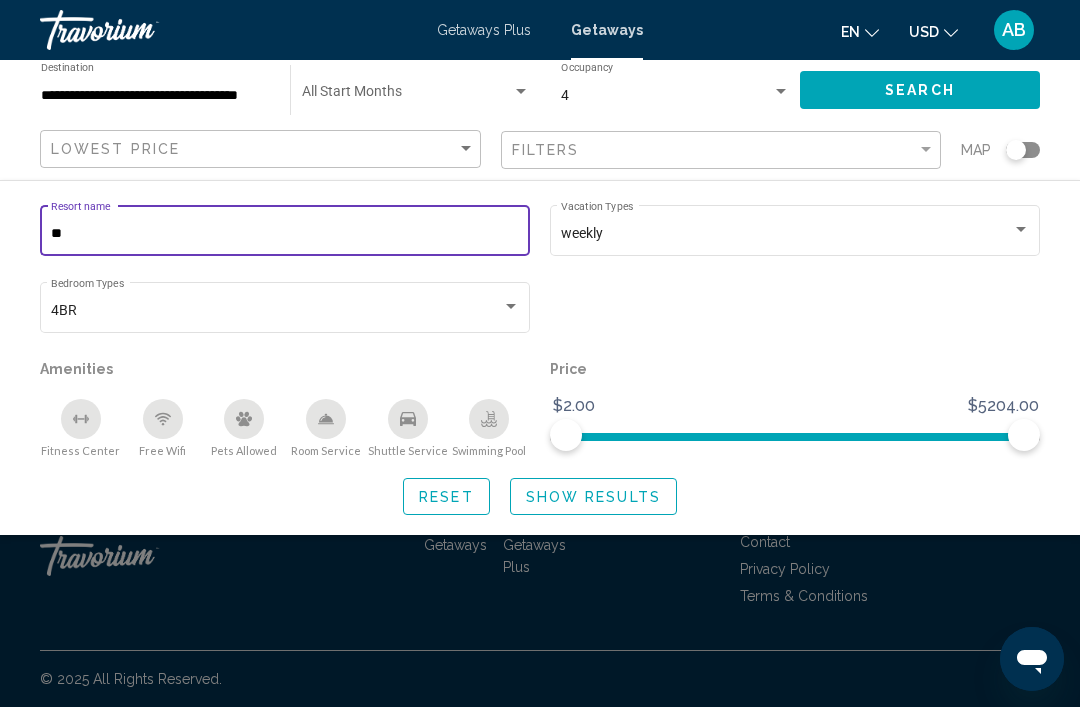 type on "*" 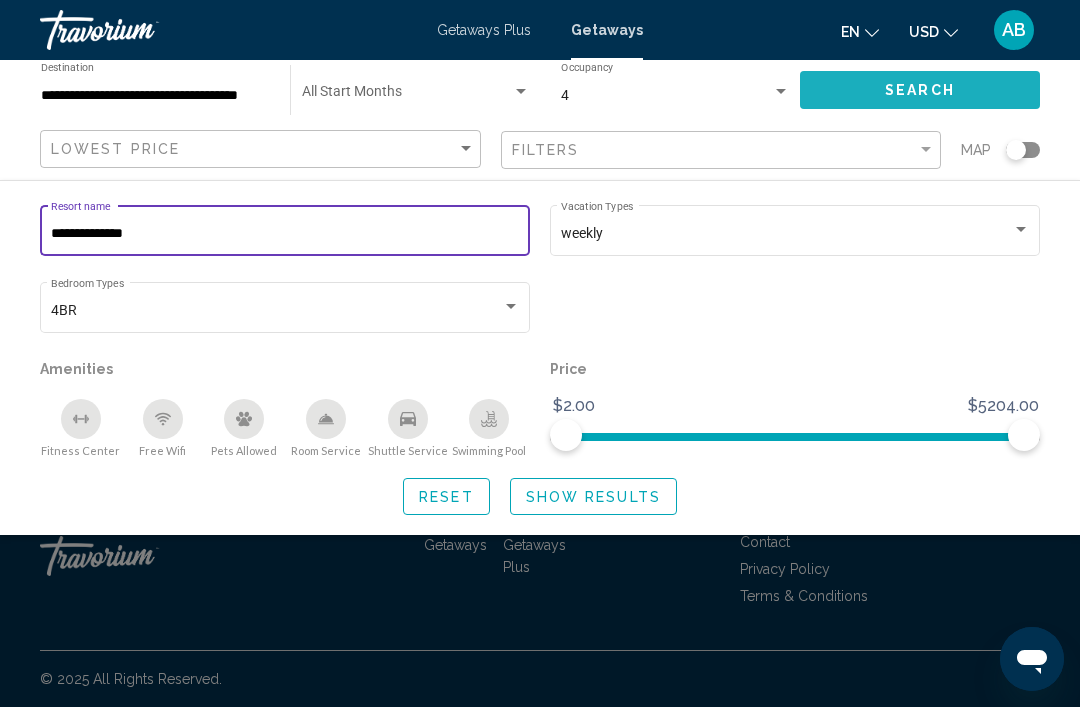 click on "Search" 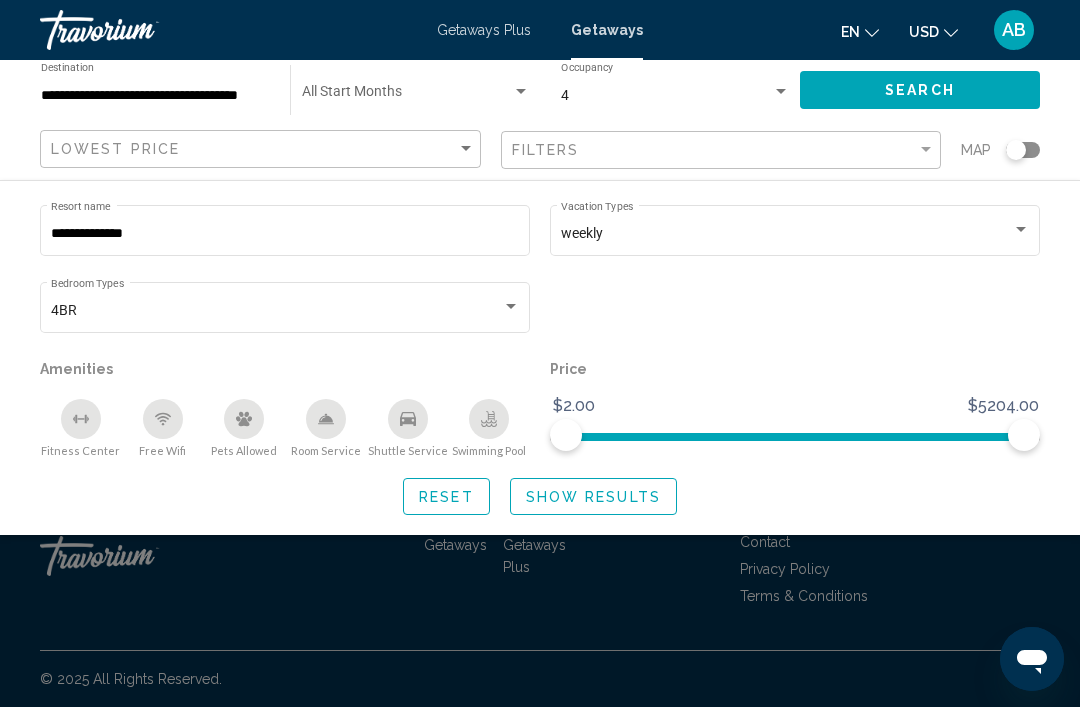 click on "**********" at bounding box center [285, 234] 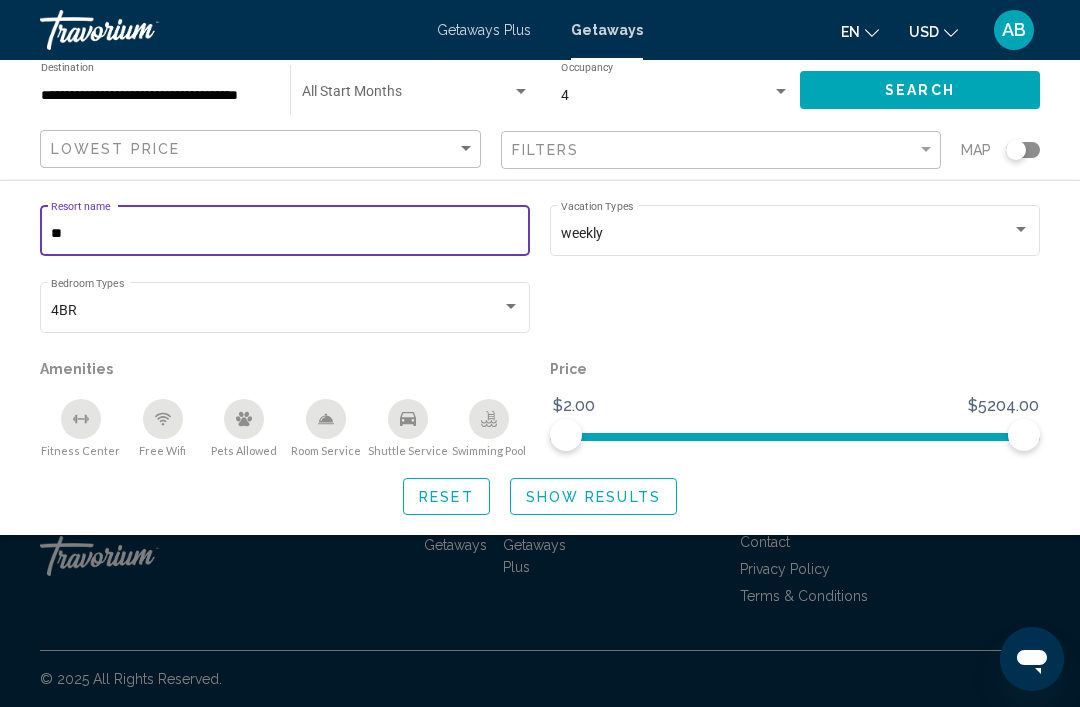 type on "*" 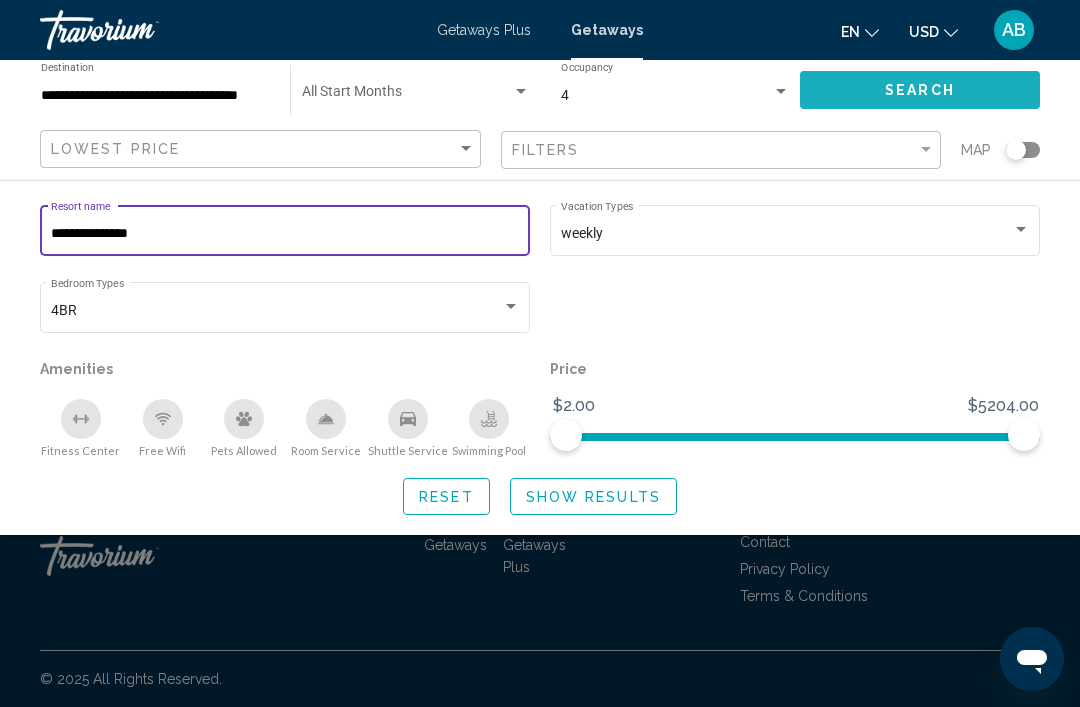 click on "Search" 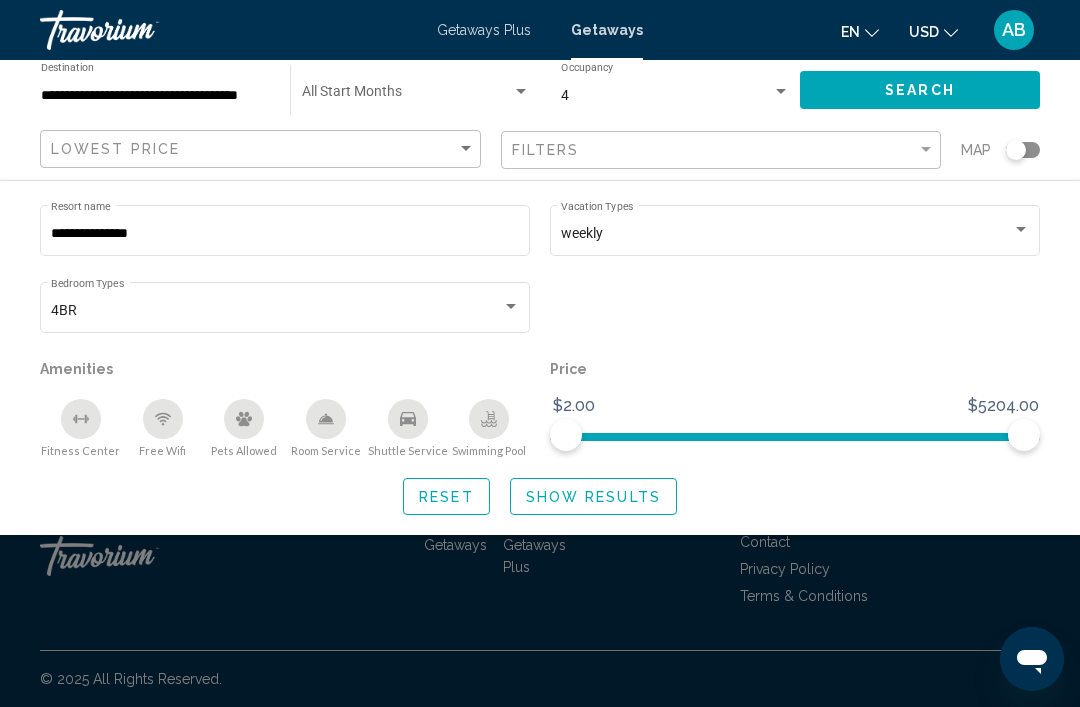 click on "**********" at bounding box center (285, 234) 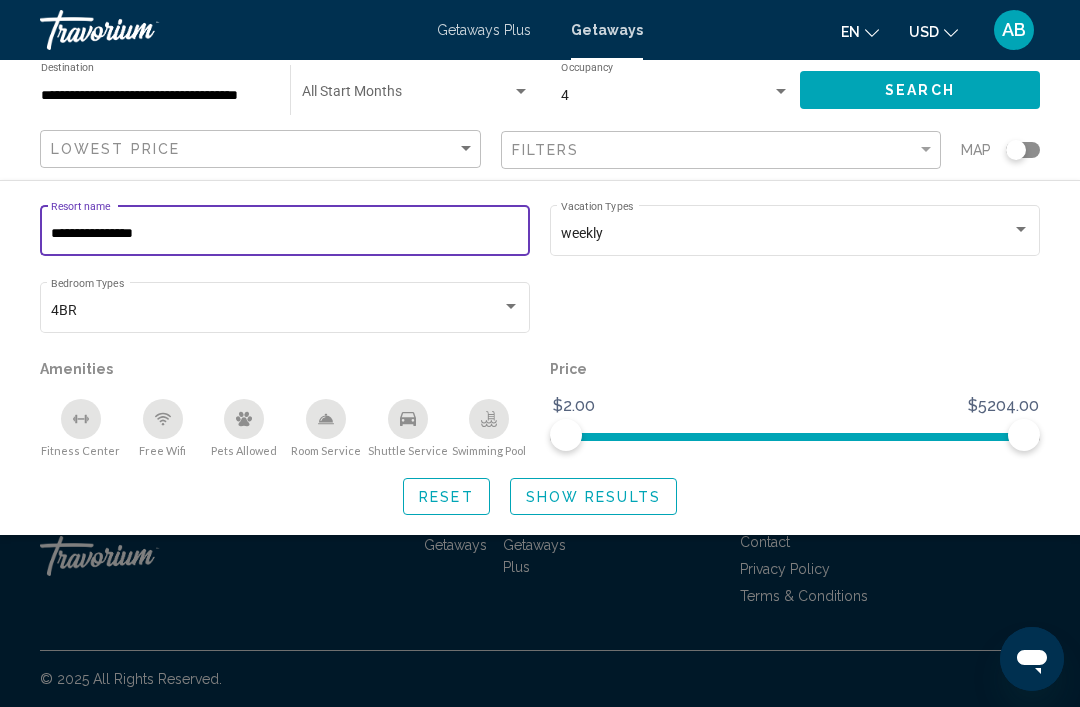 type on "**********" 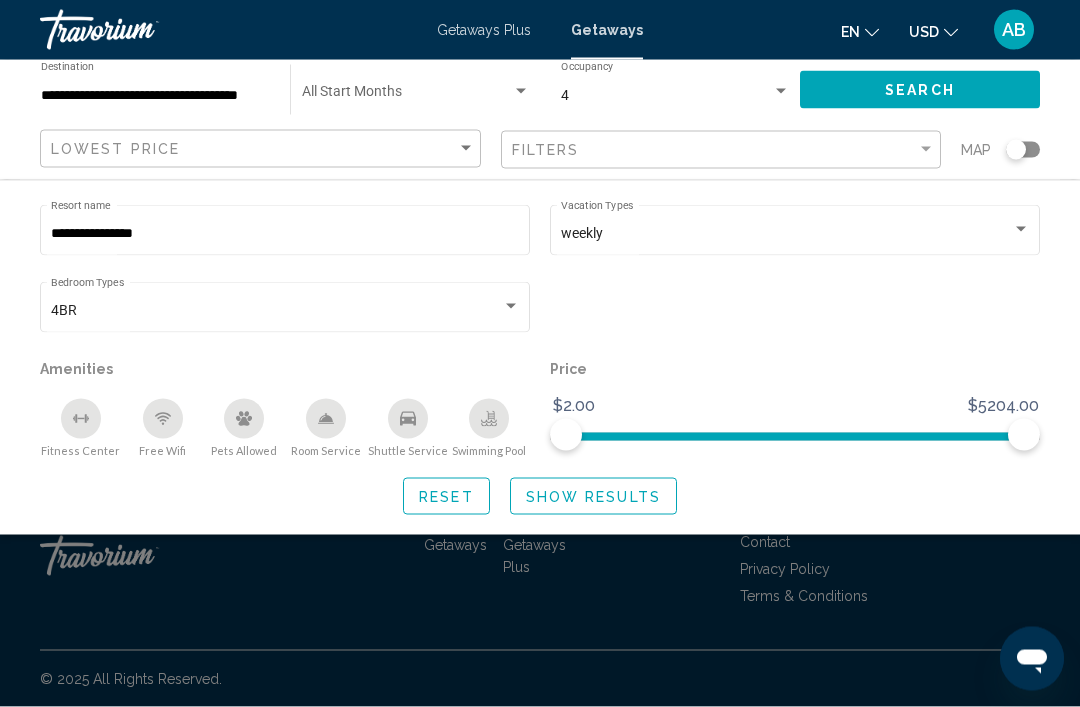 scroll, scrollTop: 0, scrollLeft: 0, axis: both 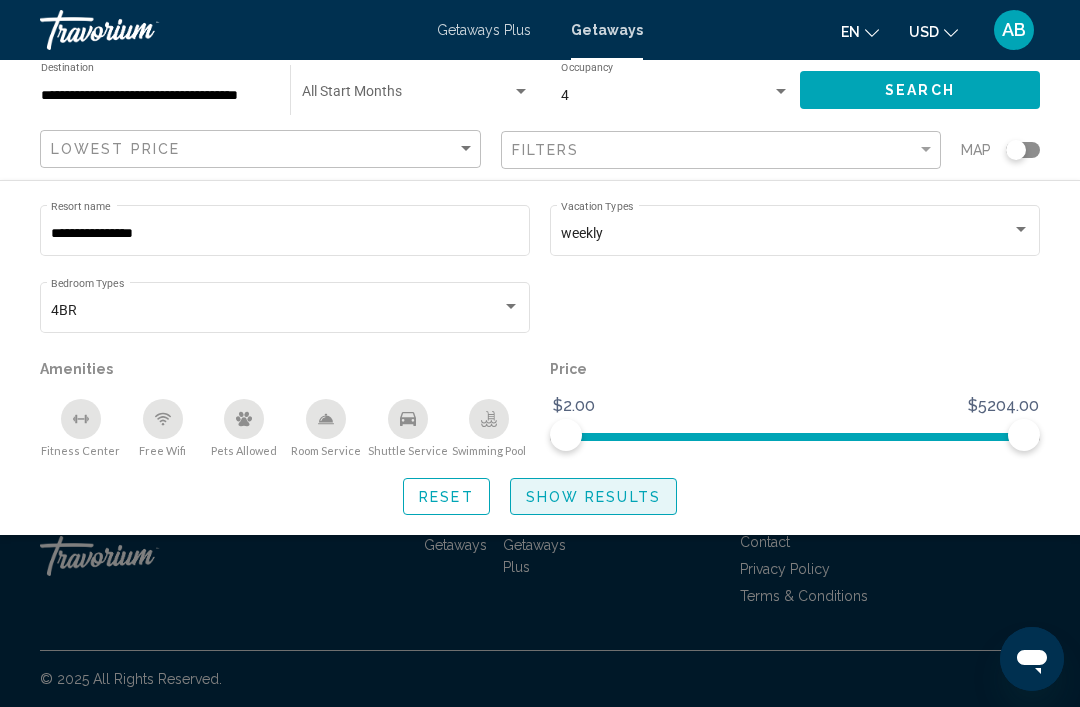 click on "Show Results" 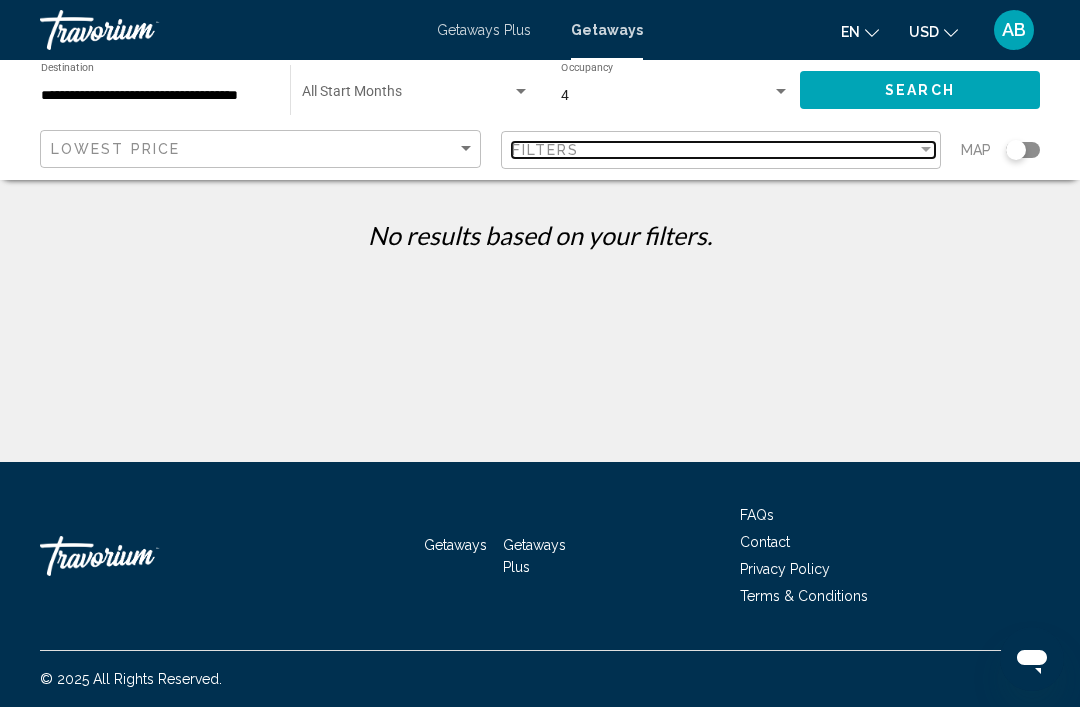 click on "Filters" at bounding box center [715, 150] 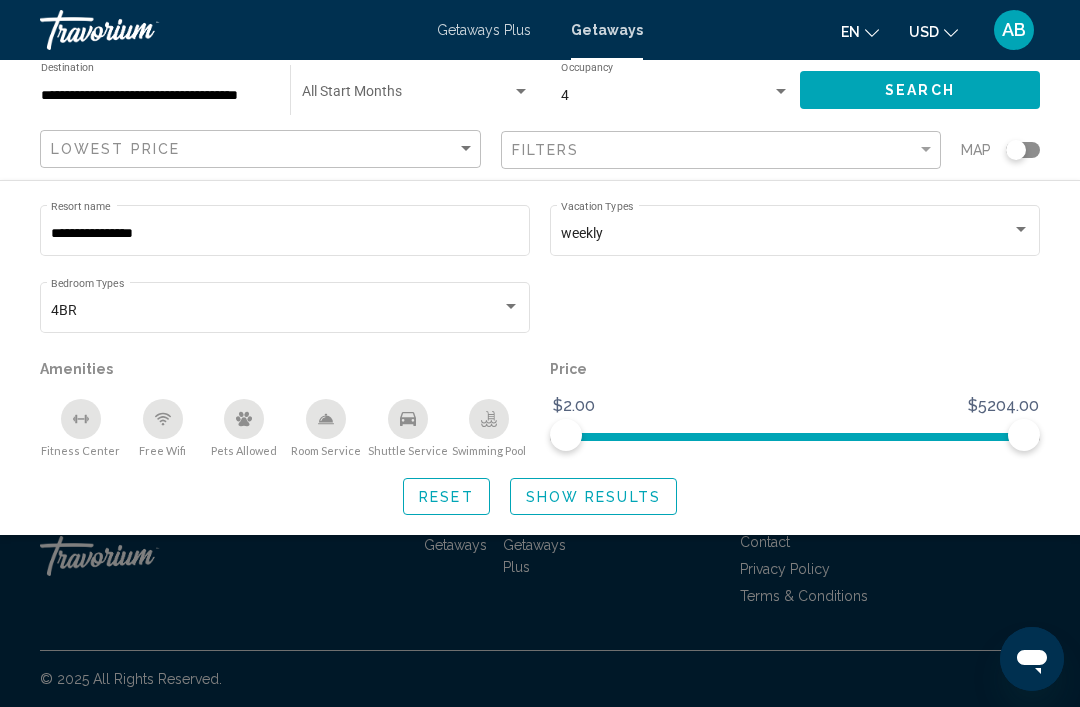 click 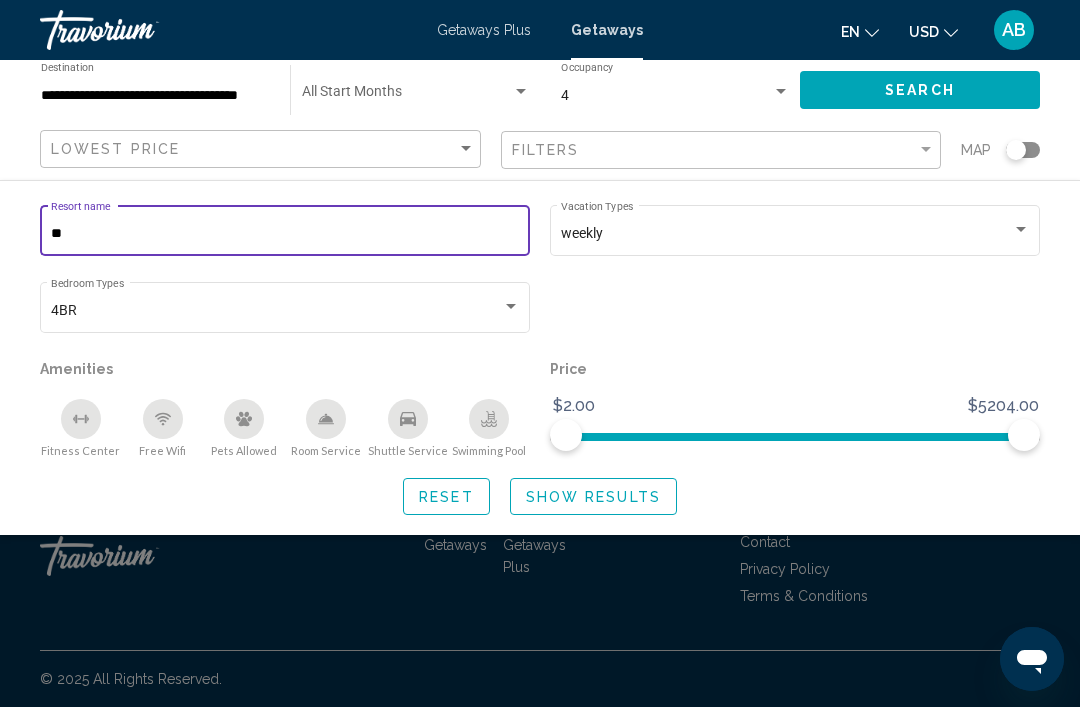 type on "*" 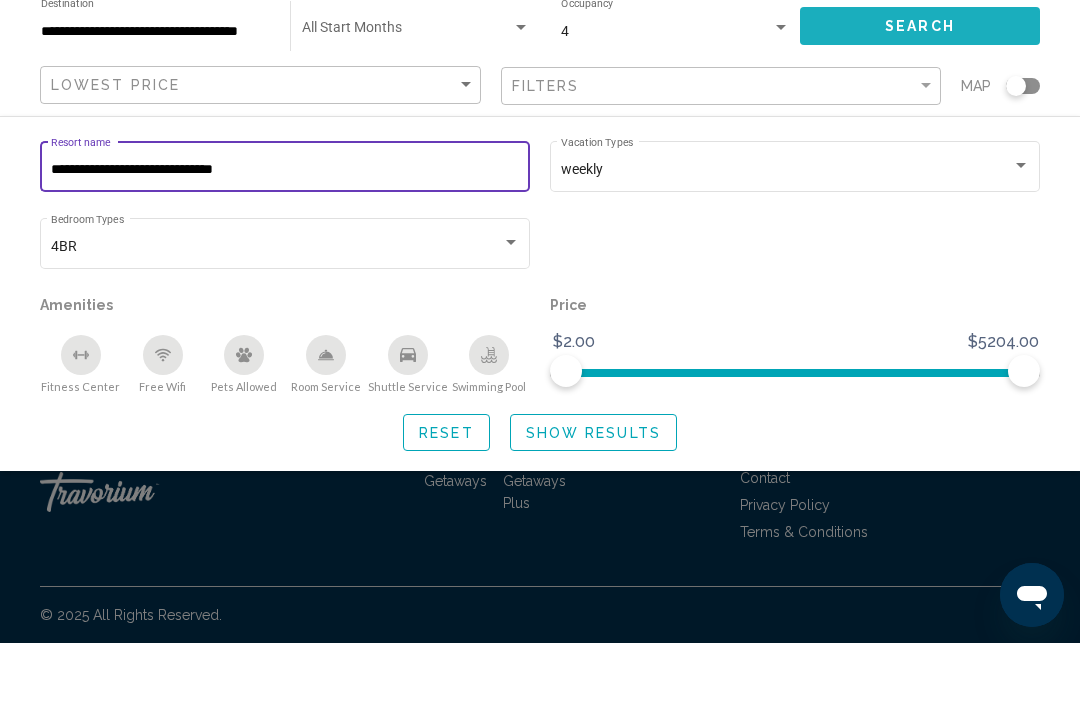 type on "**********" 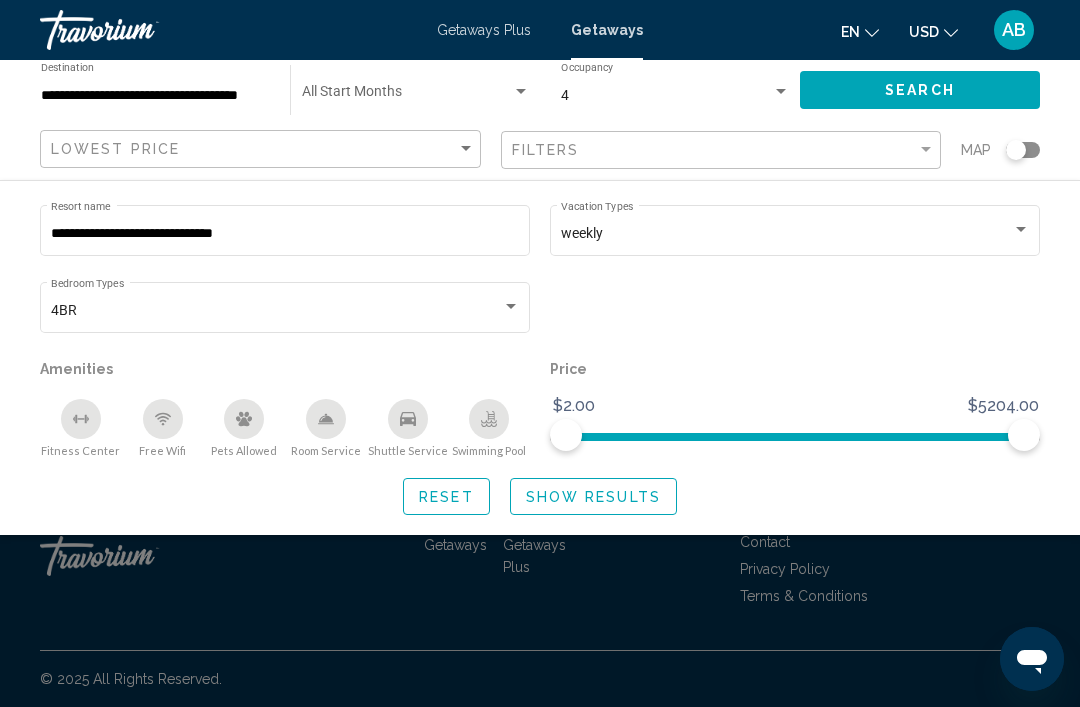 click on "Show Results" 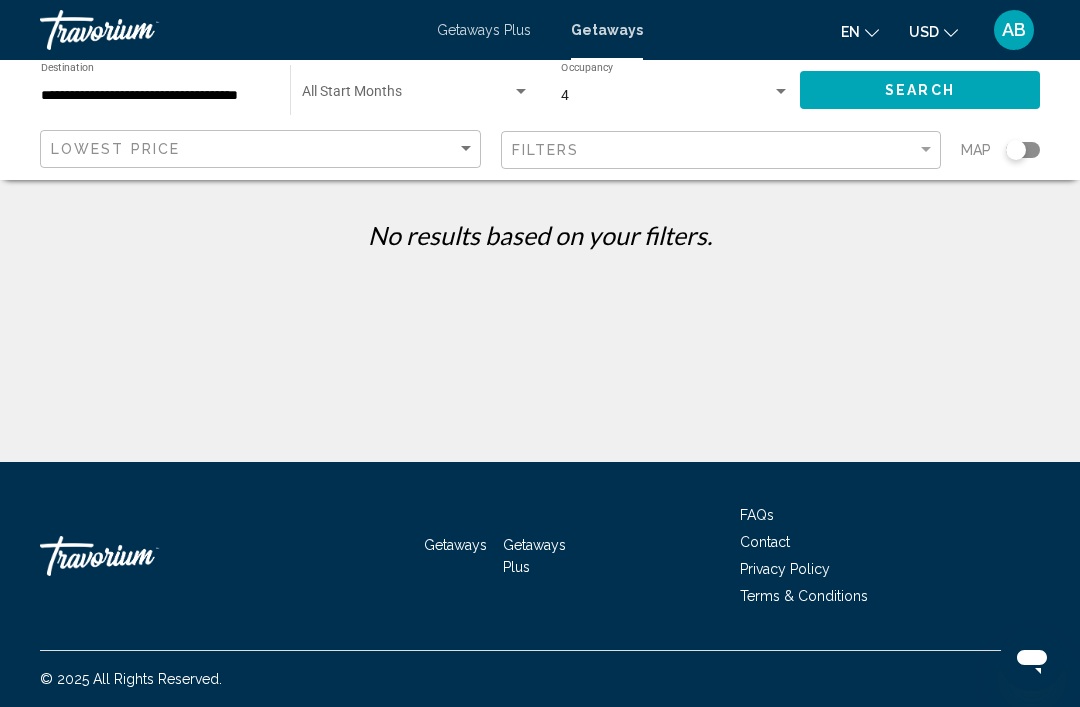 scroll, scrollTop: 0, scrollLeft: 0, axis: both 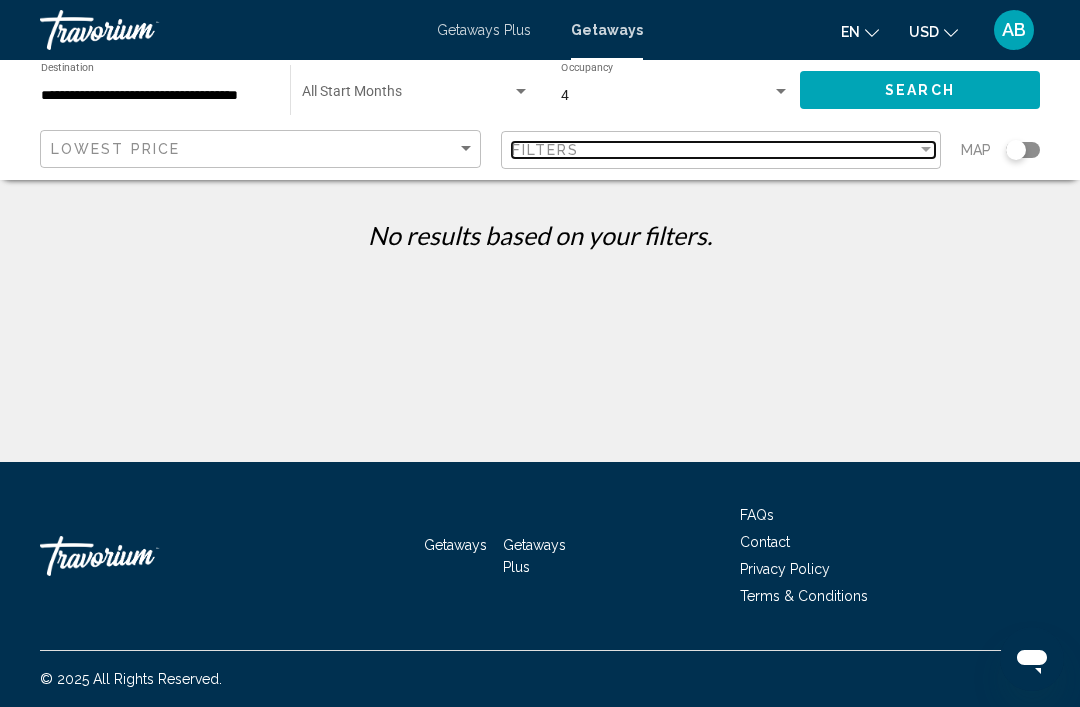 click on "Filters" at bounding box center (715, 150) 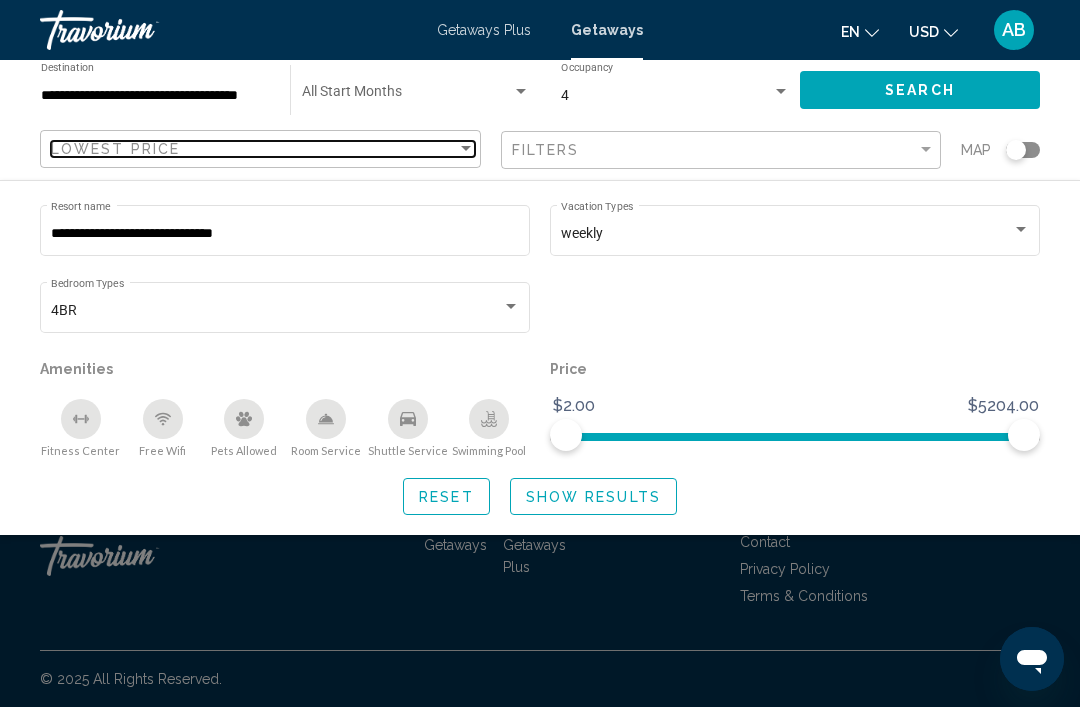 click on "Lowest Price" at bounding box center (115, 149) 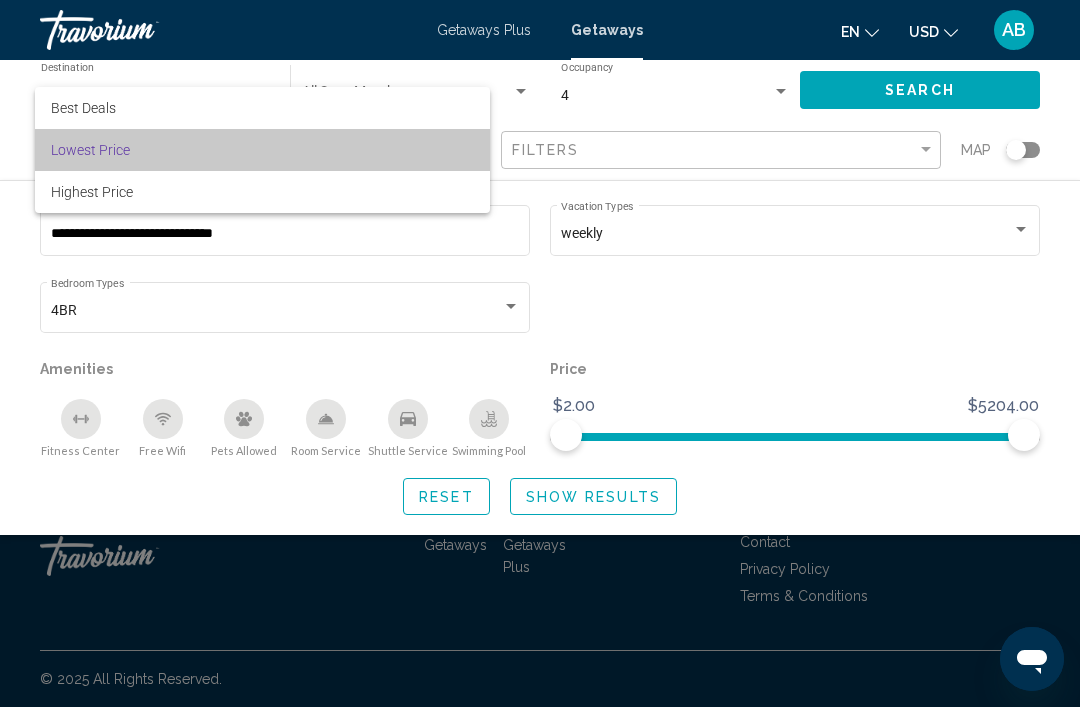 click on "Lowest Price" at bounding box center (90, 150) 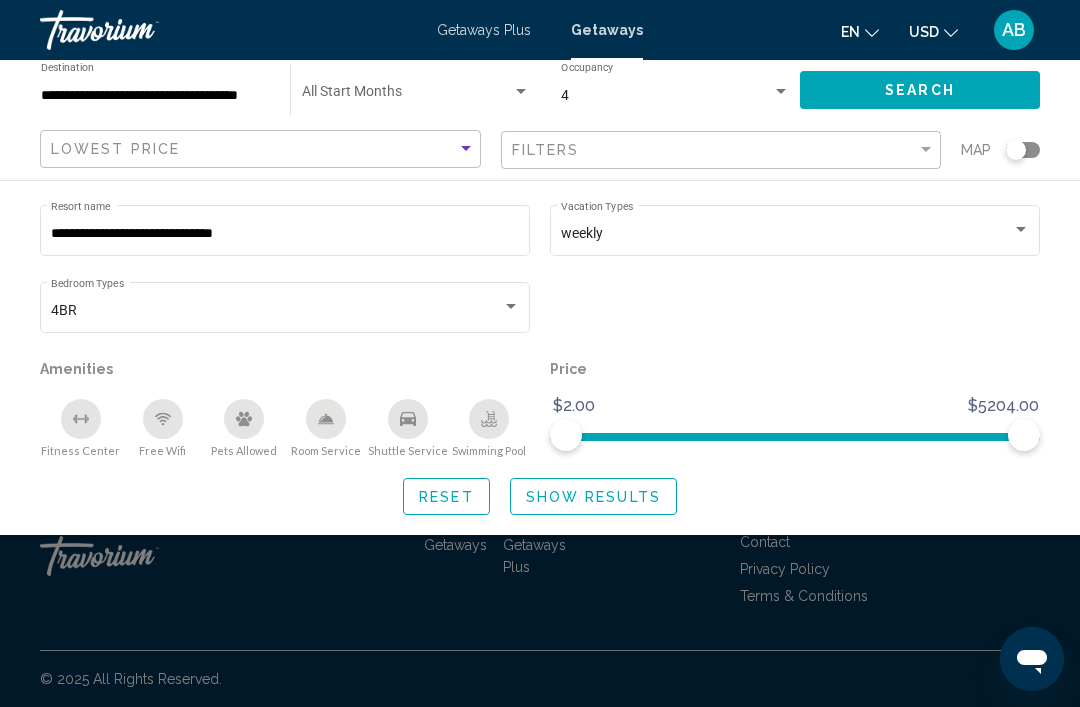 click on "Search" 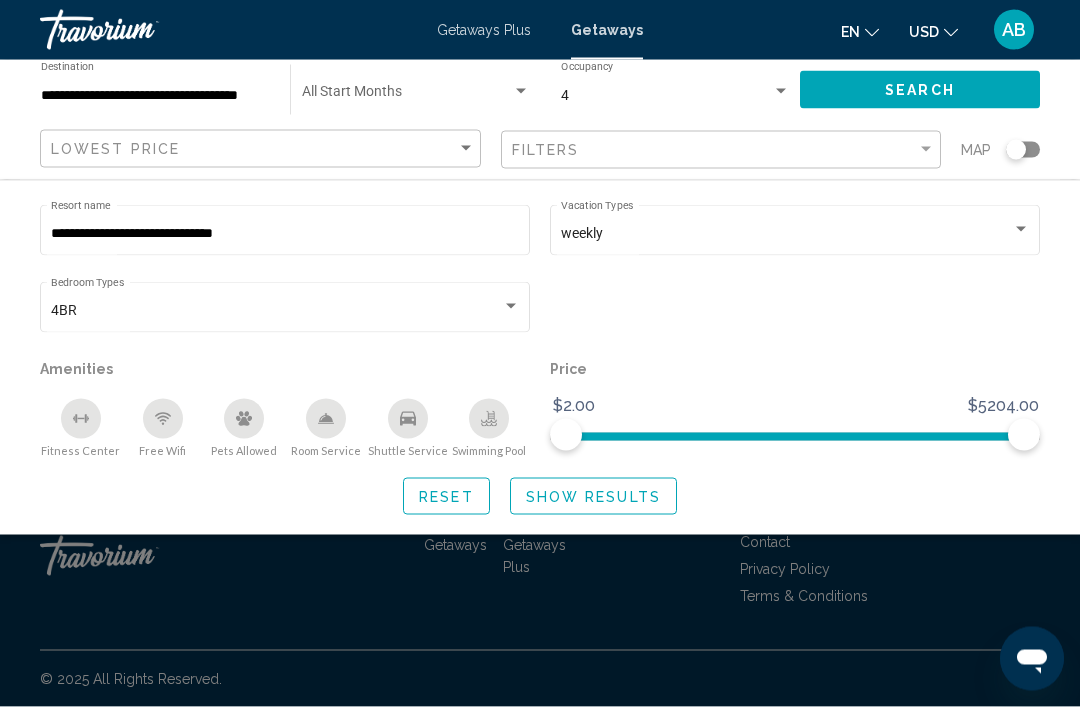 scroll, scrollTop: 0, scrollLeft: 0, axis: both 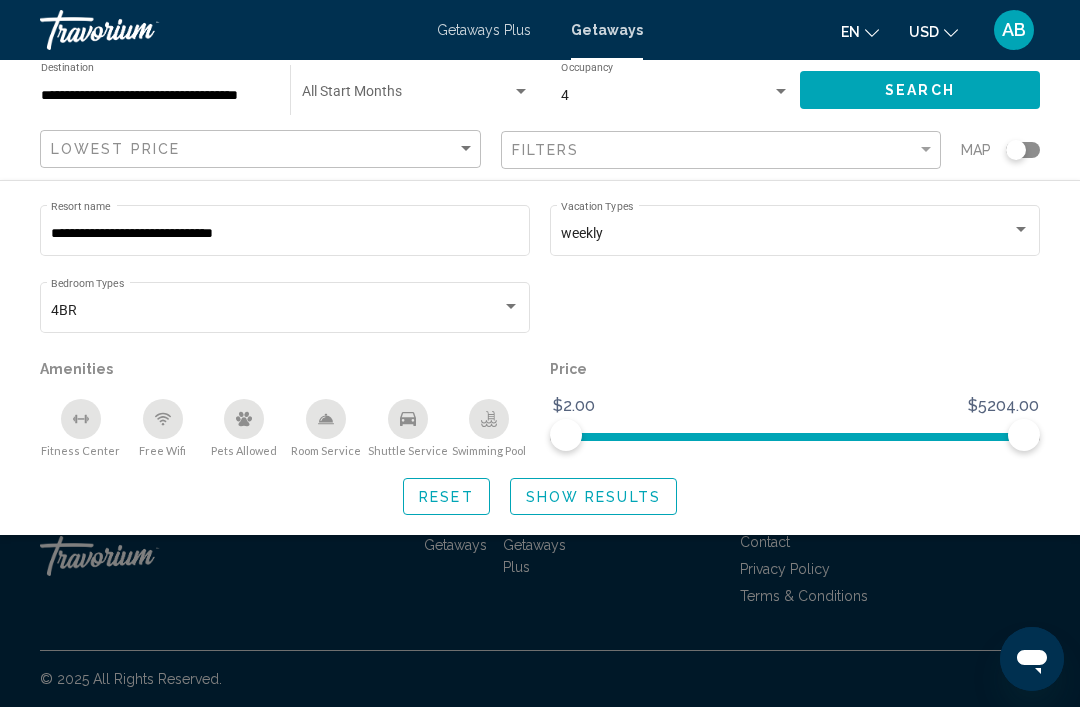 click at bounding box center (521, 92) 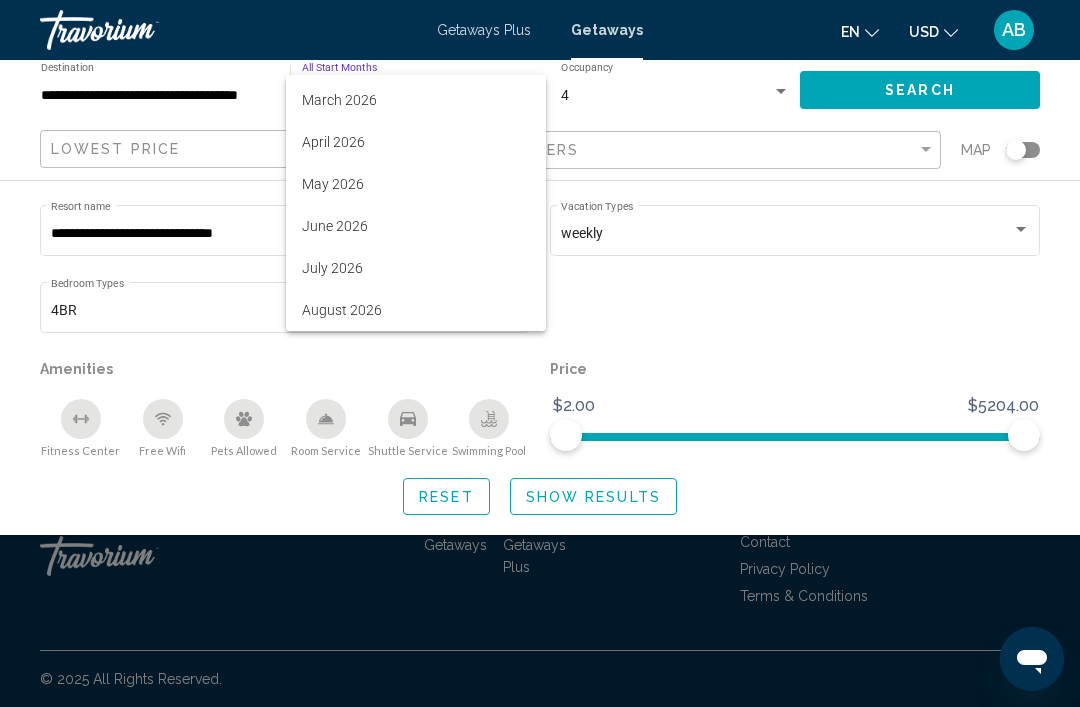 scroll, scrollTop: 332, scrollLeft: 0, axis: vertical 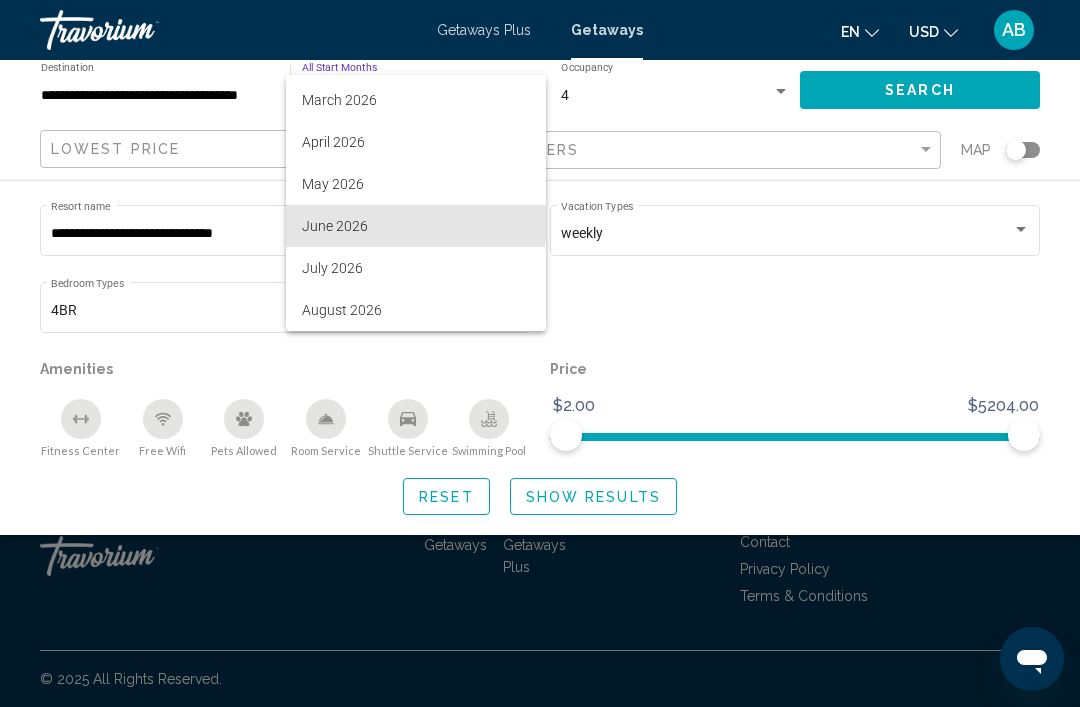 click on "June 2026" at bounding box center [416, 226] 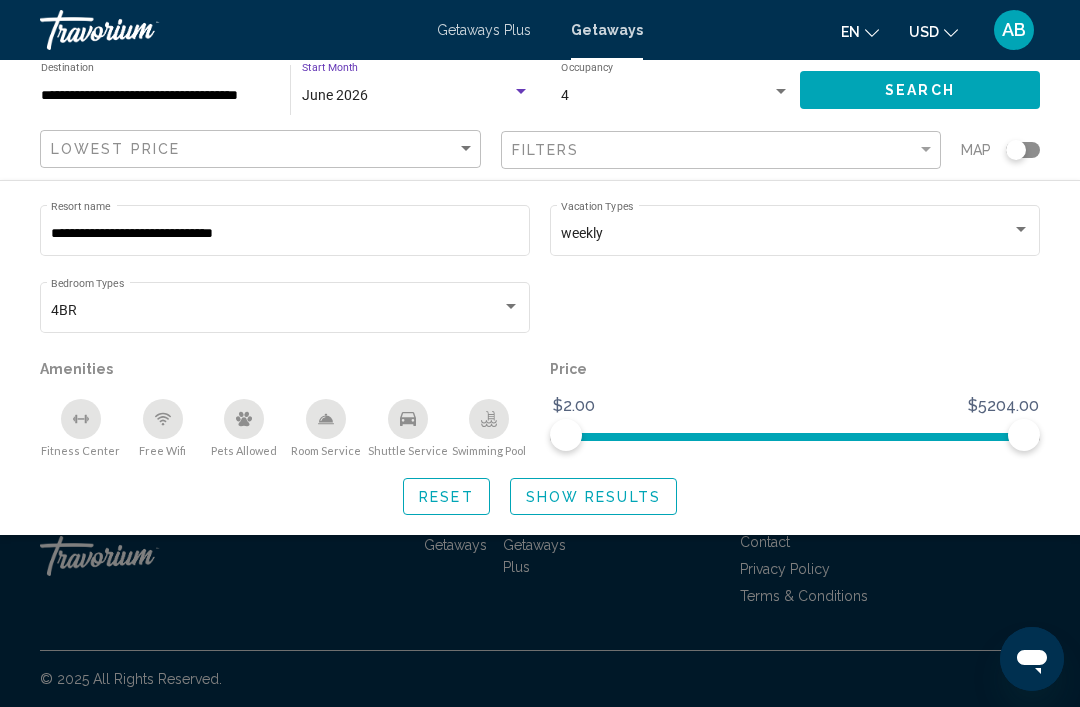 click on "Search" 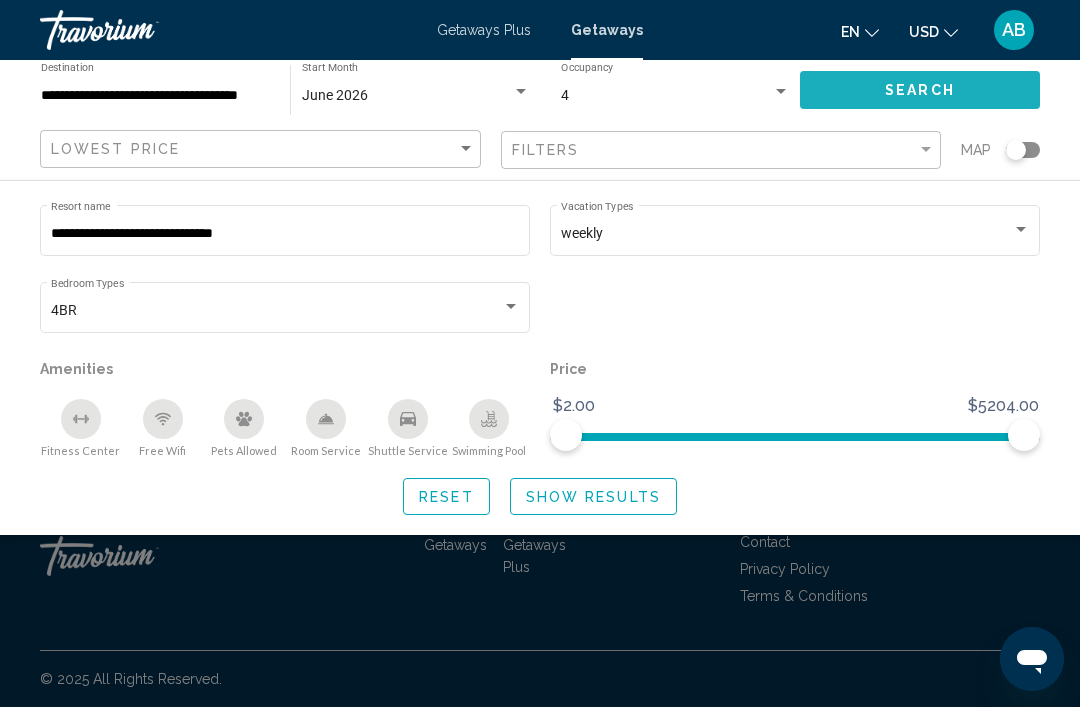 click on "Search" 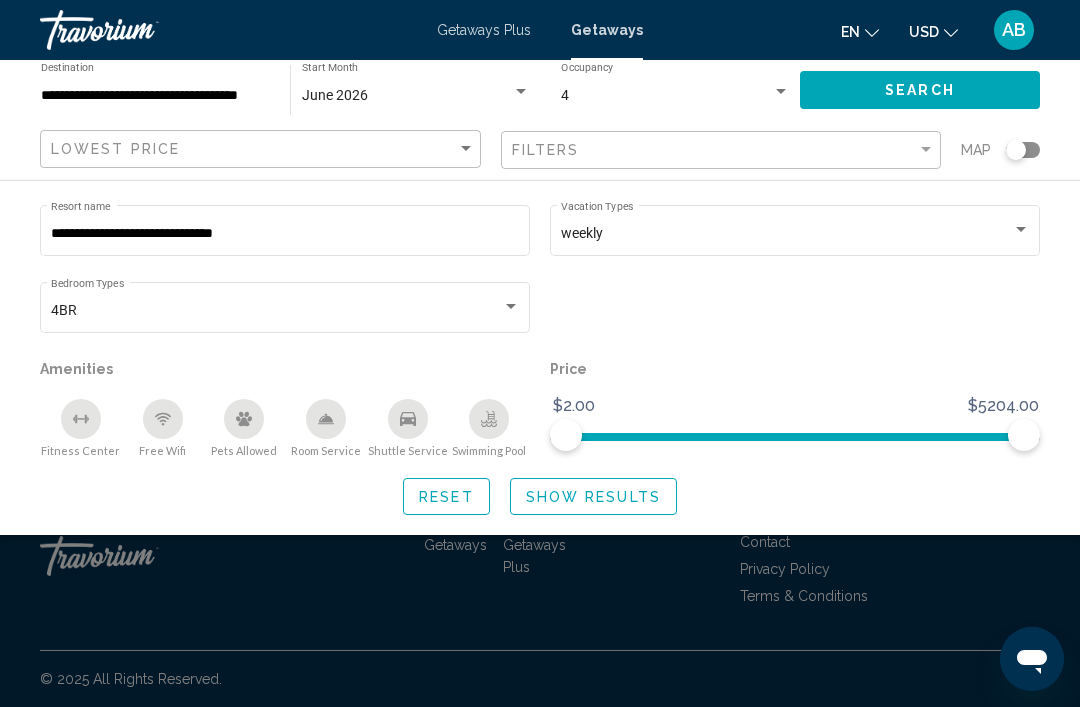 scroll, scrollTop: 64, scrollLeft: 0, axis: vertical 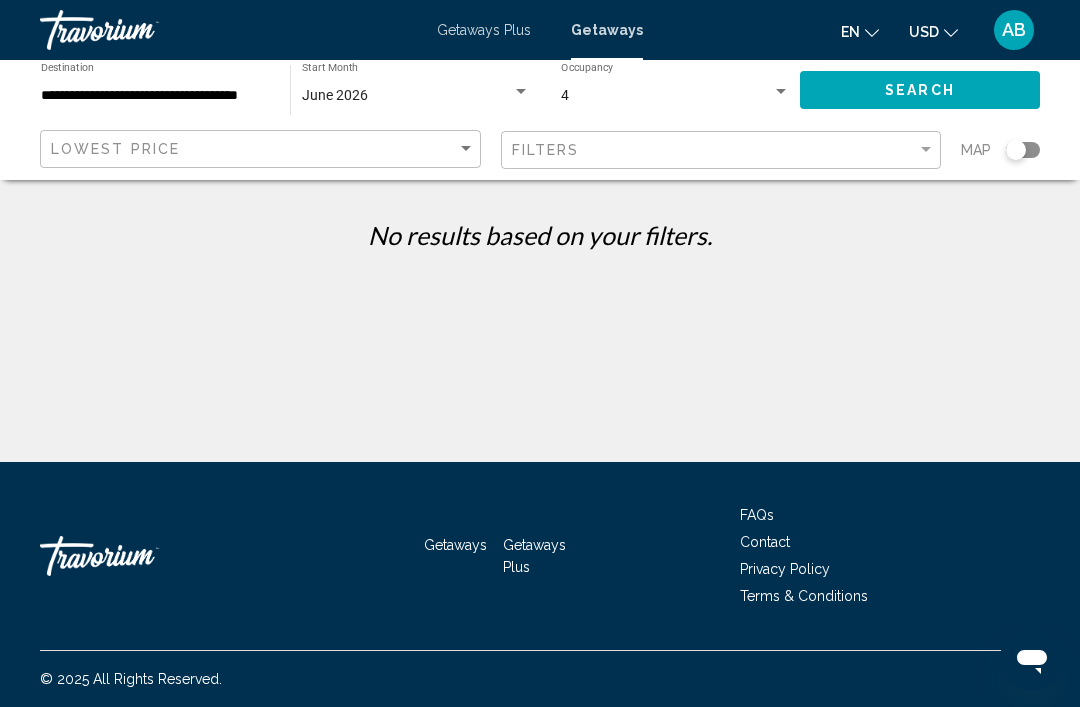 click on "Getaways" at bounding box center [607, 30] 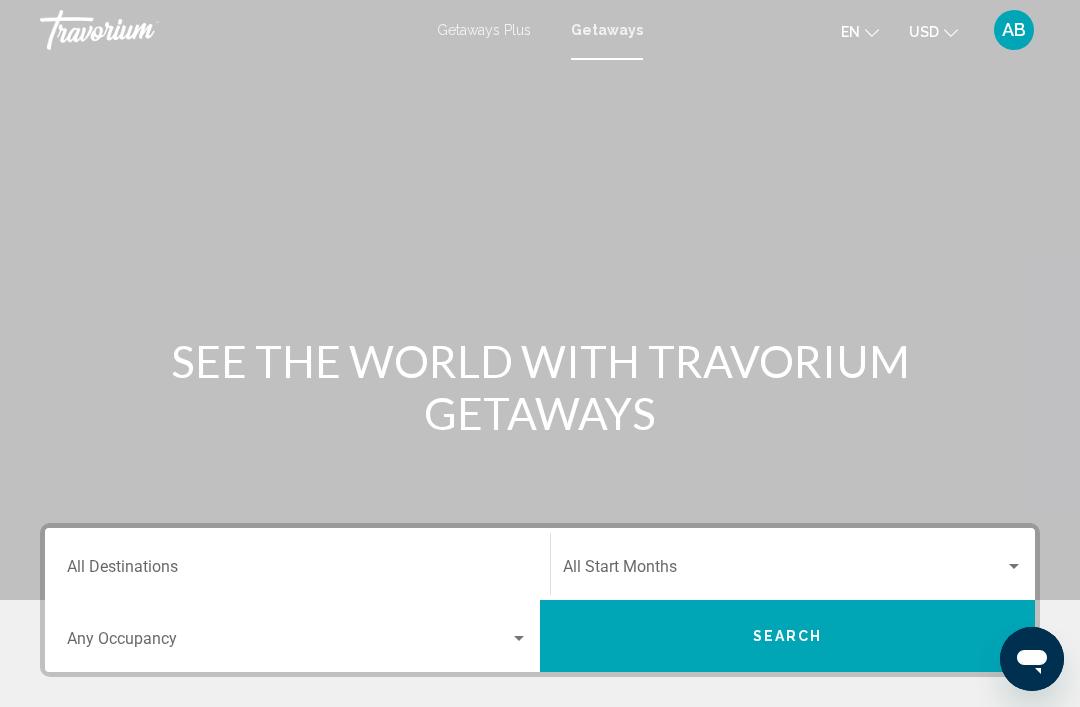 click on "Destination All Destinations" at bounding box center (297, 571) 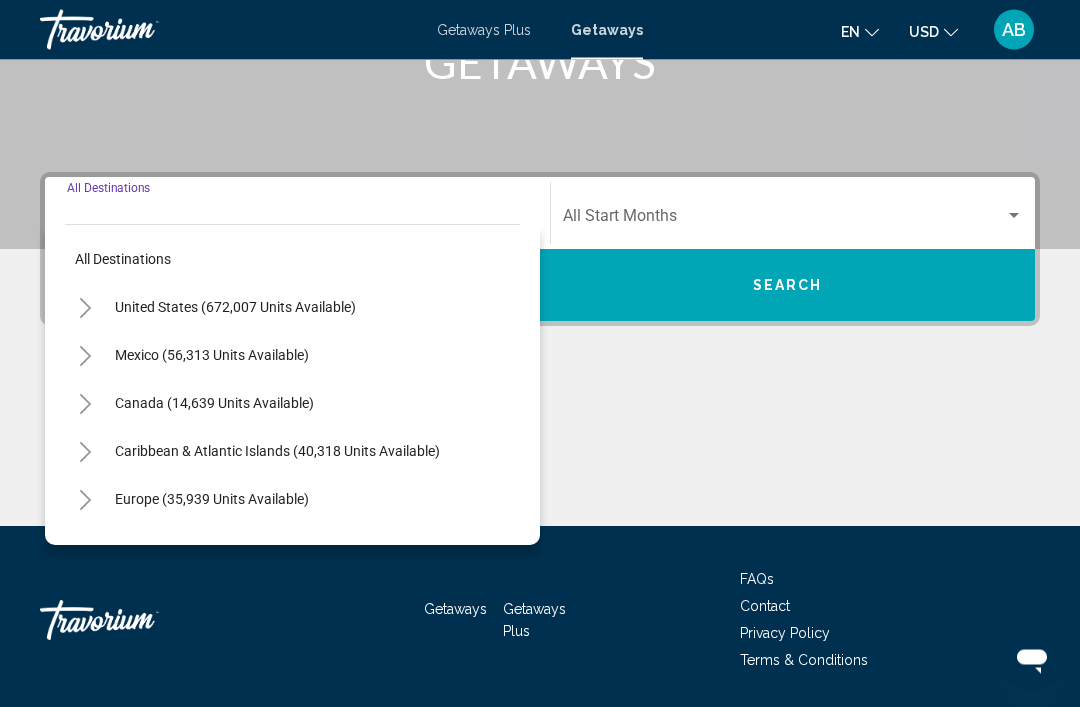 scroll, scrollTop: 415, scrollLeft: 0, axis: vertical 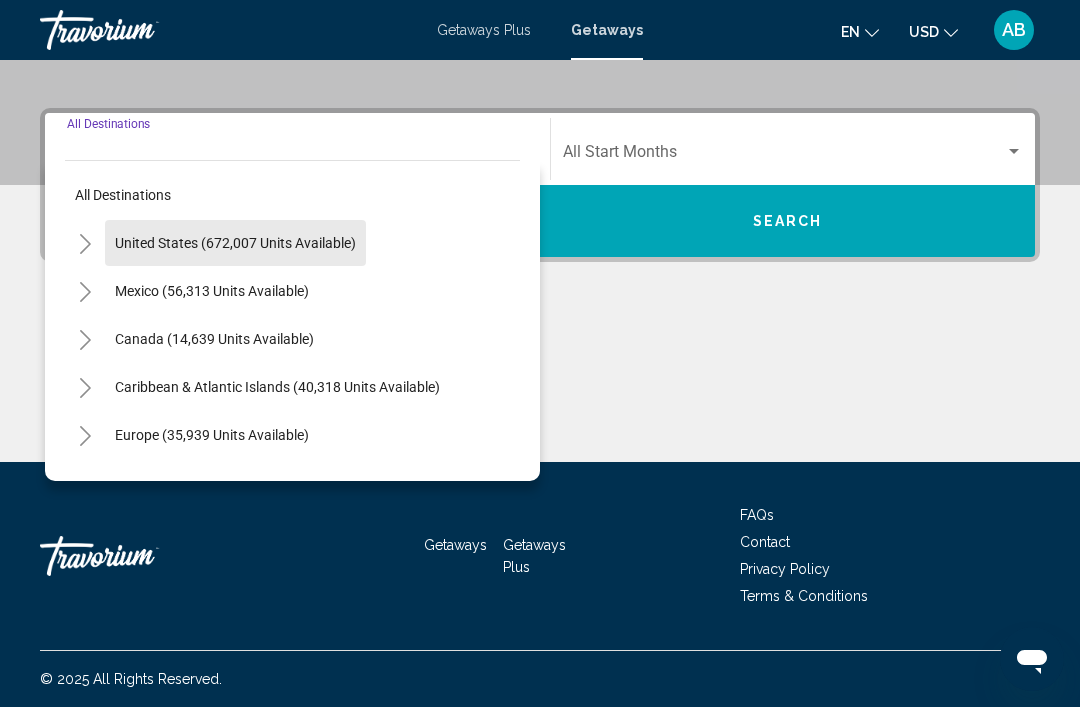click on "United States (672,007 units available)" at bounding box center (212, 291) 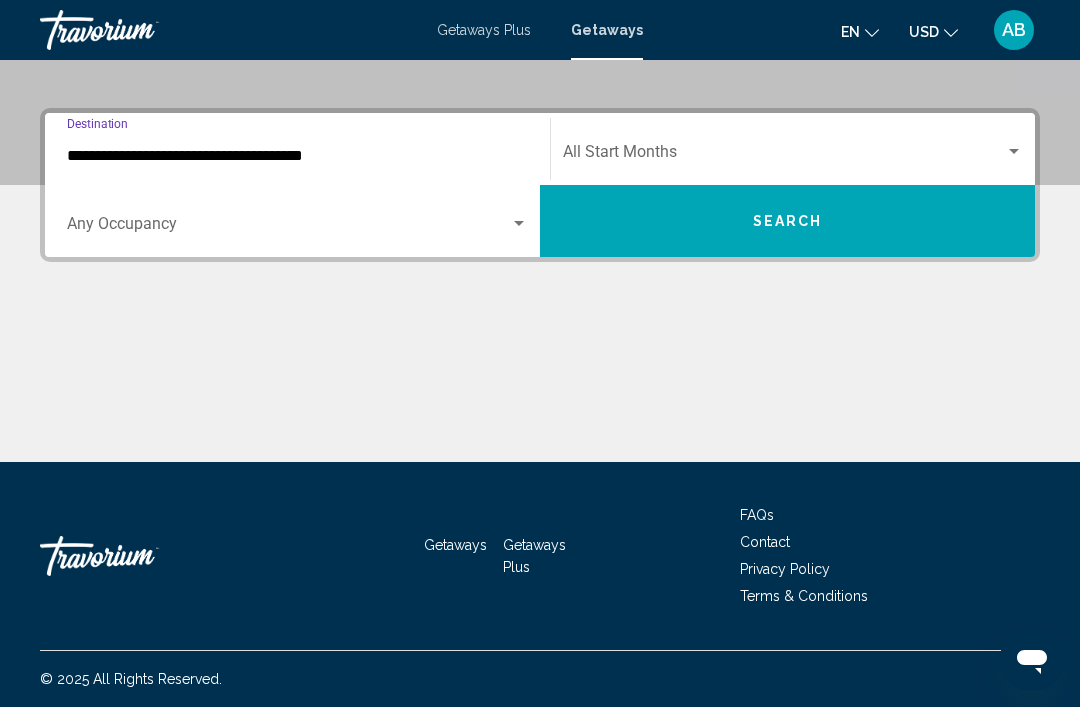 click at bounding box center [540, 387] 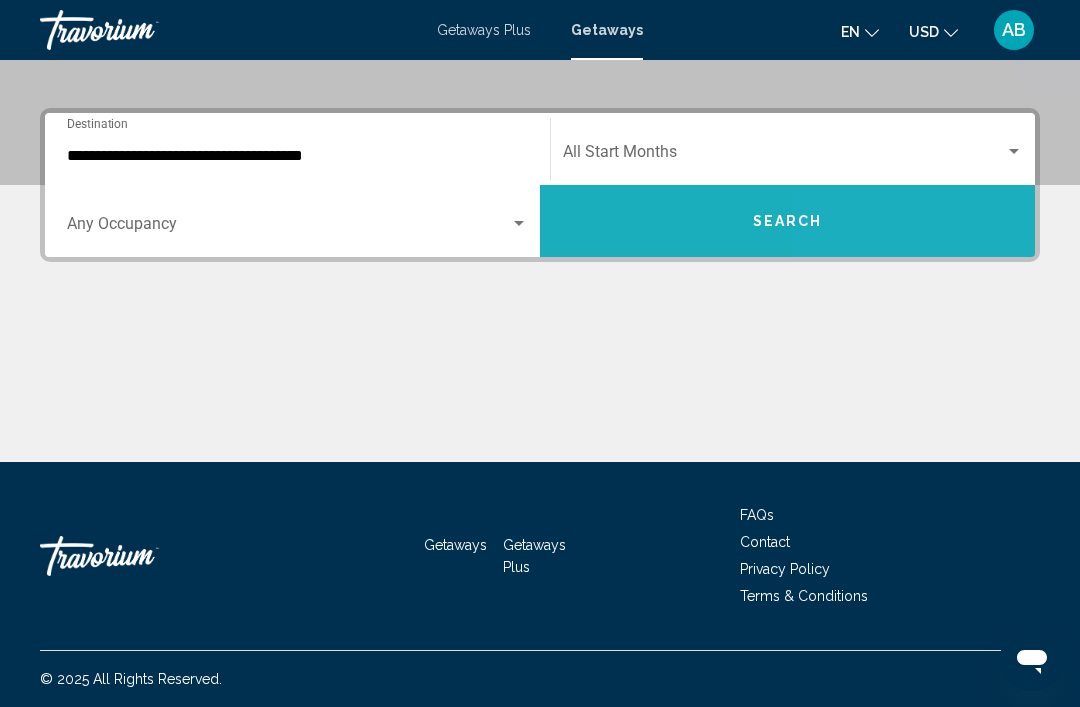click on "Search" at bounding box center (787, 221) 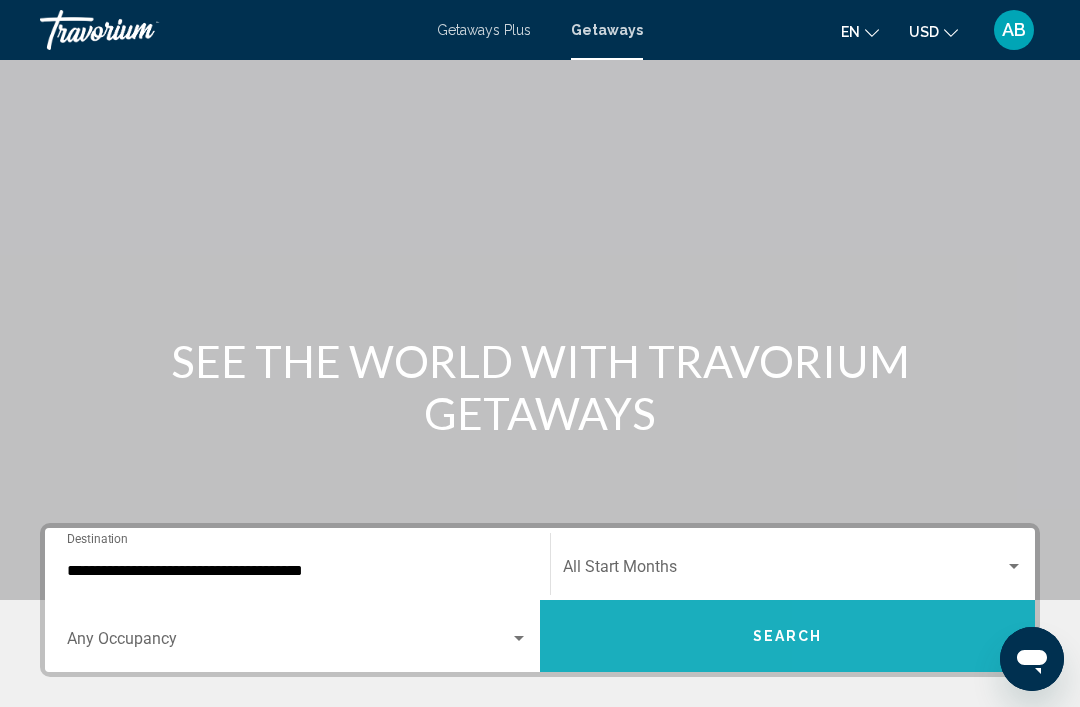 scroll, scrollTop: 100, scrollLeft: 0, axis: vertical 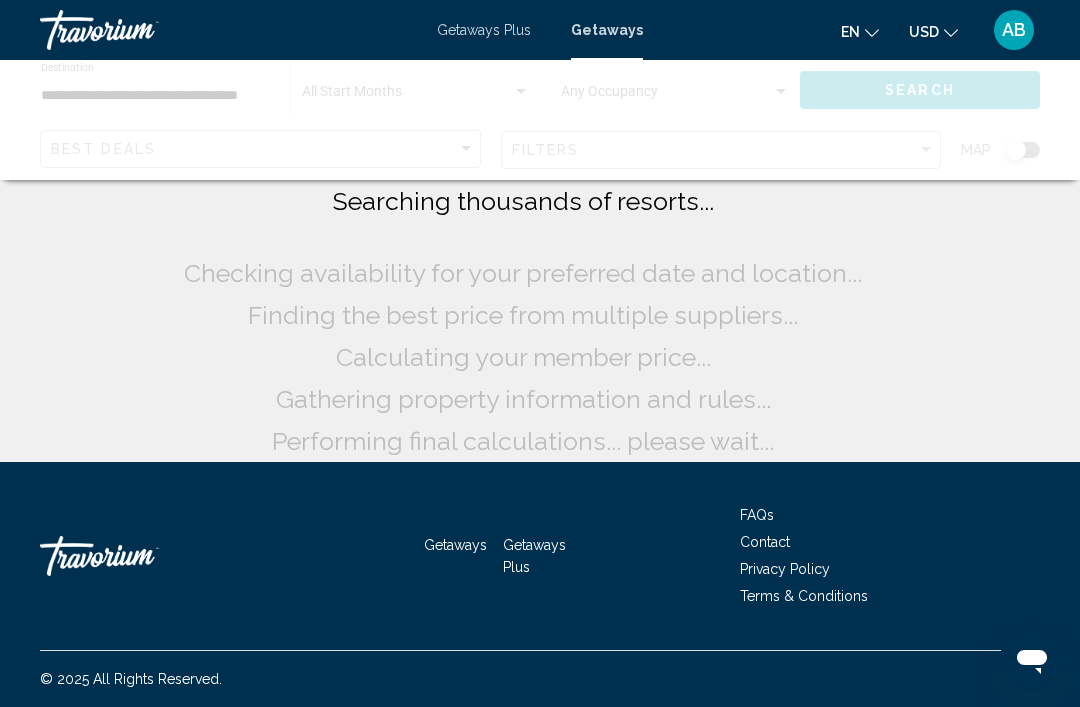 click on "Searching thousands of resorts...
Checking availability for your preferred date and location...
Finding the best price from multiple suppliers...
Calculating your member price...
Gathering property information and rules...
Performing final calculations... please wait..." 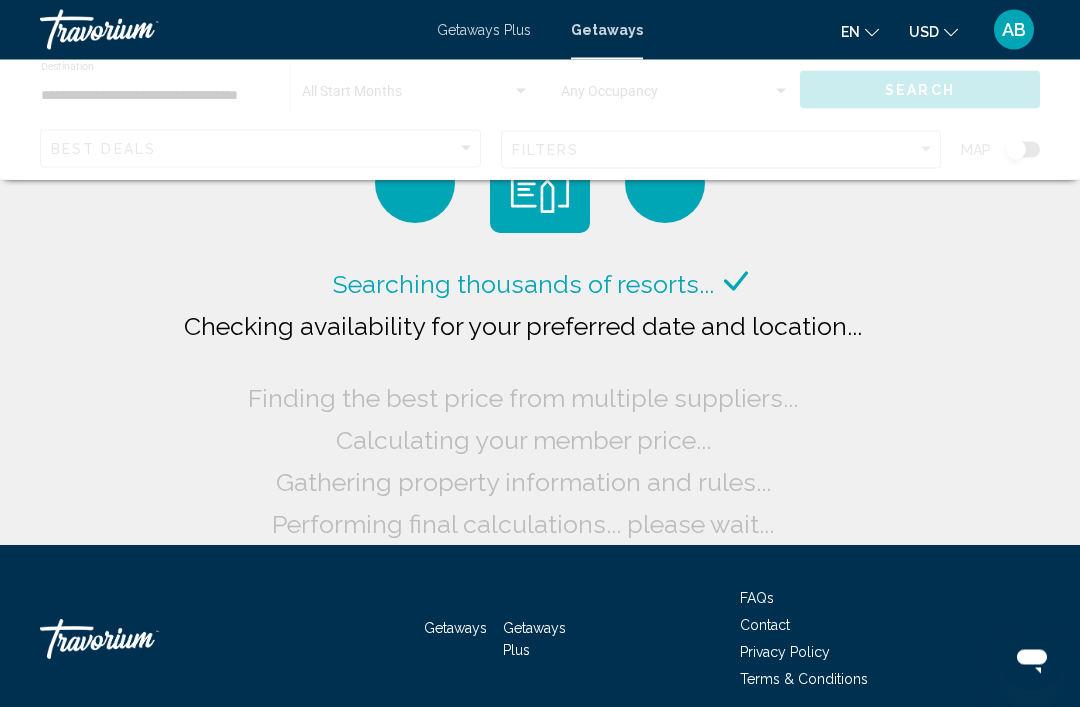 scroll, scrollTop: 0, scrollLeft: 0, axis: both 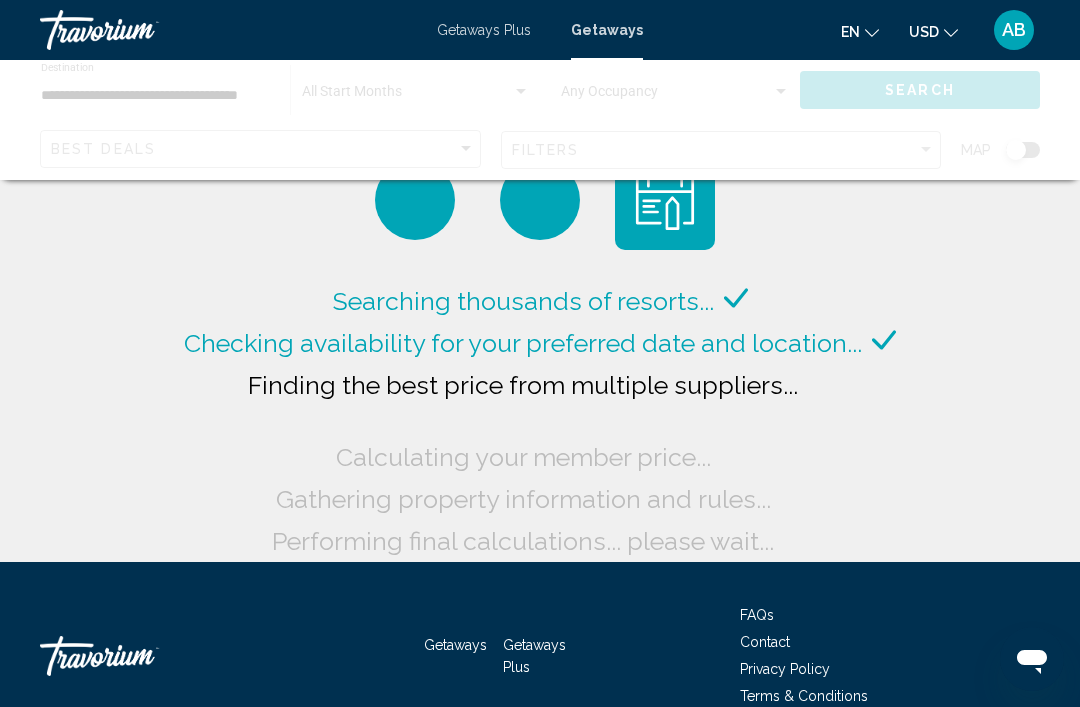 click on "Getaways Plus" at bounding box center (484, 30) 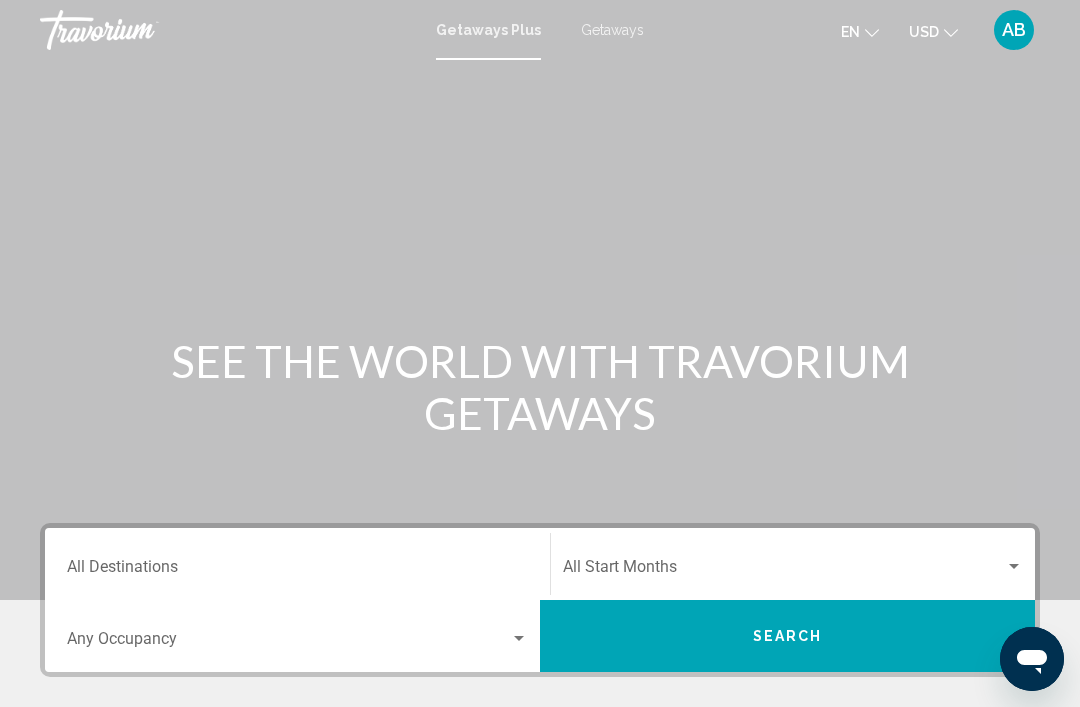 click on "Destination All Destinations" at bounding box center [297, 571] 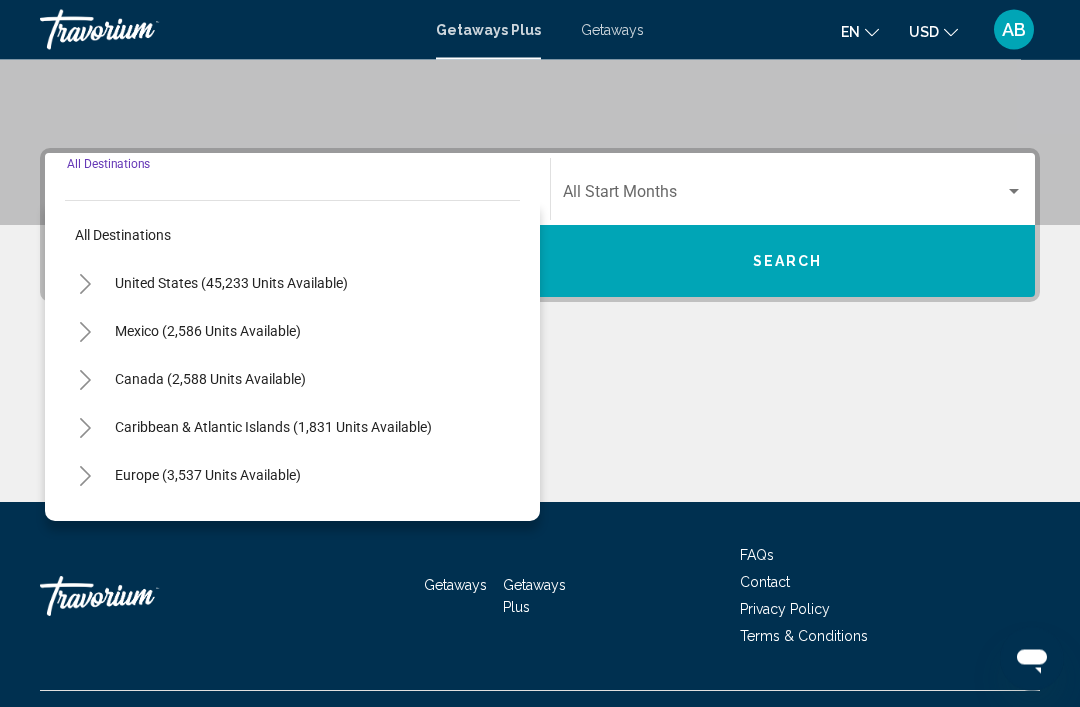 scroll, scrollTop: 415, scrollLeft: 0, axis: vertical 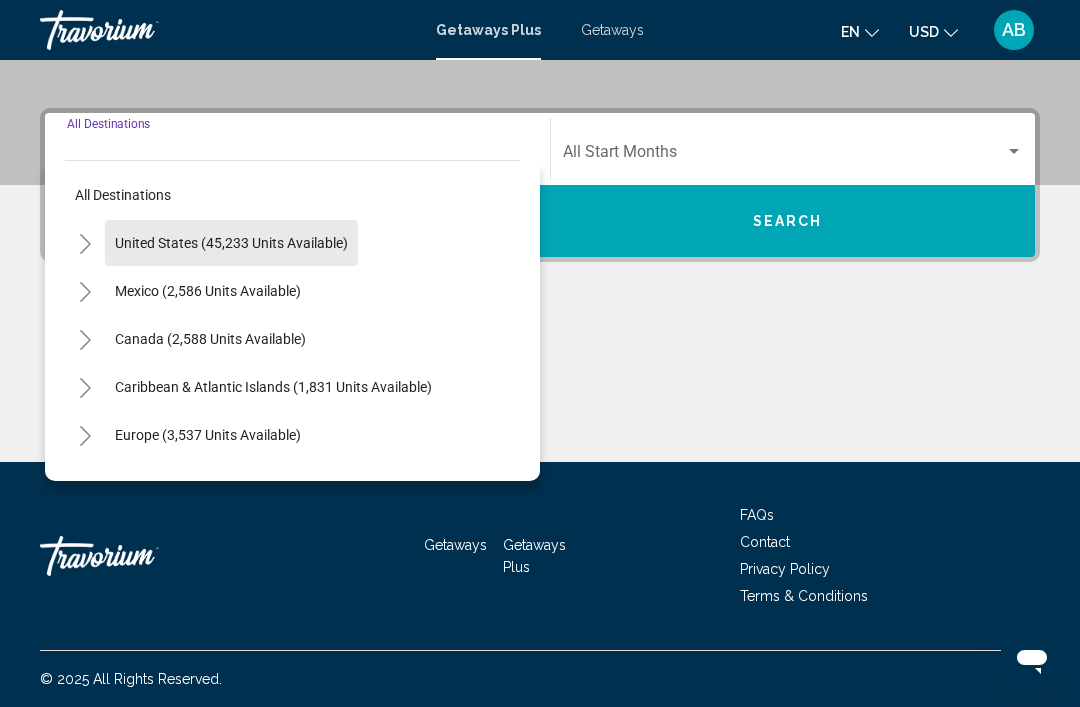 click on "United States (45,233 units available)" at bounding box center [208, 291] 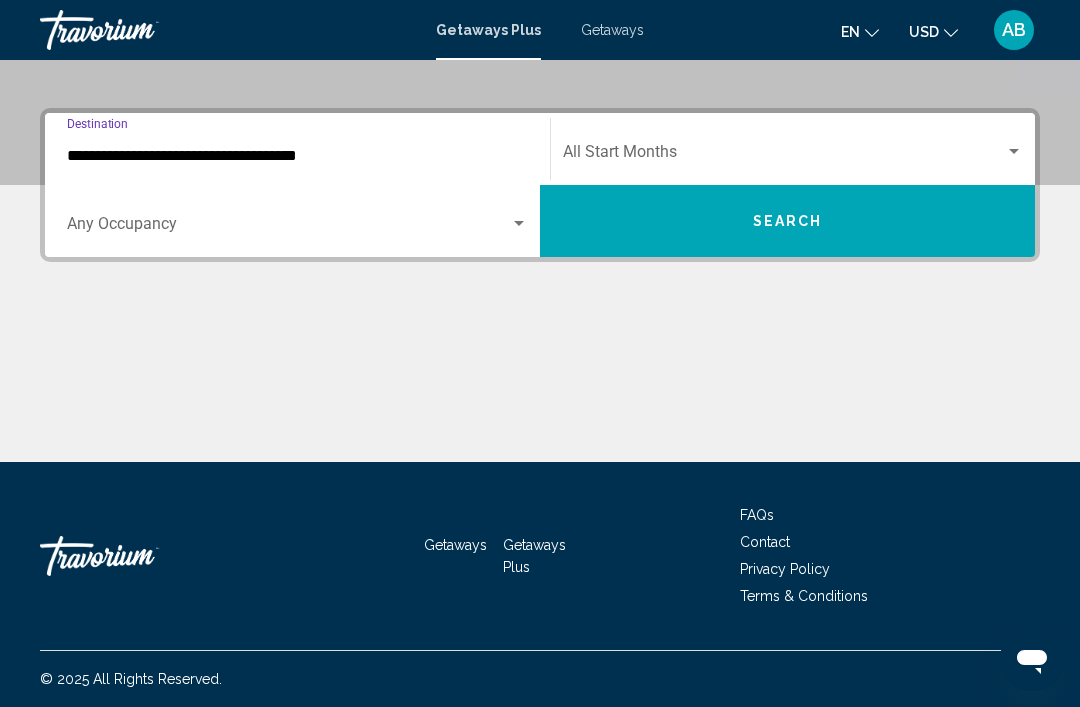 click on "Search" at bounding box center [787, 221] 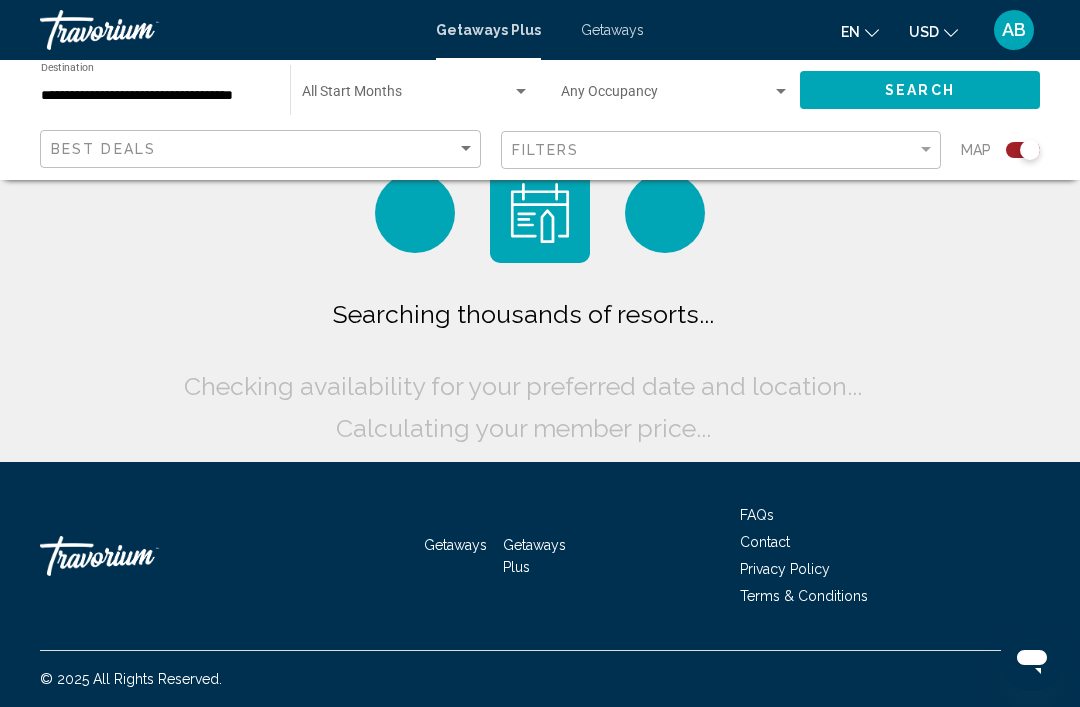 scroll, scrollTop: 0, scrollLeft: 0, axis: both 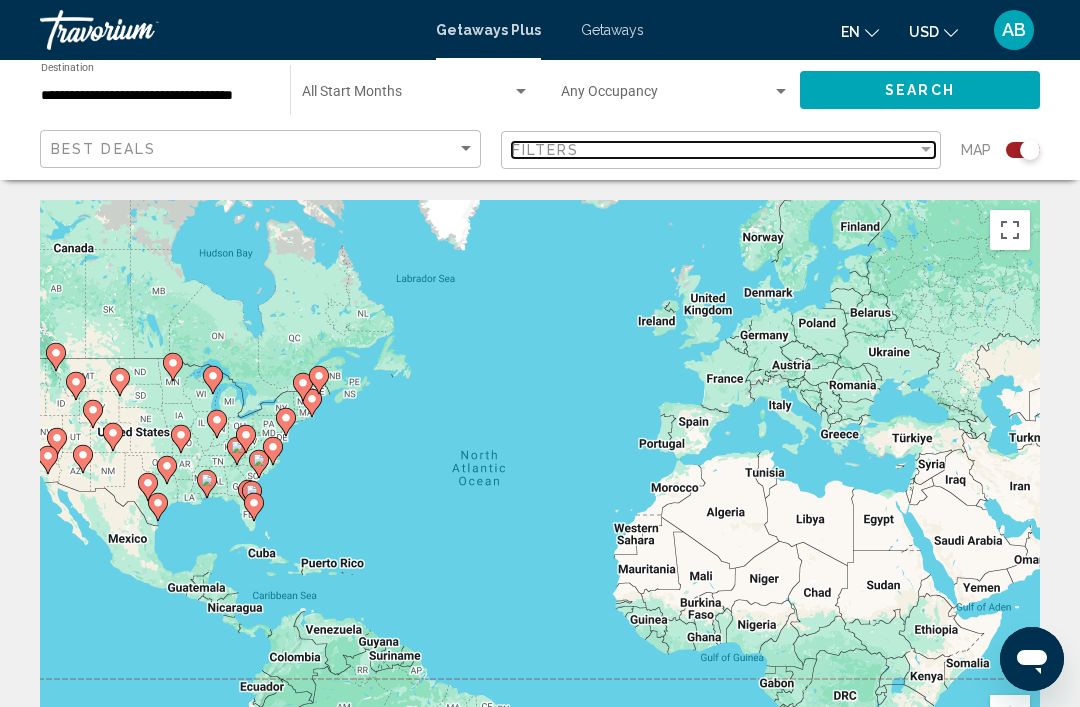click at bounding box center (926, 150) 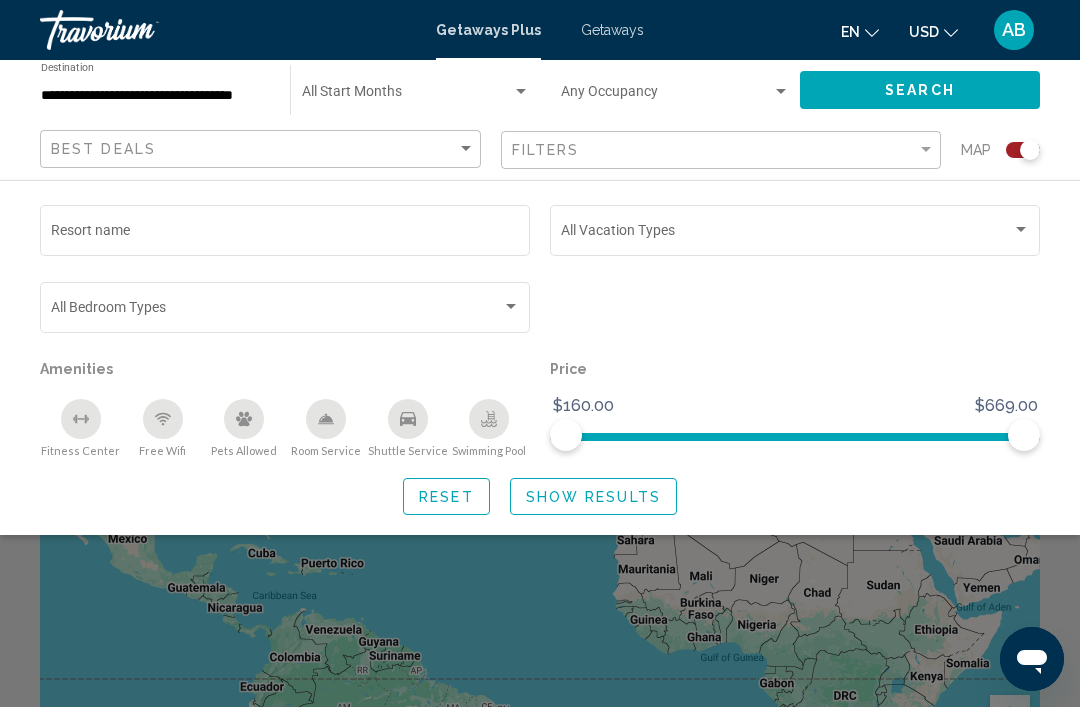 click on "Resort name" at bounding box center [285, 234] 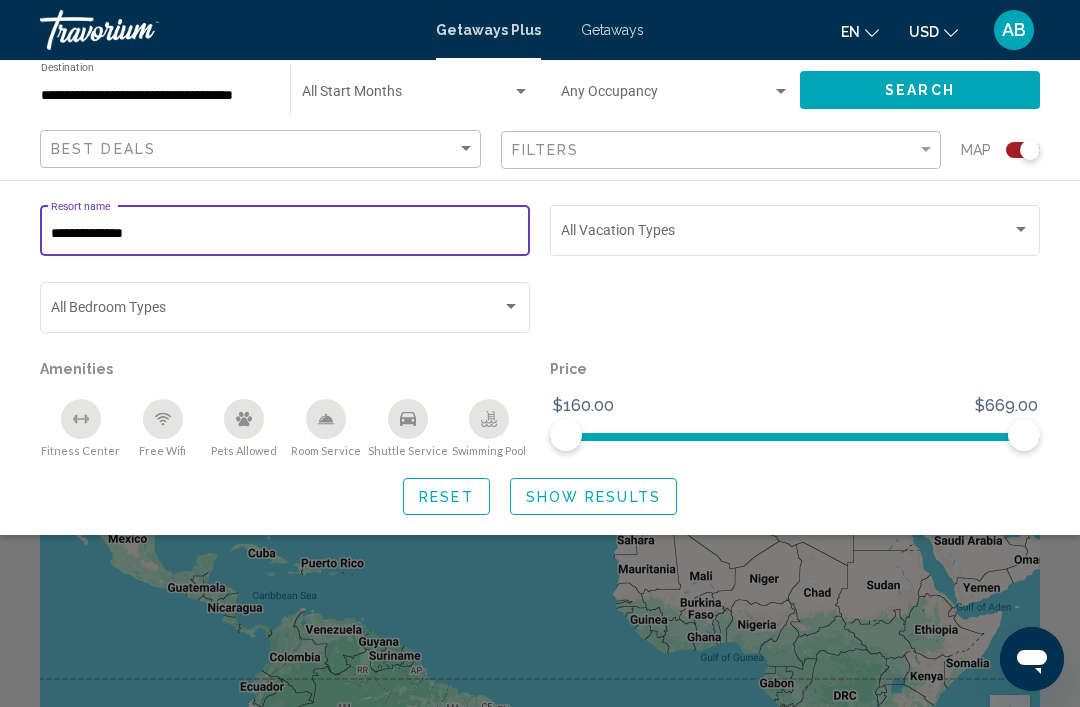type on "**********" 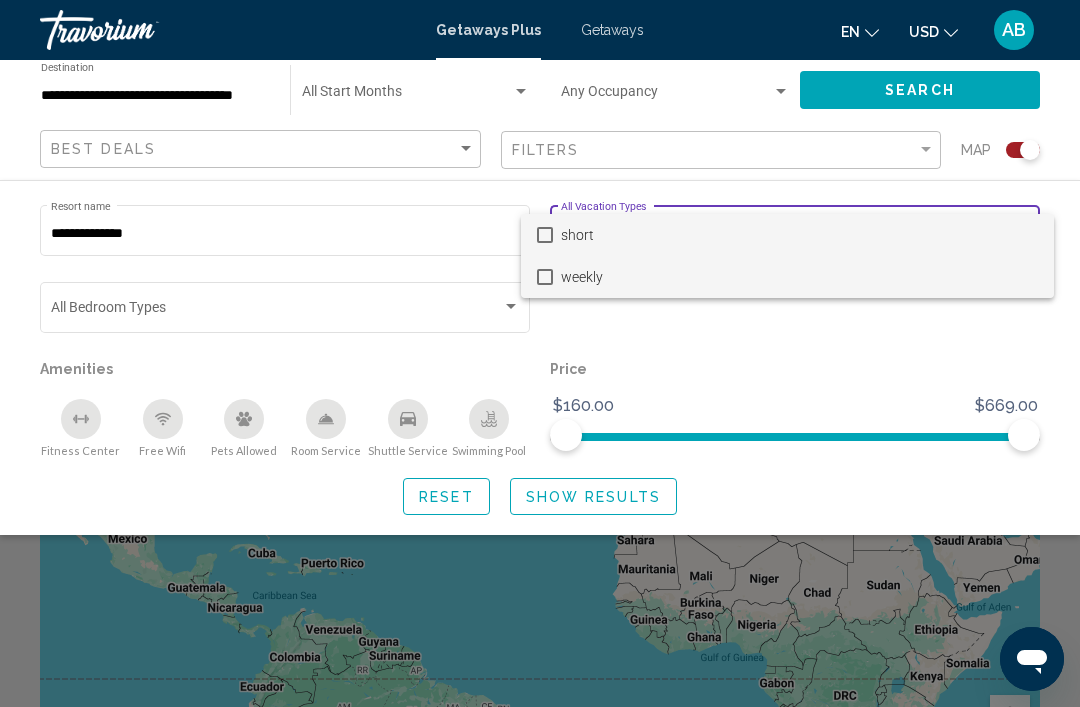 click on "weekly" at bounding box center [799, 277] 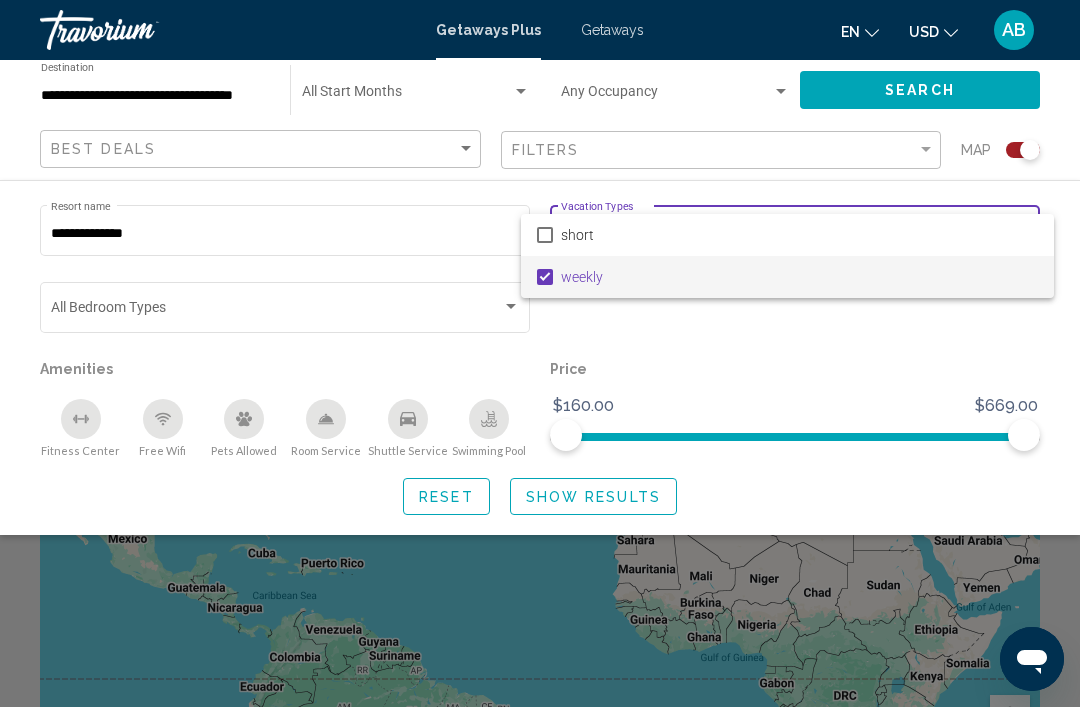 click at bounding box center (540, 353) 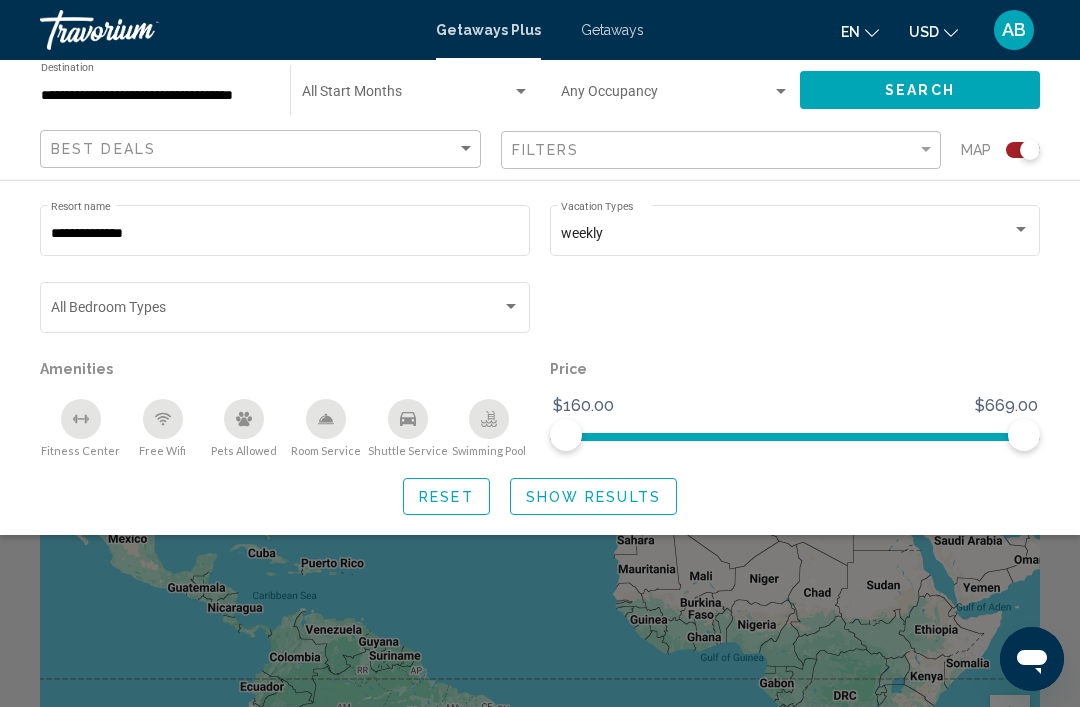 click at bounding box center (511, 307) 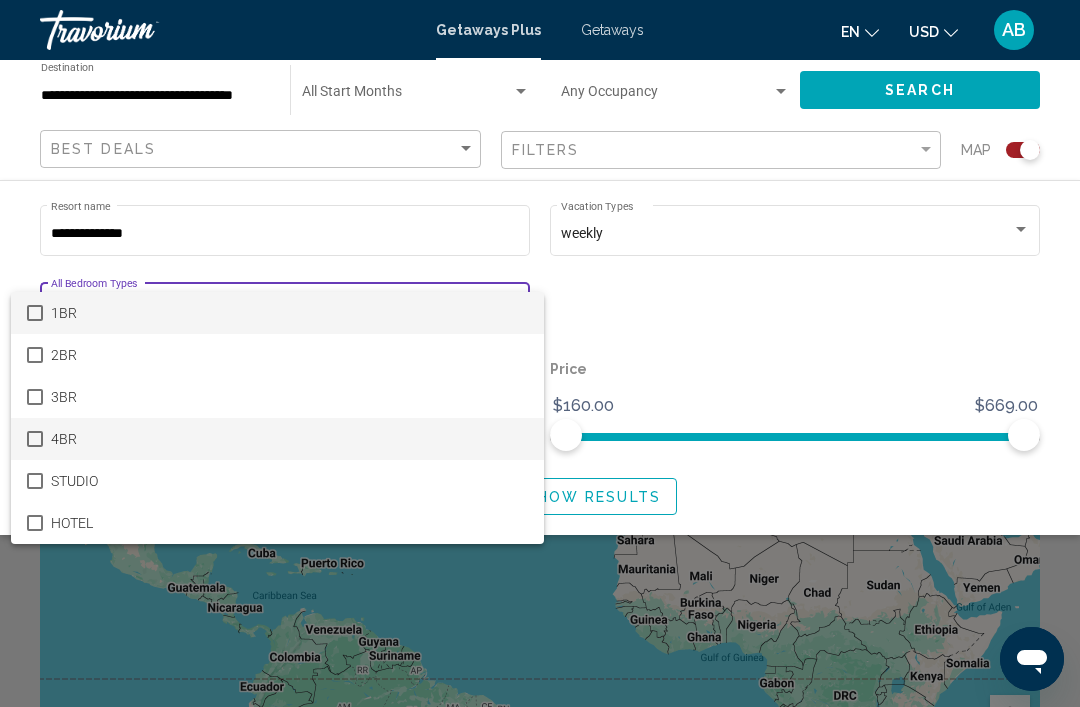 click on "4BR" at bounding box center (277, 439) 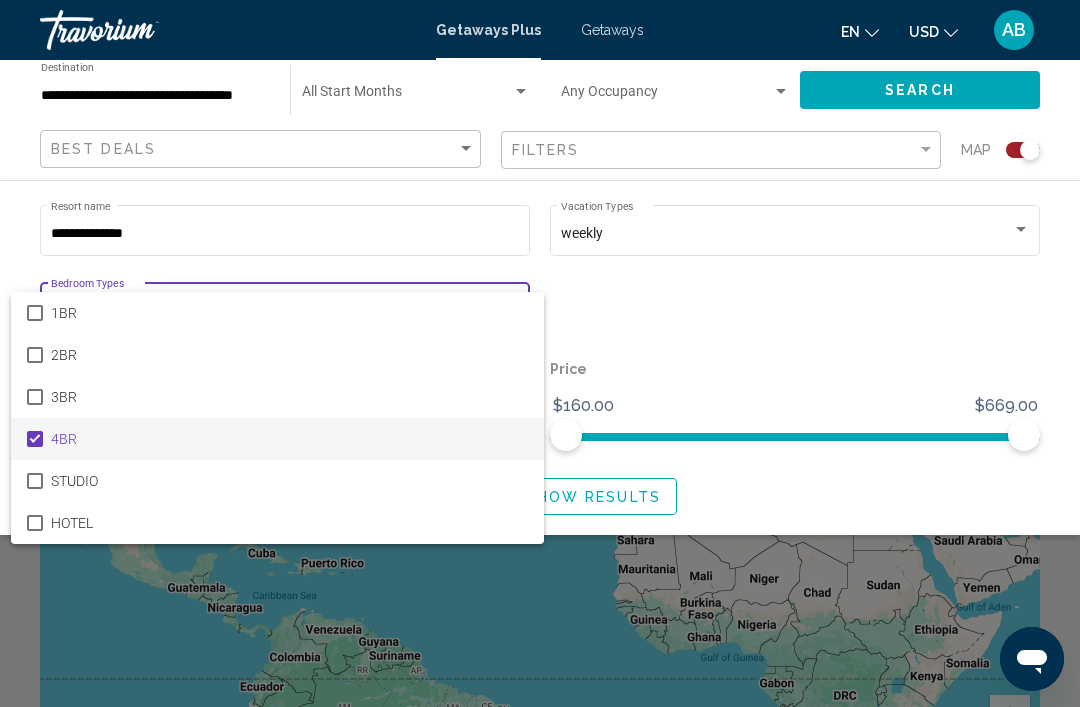 click at bounding box center (540, 353) 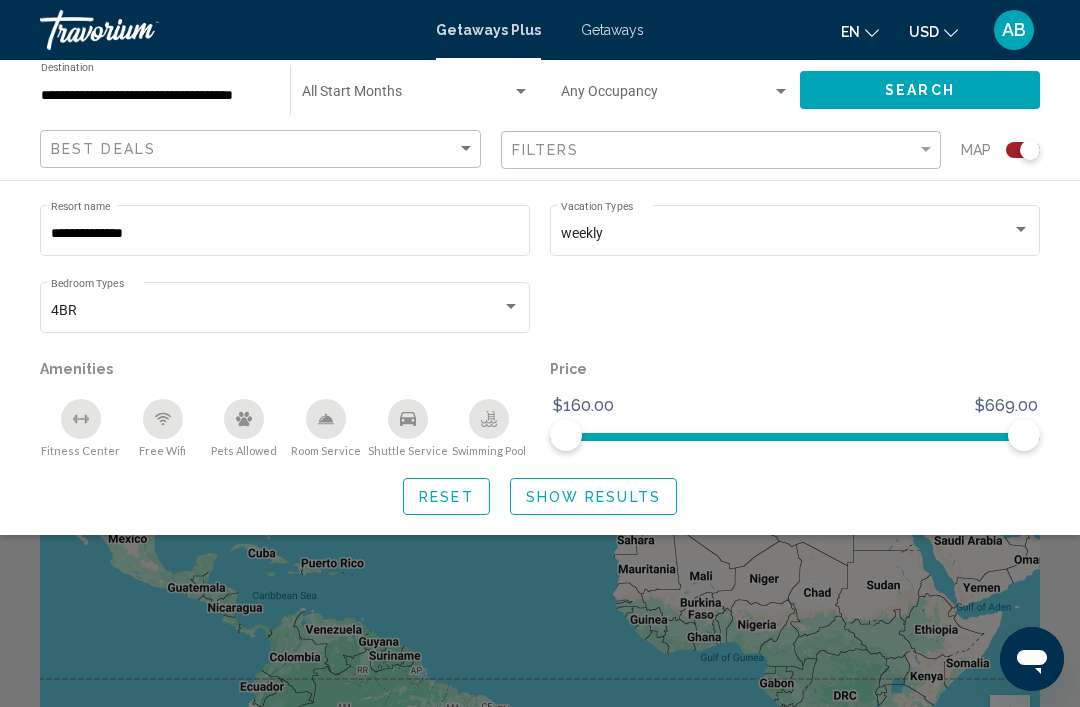 click on "weekly" at bounding box center (795, 234) 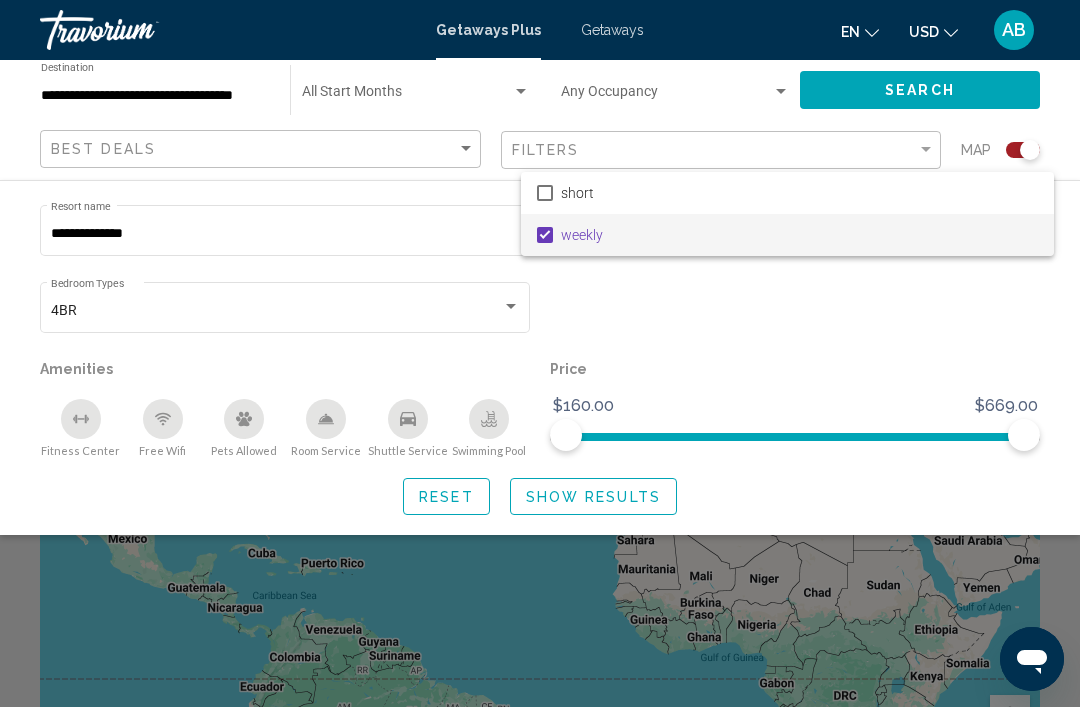 click at bounding box center (540, 353) 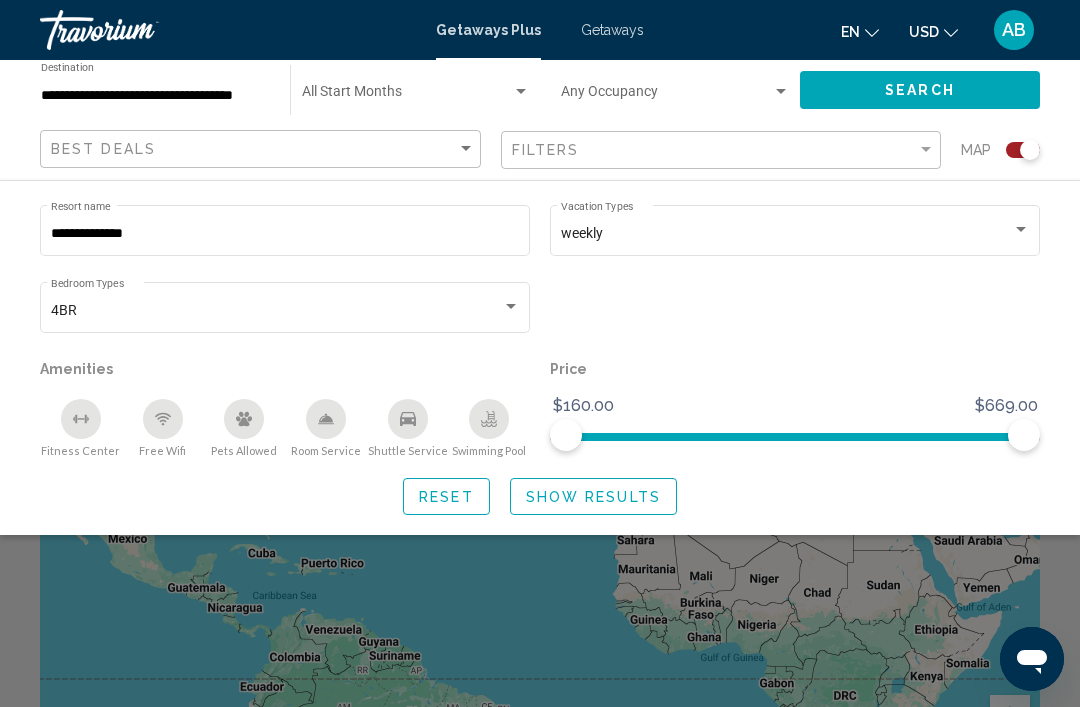 click on "Search" 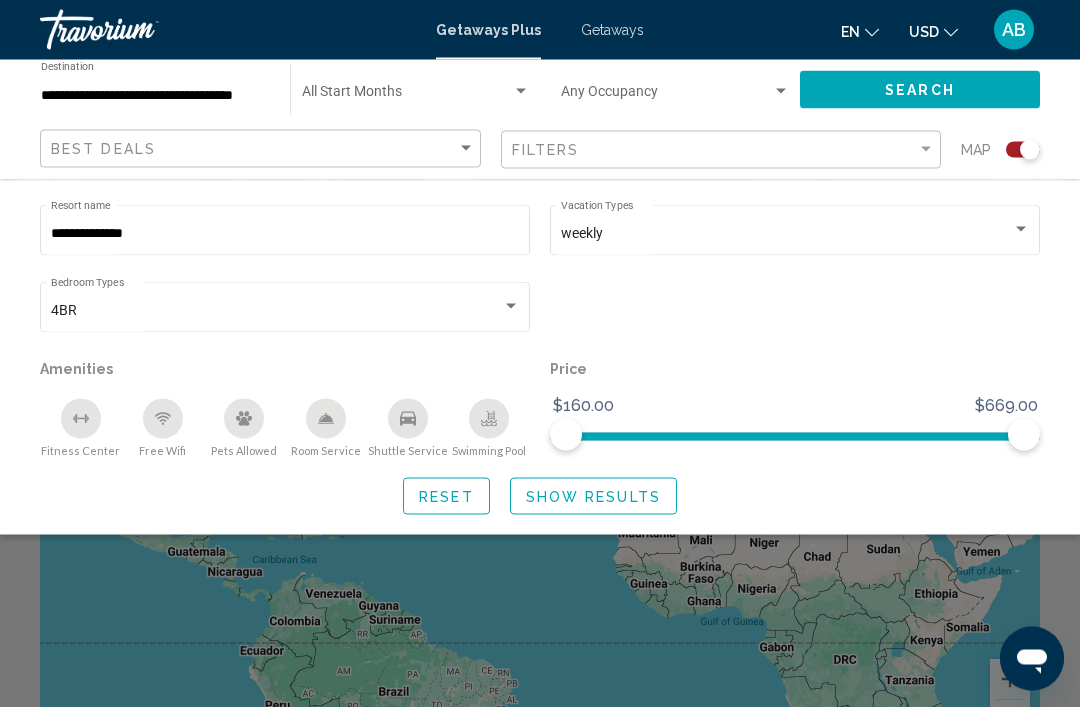 scroll, scrollTop: 0, scrollLeft: 0, axis: both 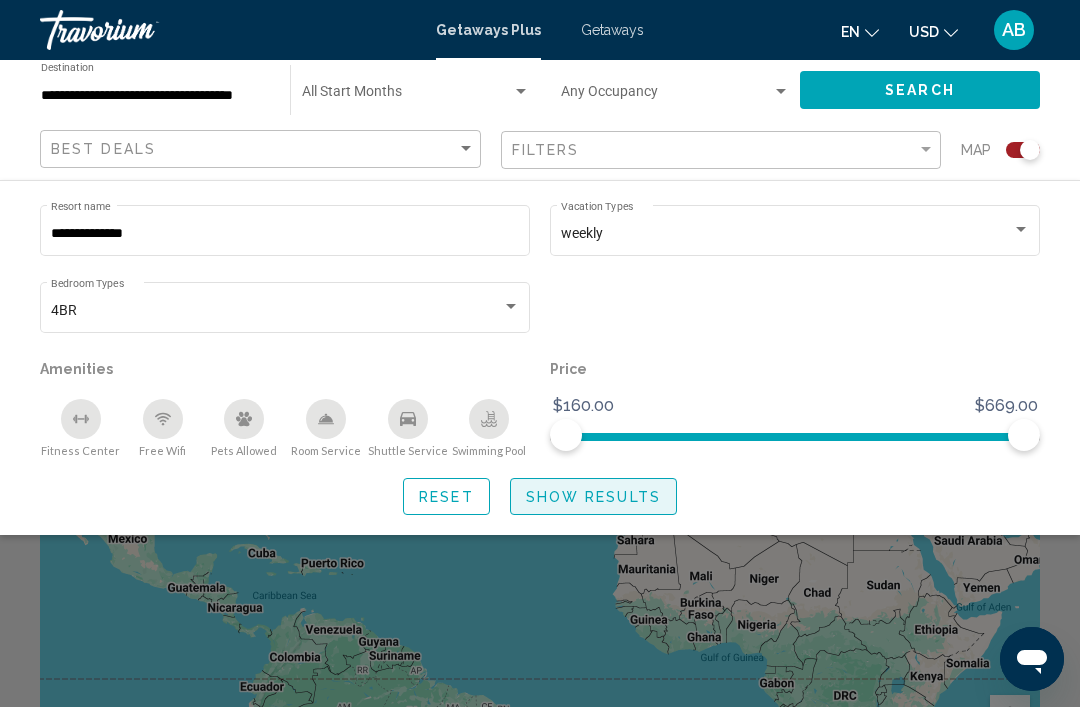 click on "Show Results" 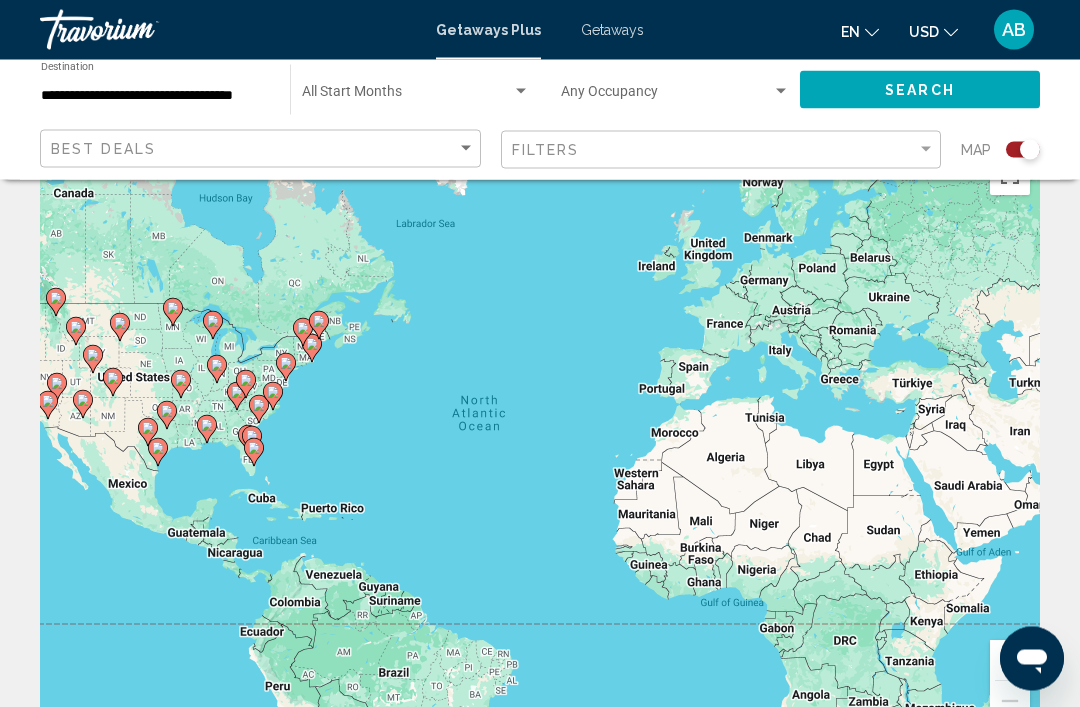 scroll, scrollTop: 0, scrollLeft: 0, axis: both 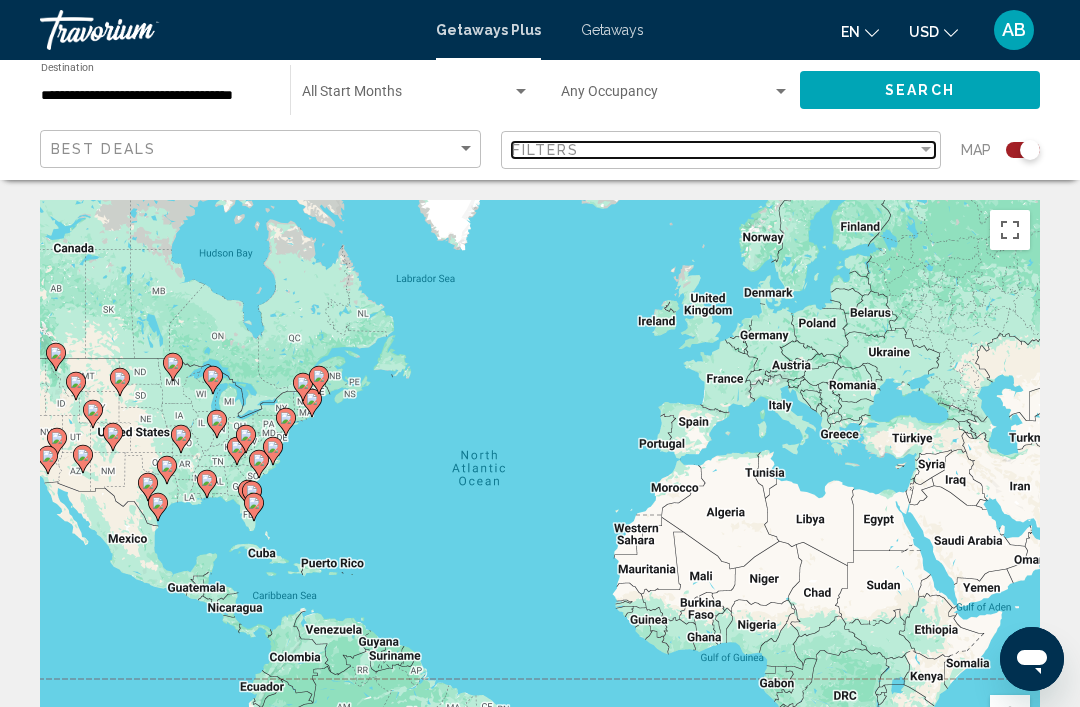 click at bounding box center [926, 150] 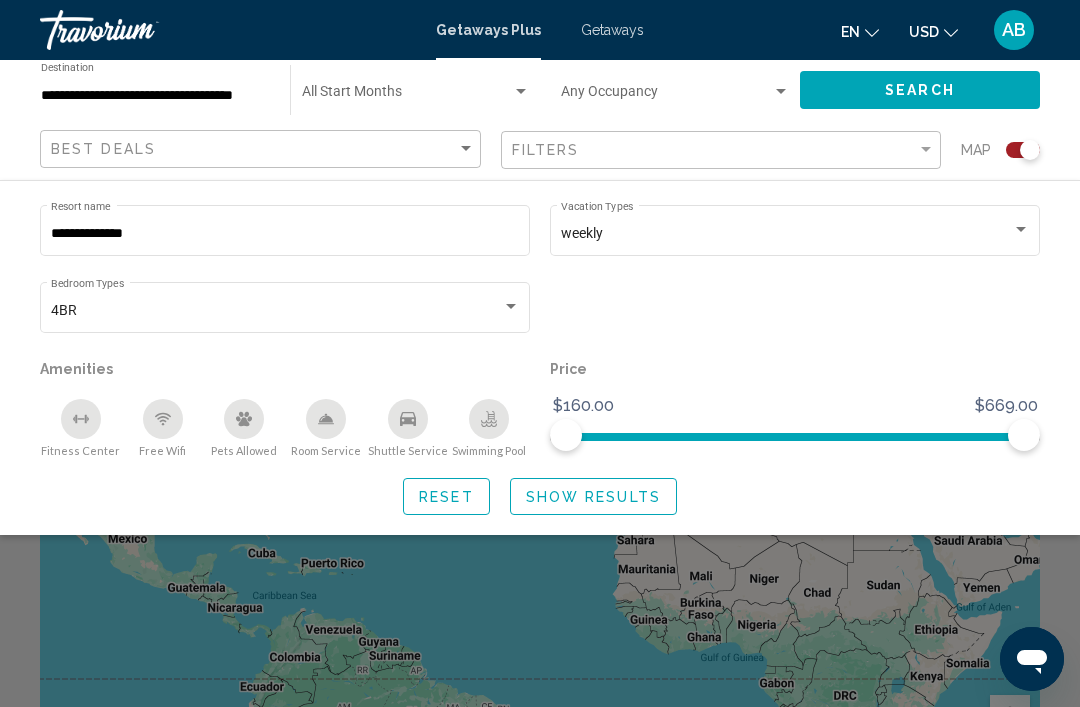 click at bounding box center [521, 92] 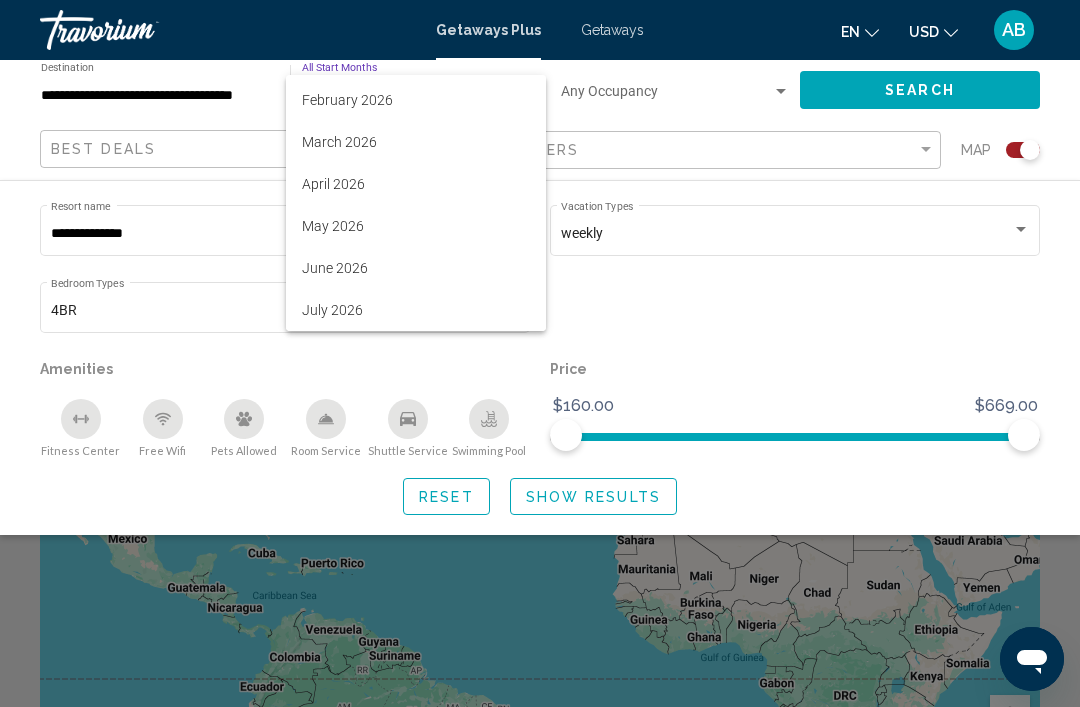 scroll, scrollTop: 290, scrollLeft: 0, axis: vertical 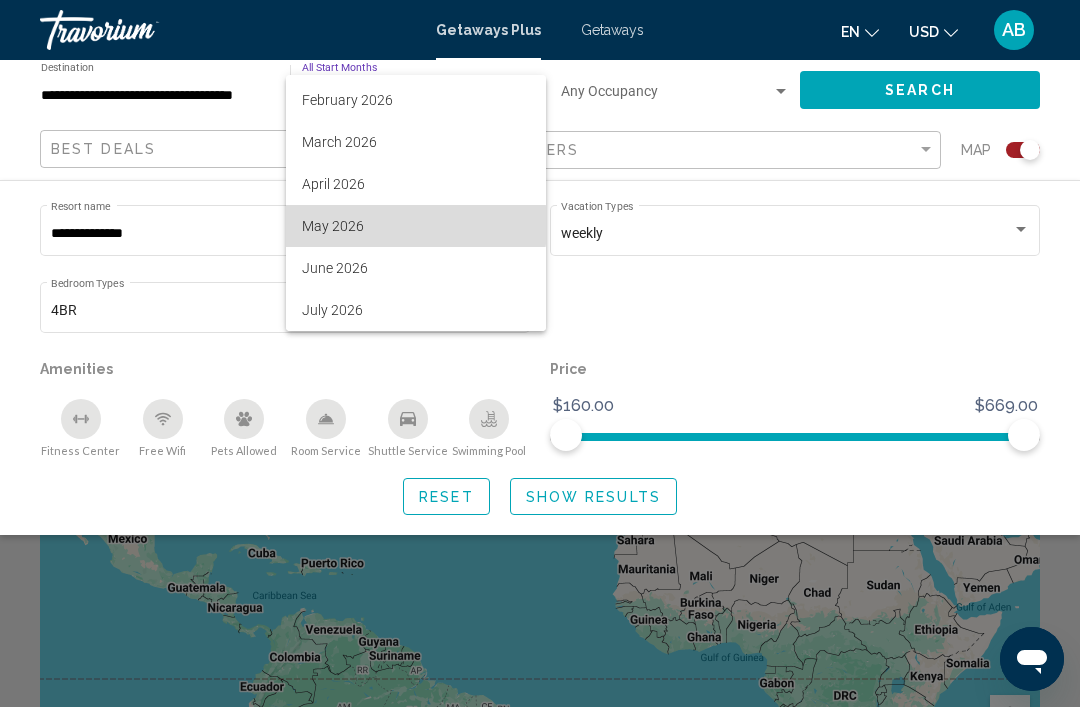 click on "May 2026" at bounding box center (416, 226) 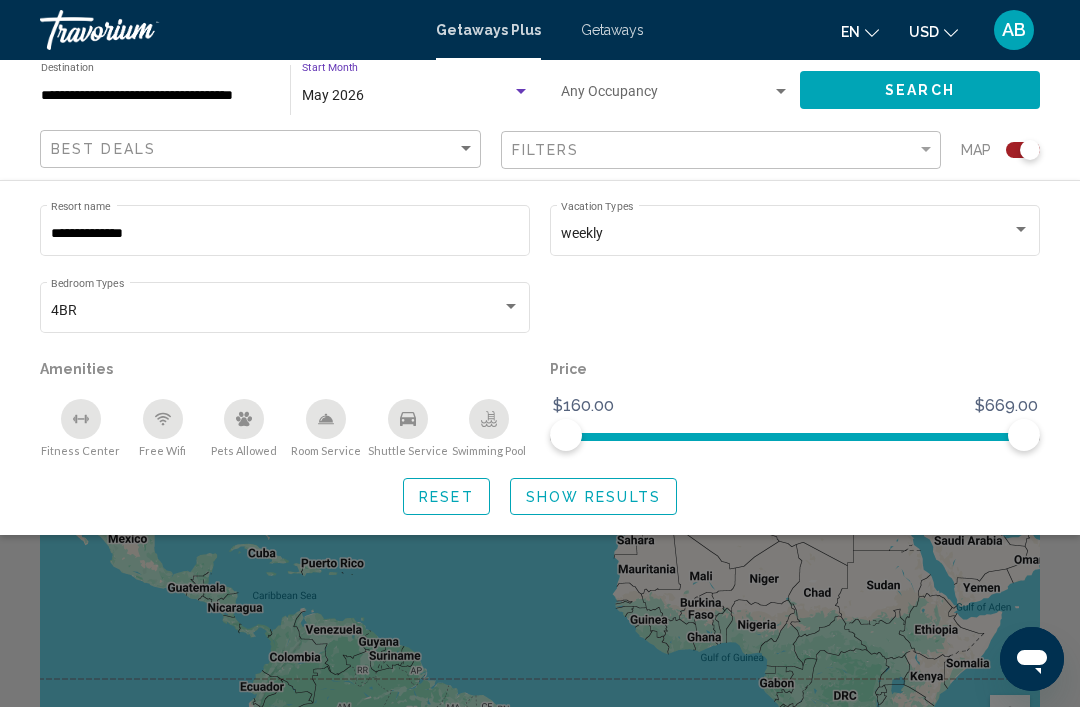 click at bounding box center [781, 92] 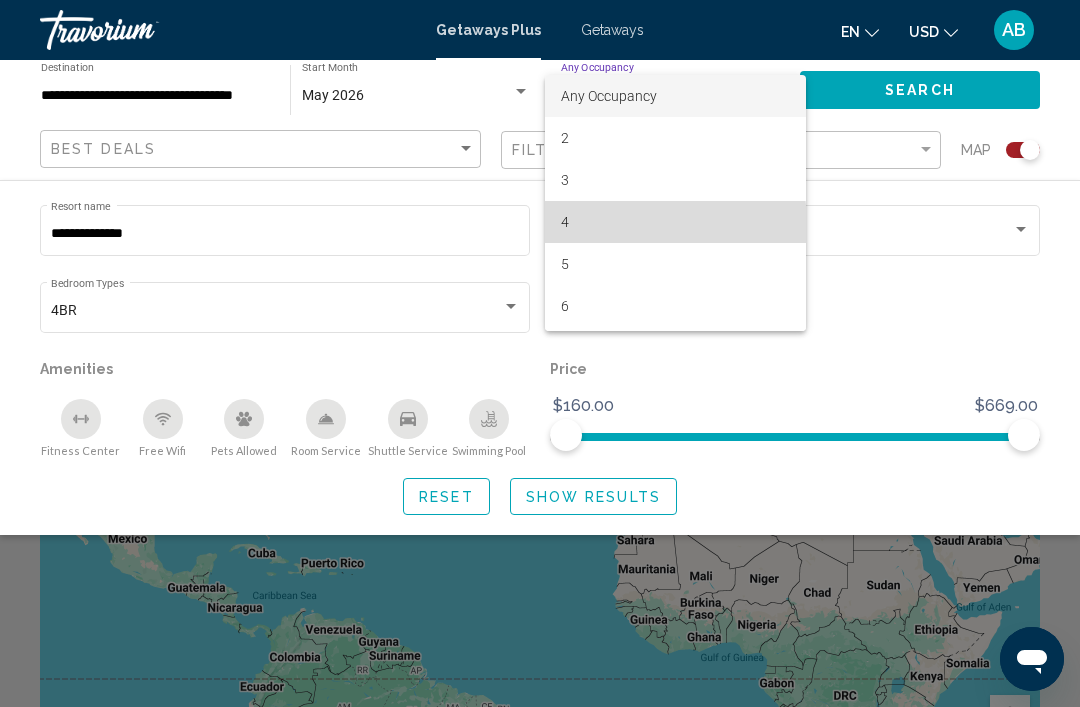 click on "4" at bounding box center (675, 222) 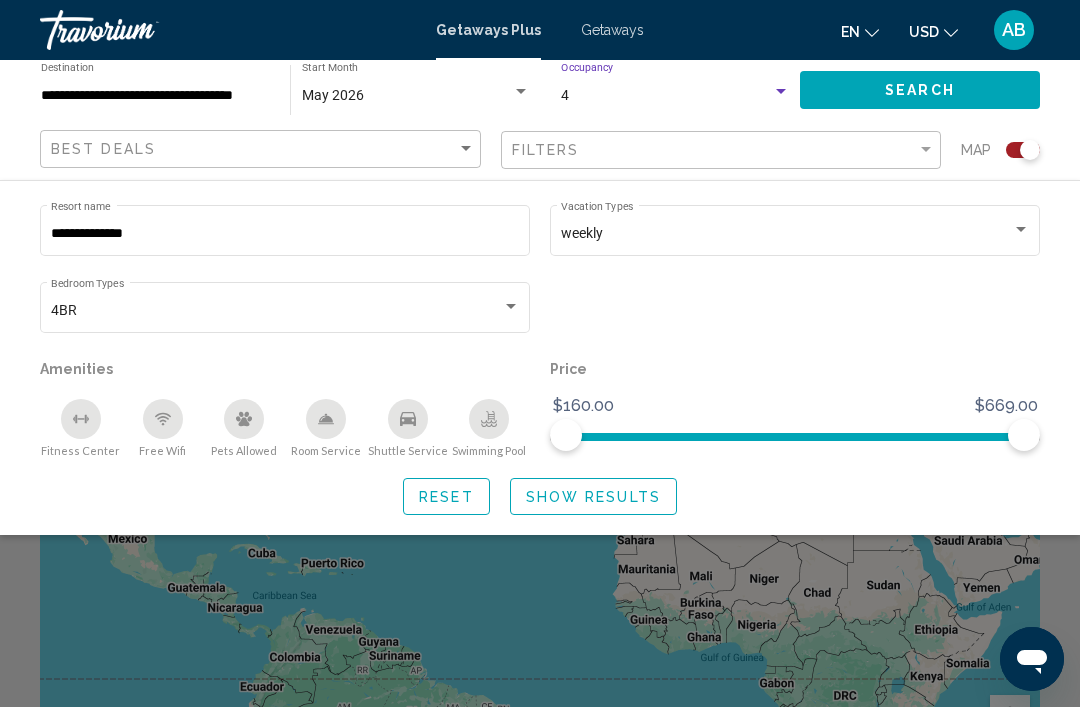 click on "Search" 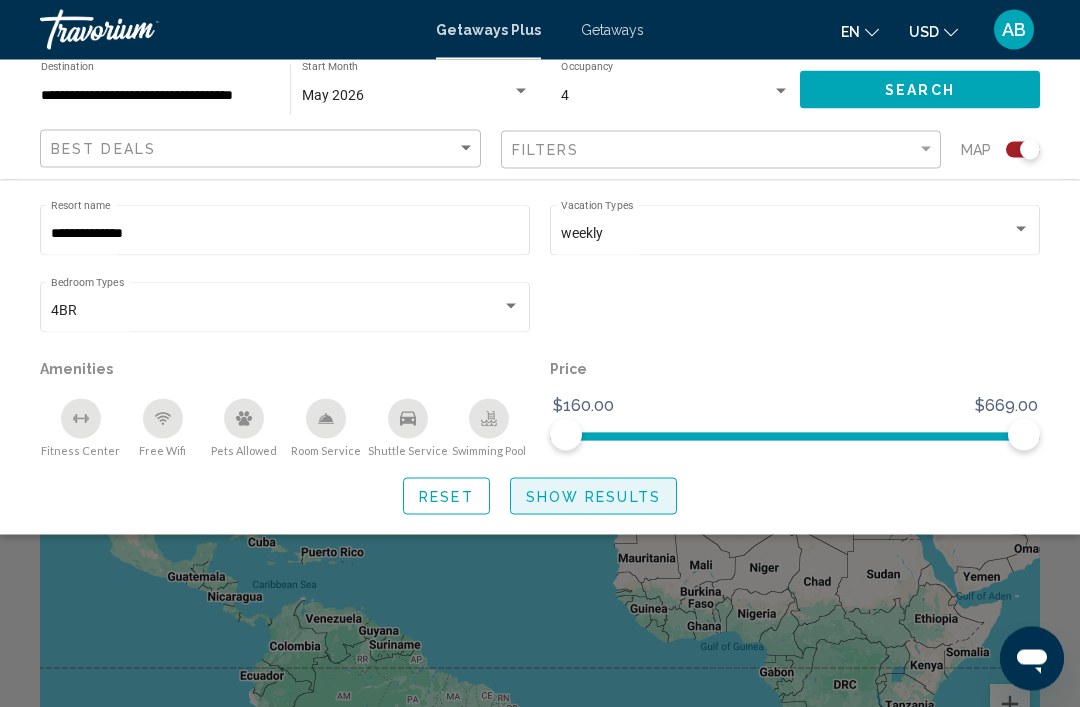 scroll, scrollTop: 11, scrollLeft: 0, axis: vertical 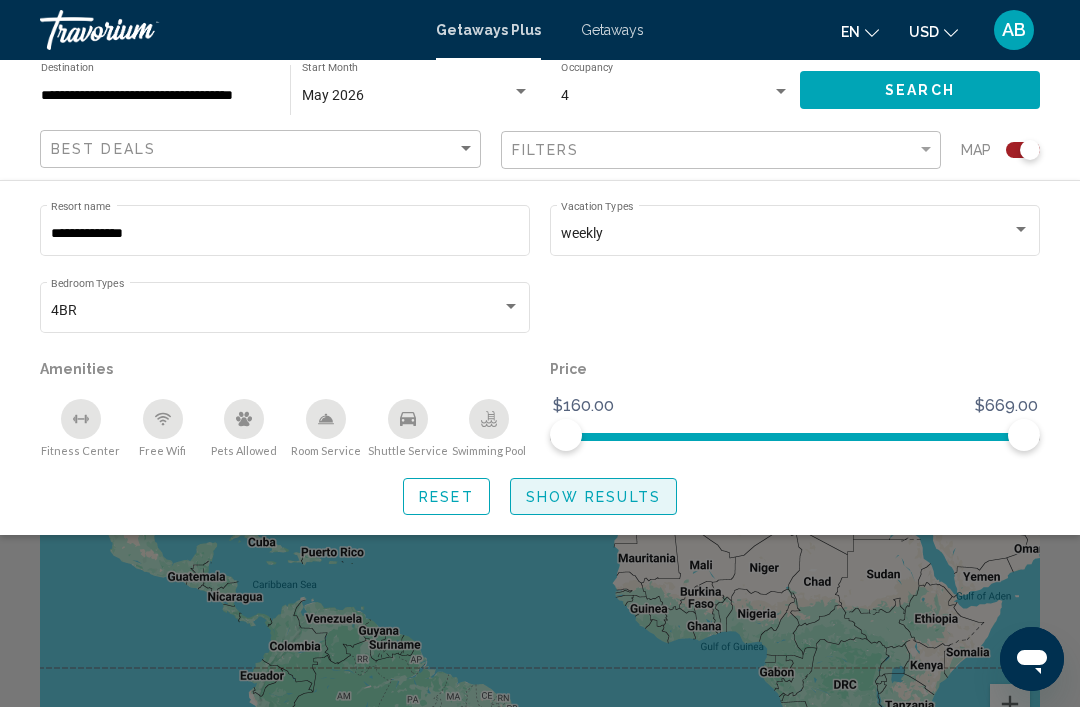 click on "Show Results" 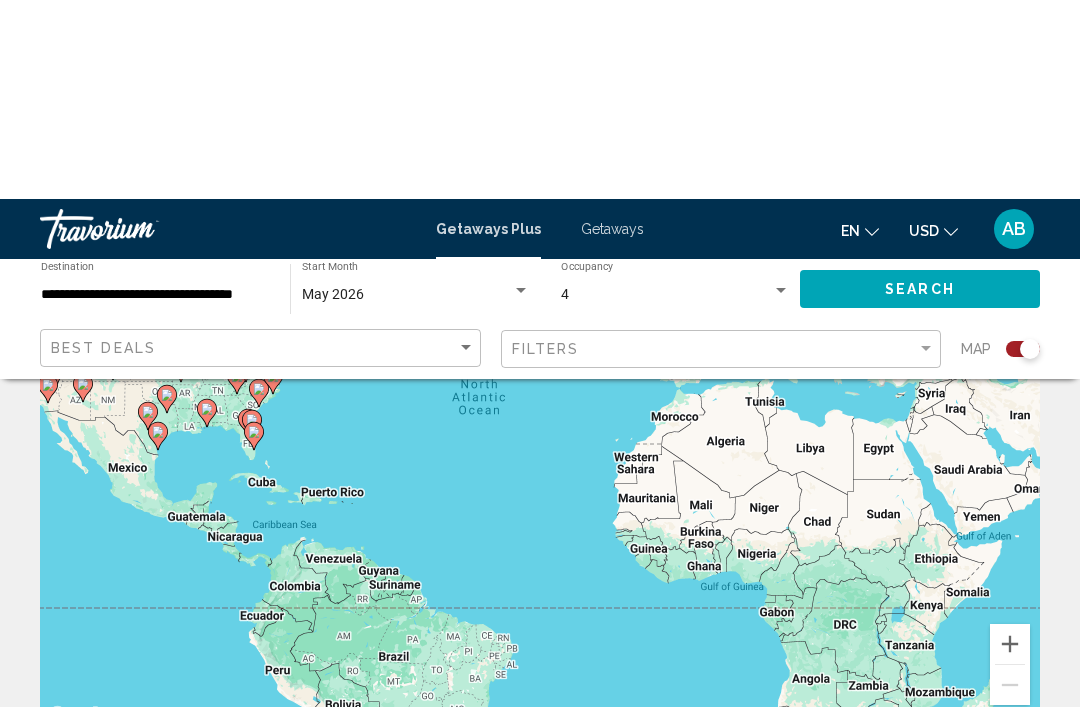 scroll, scrollTop: 0, scrollLeft: 0, axis: both 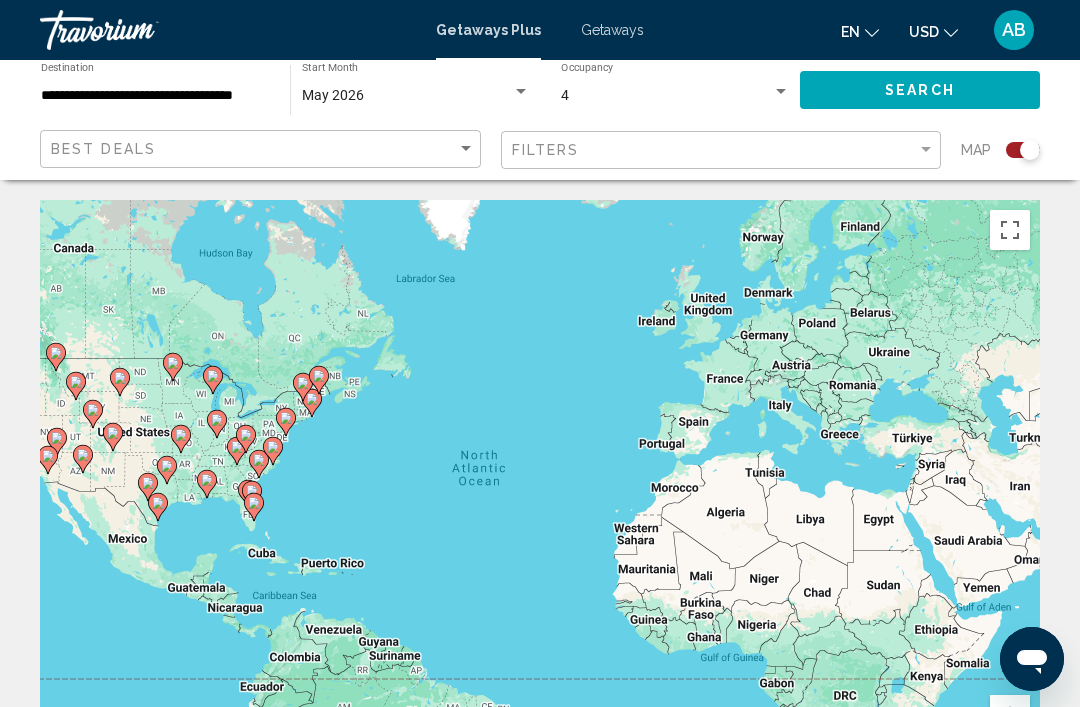 click on "Getaways" at bounding box center [612, 30] 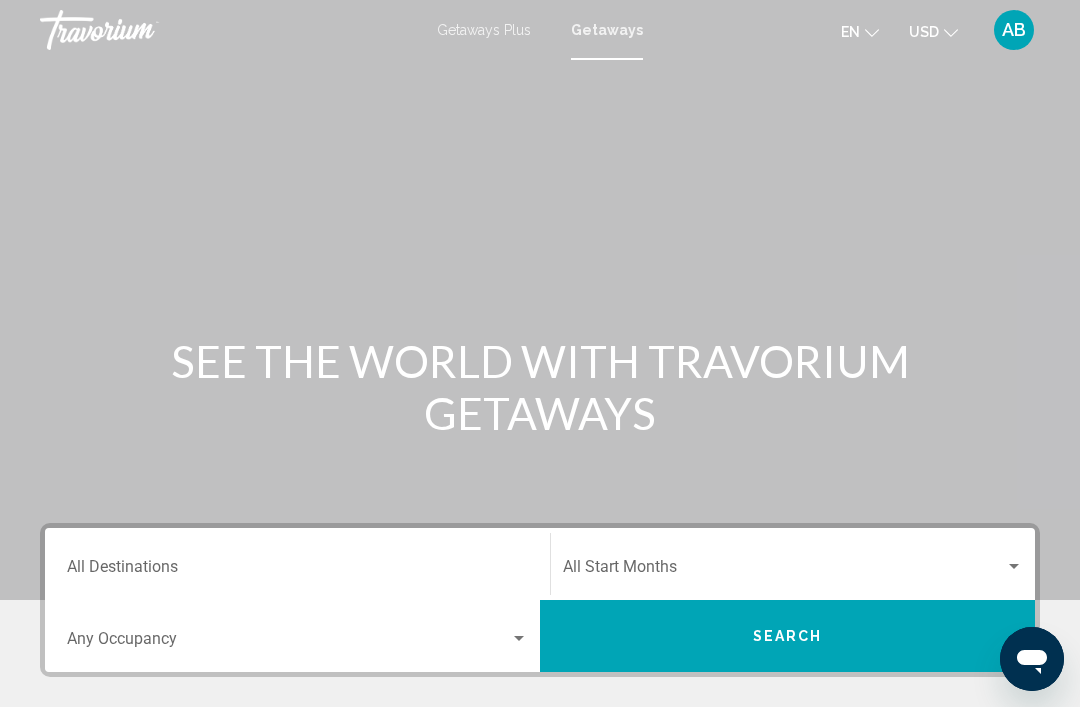 click at bounding box center (288, 643) 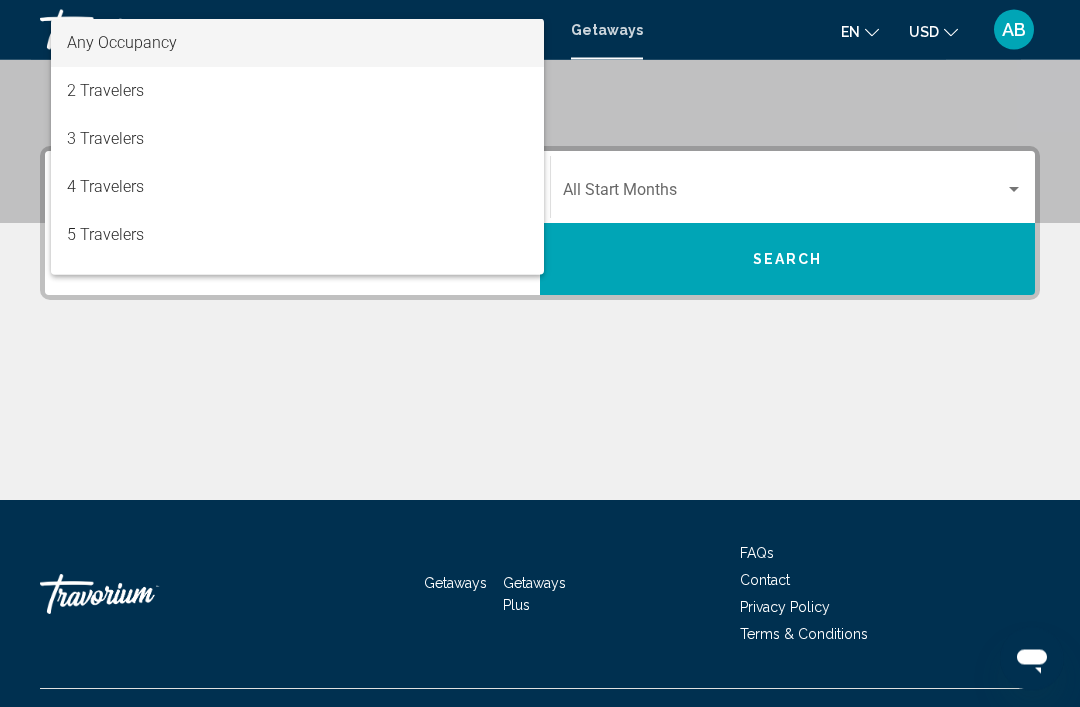 scroll, scrollTop: 415, scrollLeft: 0, axis: vertical 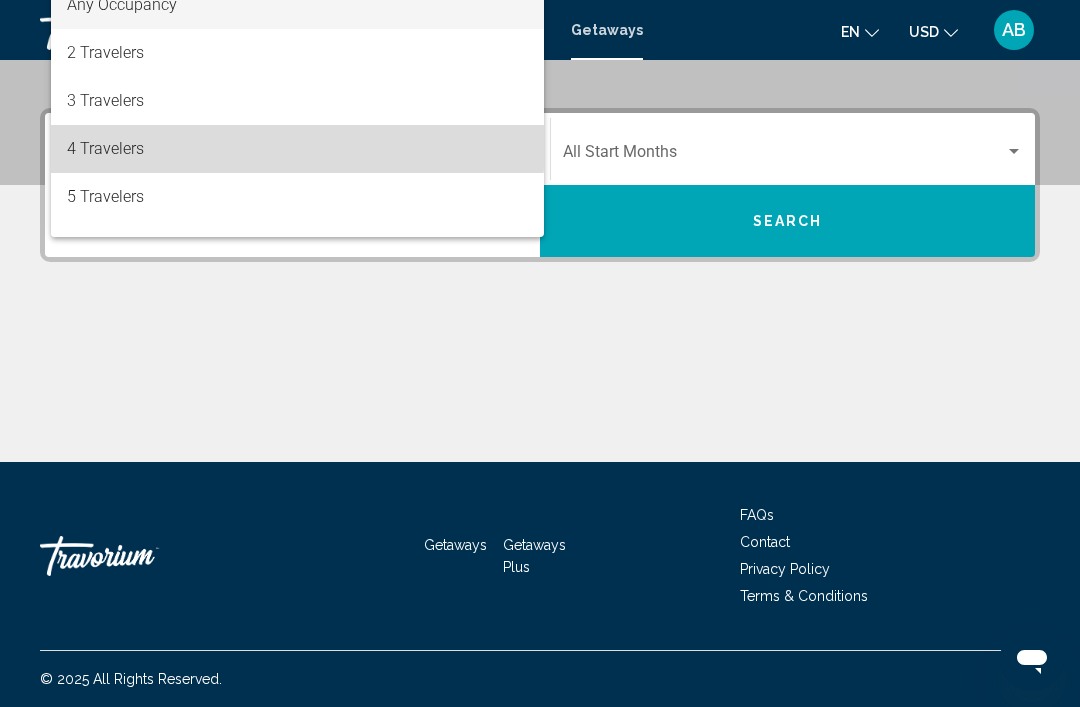 click on "4 Travelers" at bounding box center (297, 149) 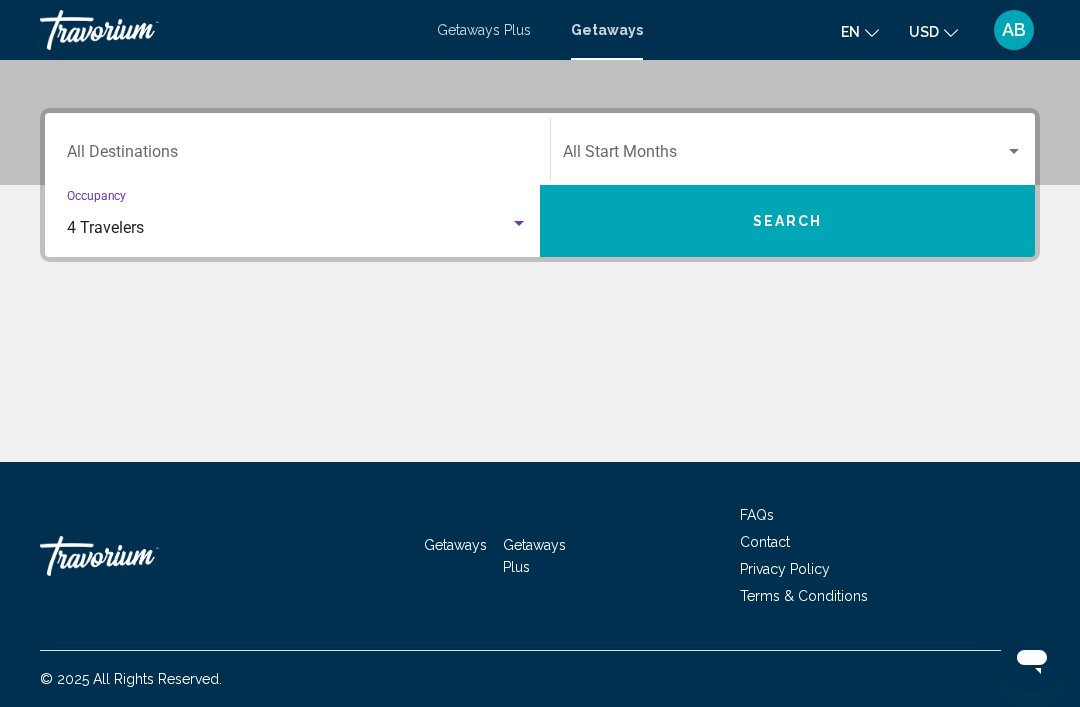 click at bounding box center (784, 156) 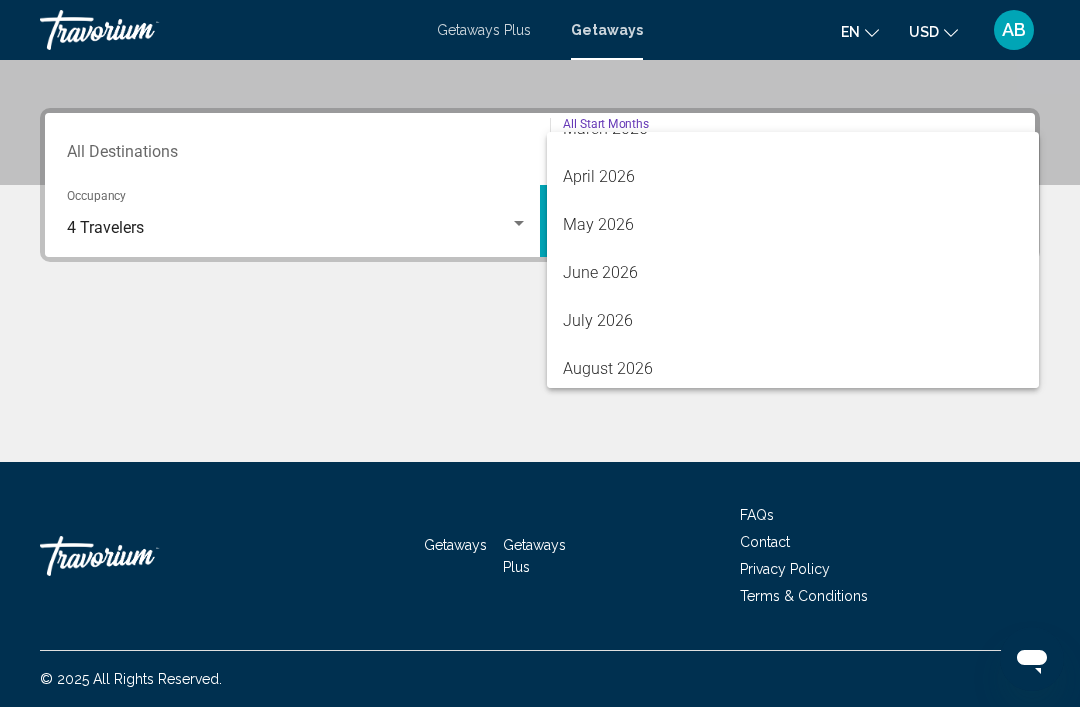 scroll, scrollTop: 412, scrollLeft: 0, axis: vertical 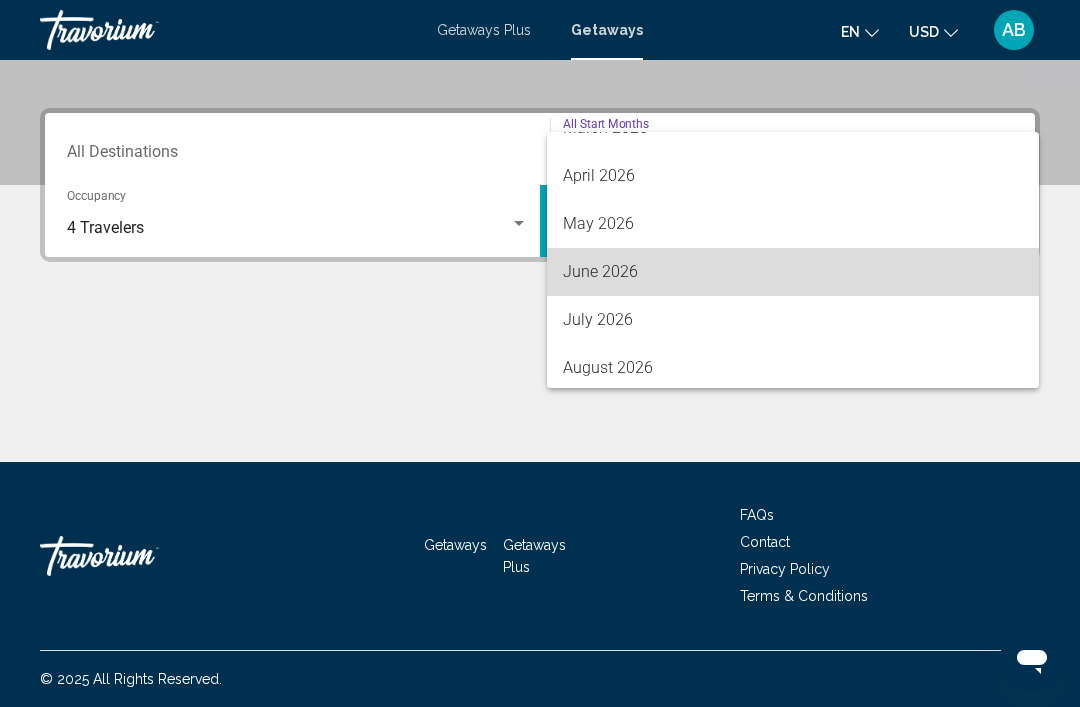 click on "June 2026" at bounding box center (793, 272) 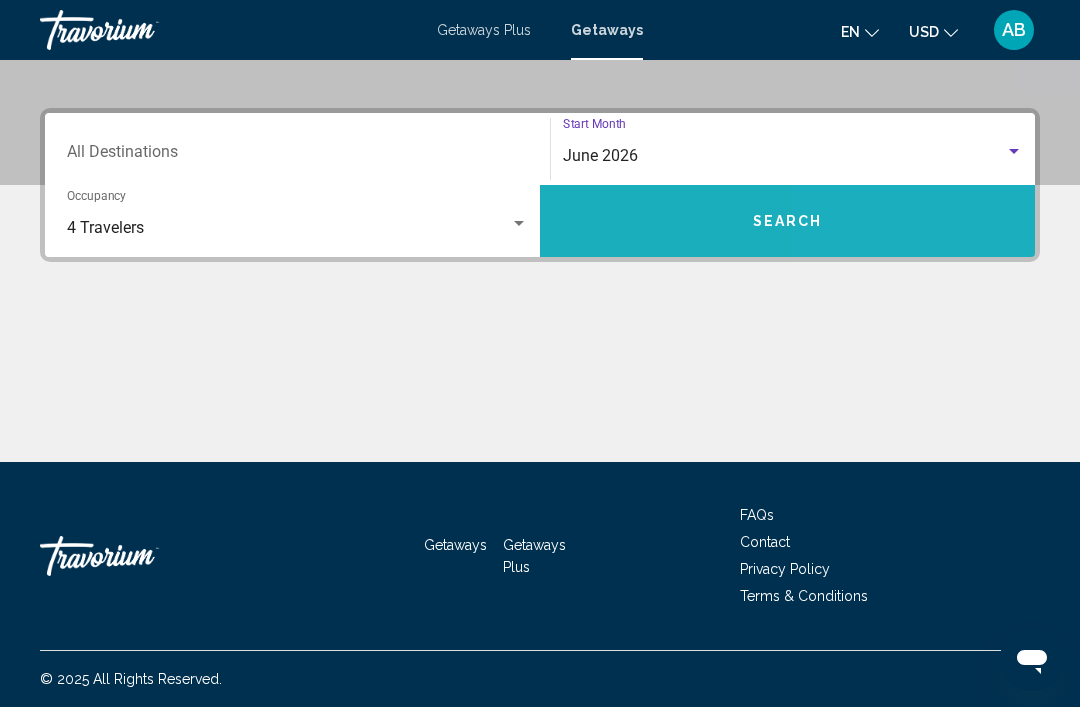 click on "Search" at bounding box center [787, 221] 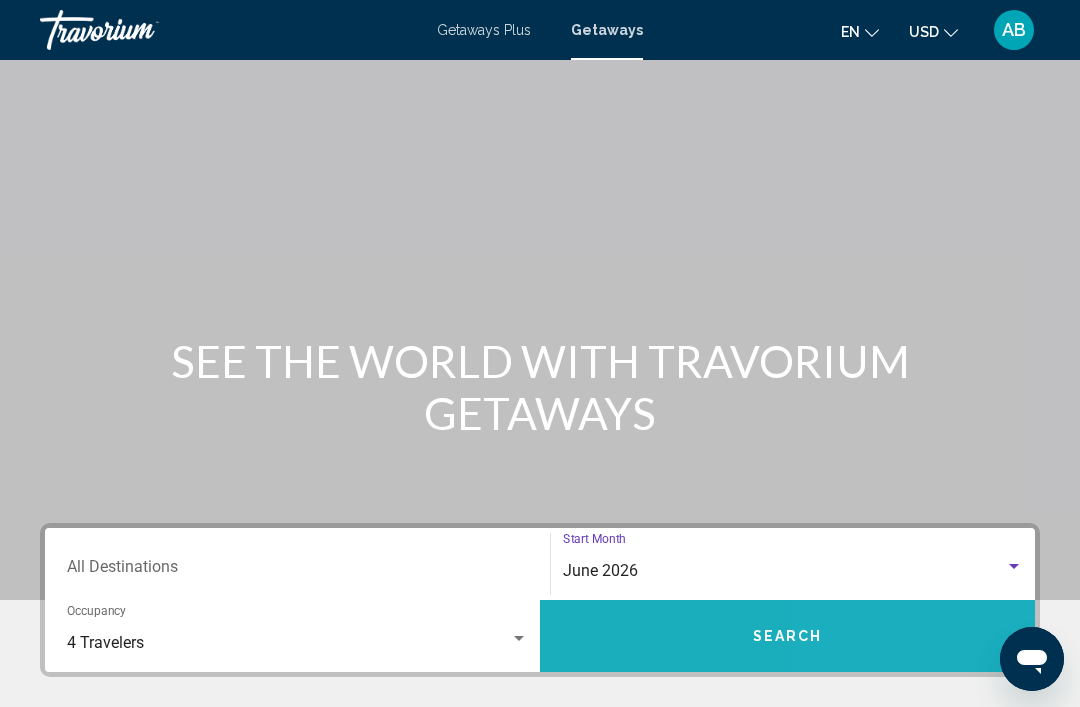 scroll, scrollTop: 100, scrollLeft: 0, axis: vertical 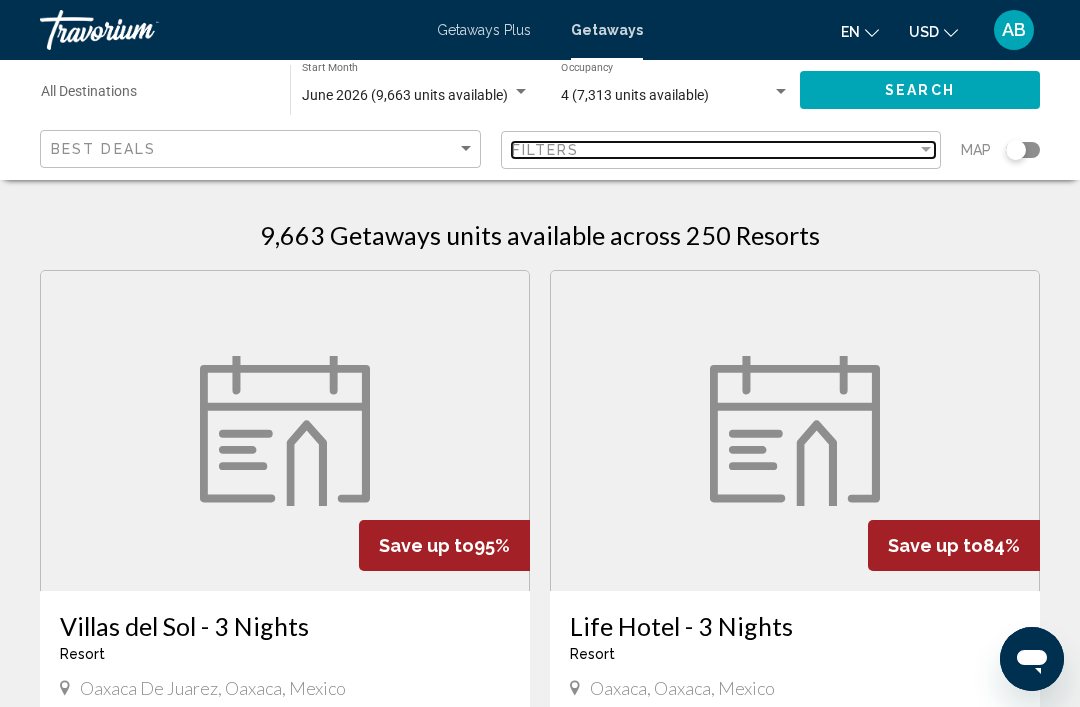 click at bounding box center [926, 149] 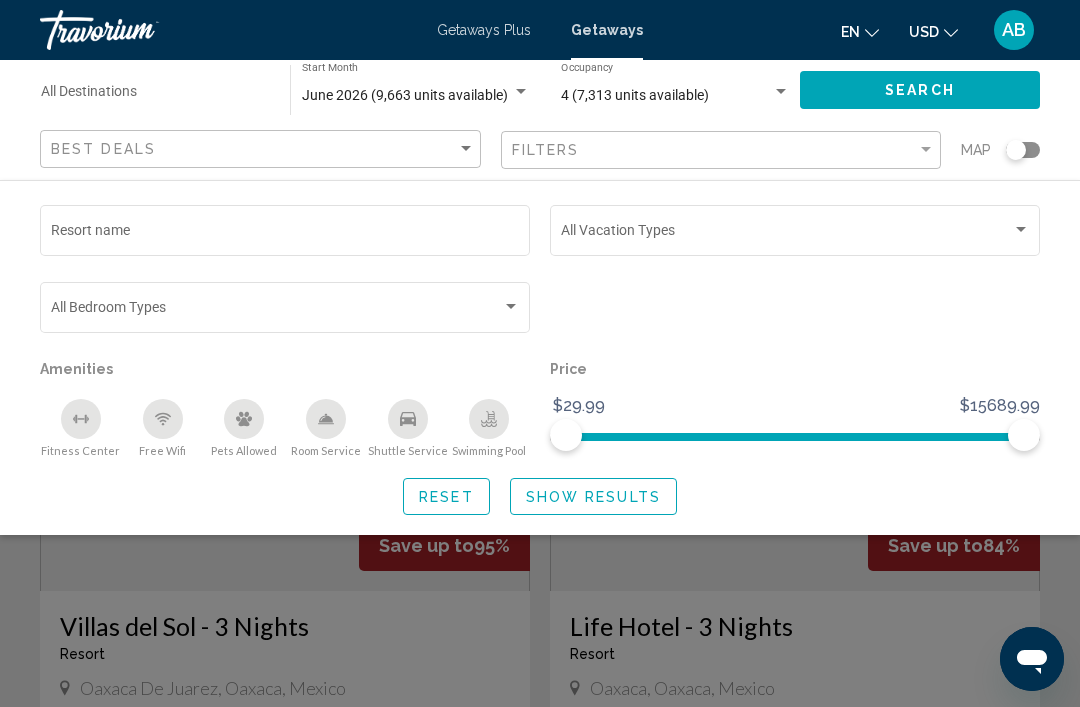 click on "Resort name" at bounding box center [285, 234] 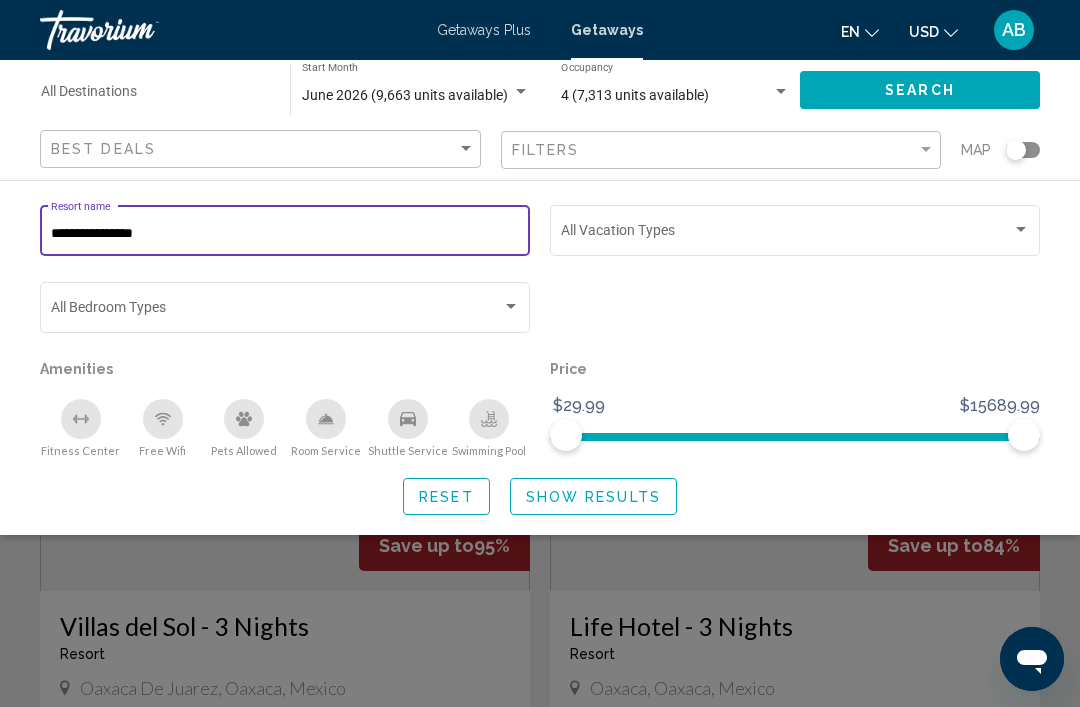 type on "**********" 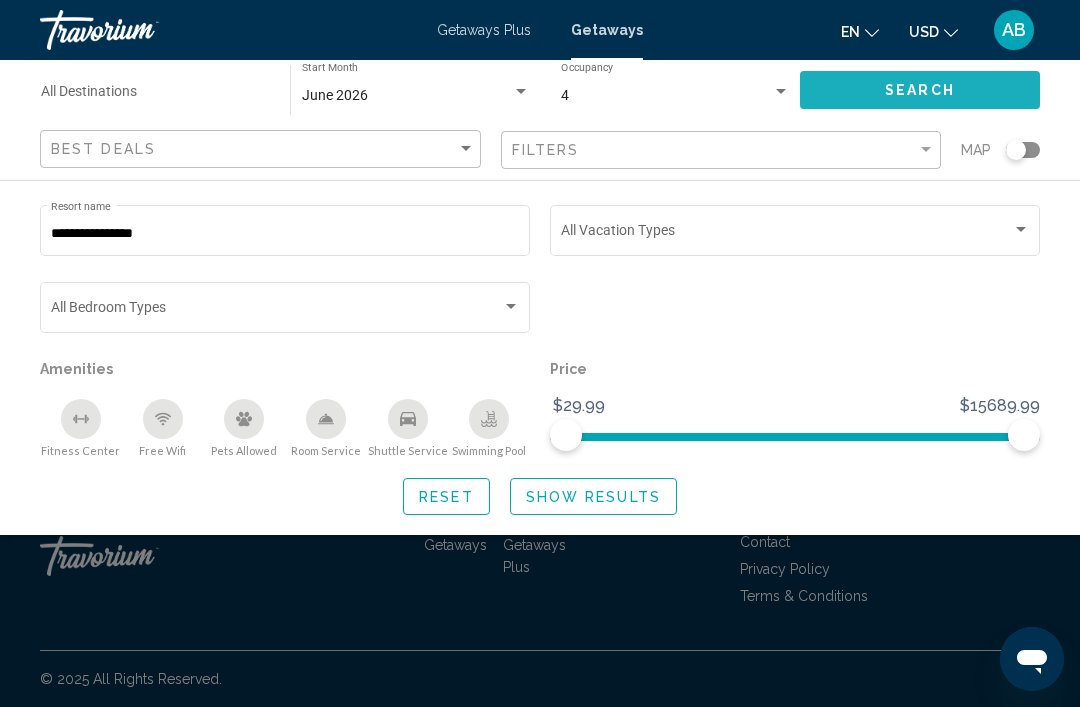 click on "Search" 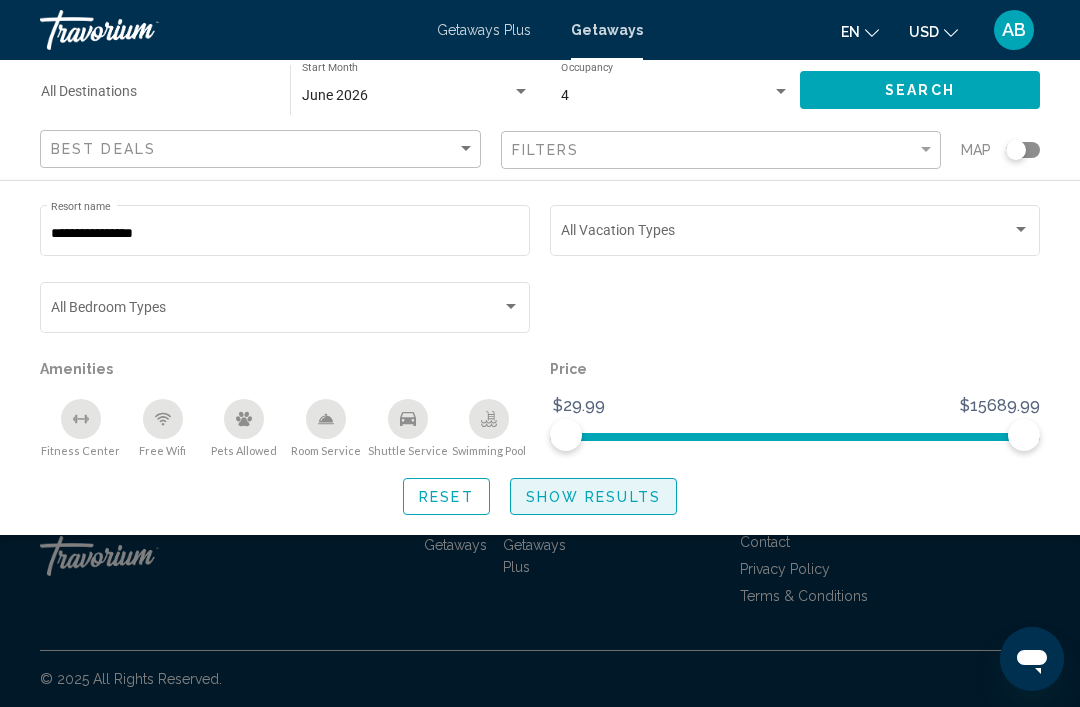 click on "Show Results" 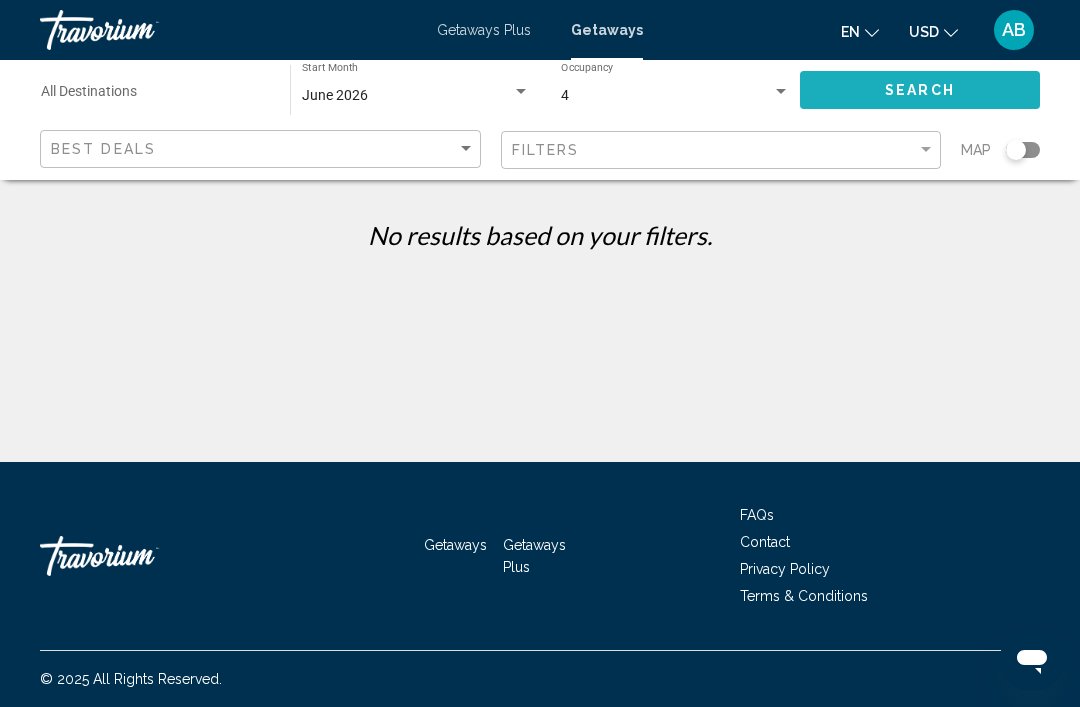 click on "Search" 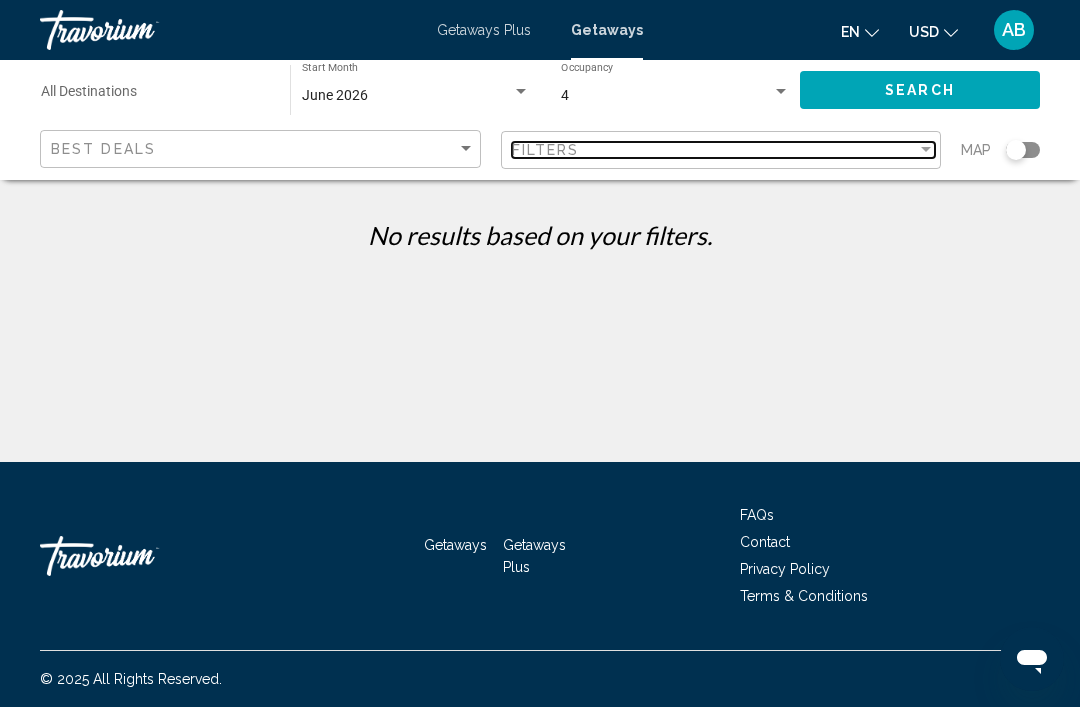click at bounding box center (926, 150) 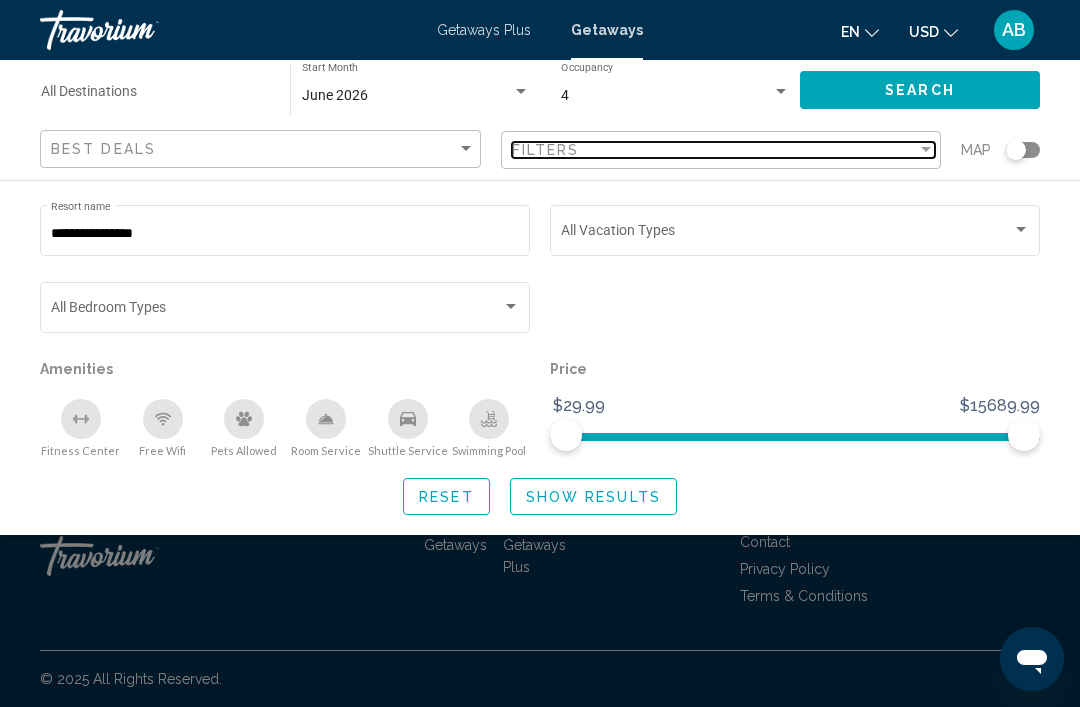 scroll, scrollTop: 0, scrollLeft: 0, axis: both 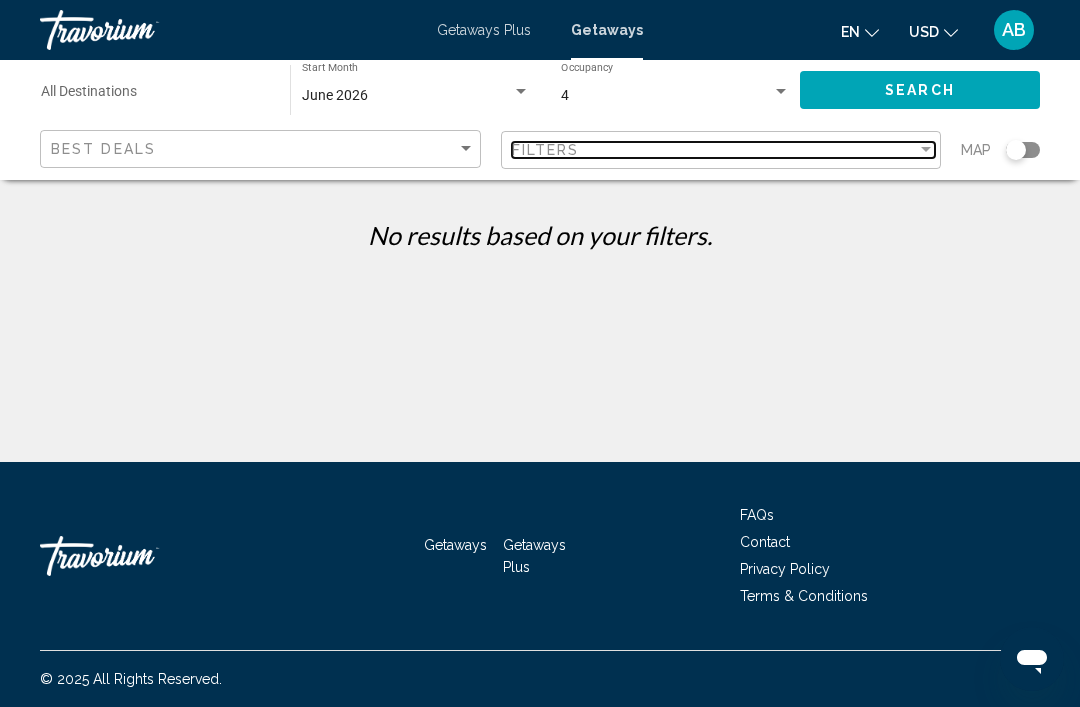 click at bounding box center [926, 150] 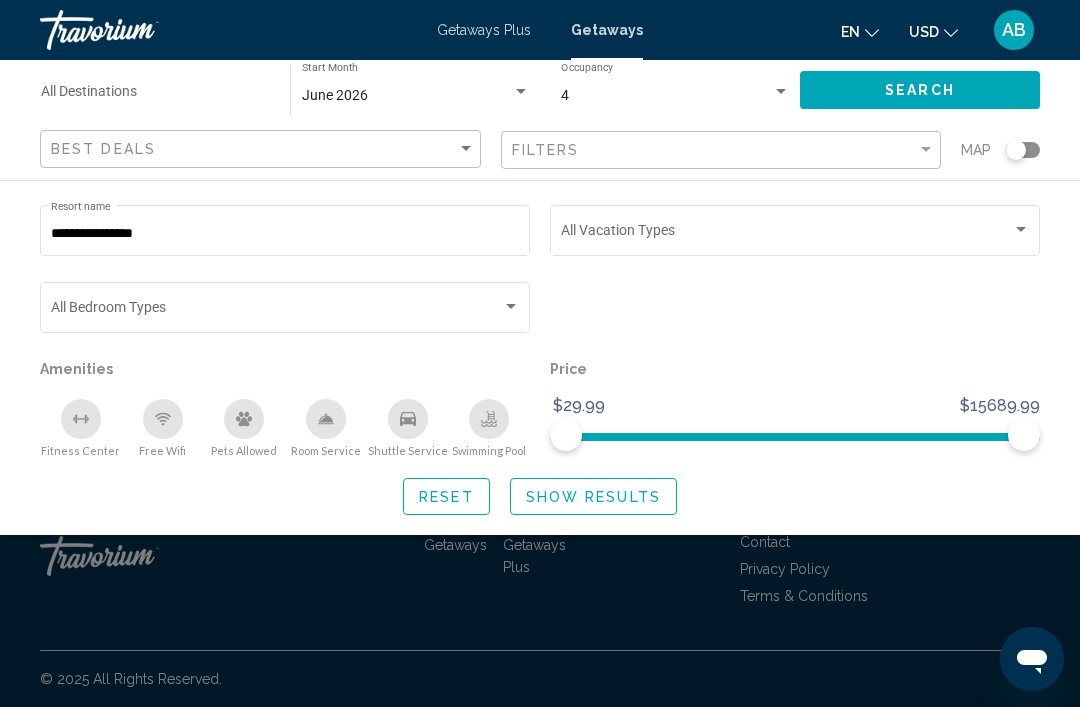 click on "**********" at bounding box center [285, 234] 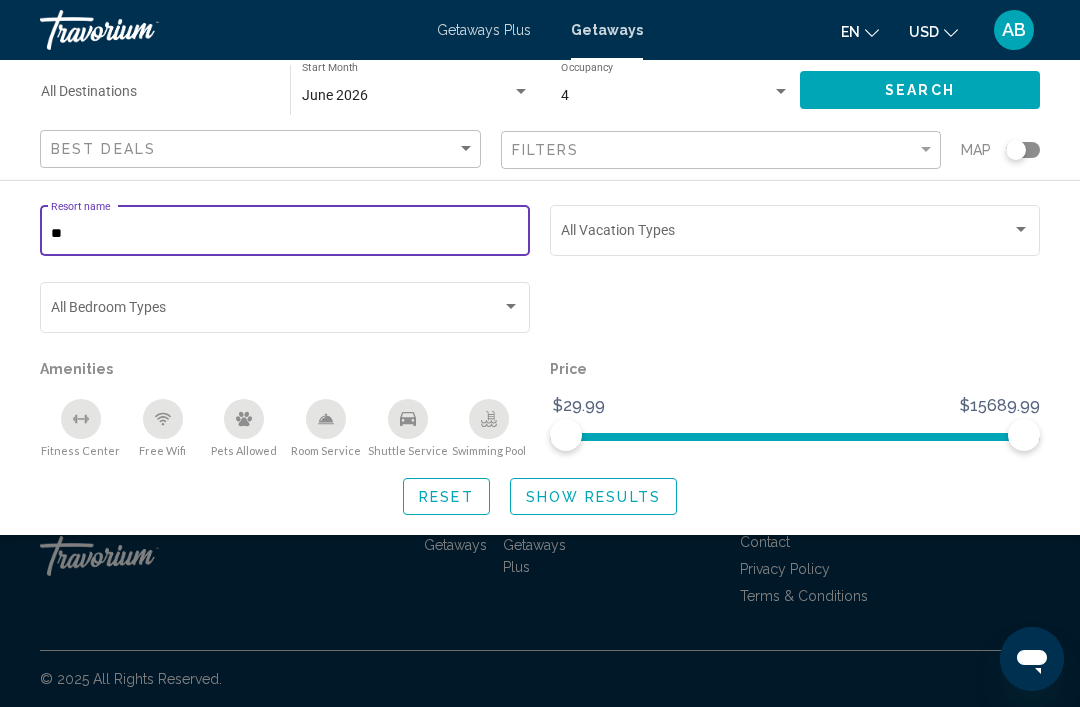 type on "*" 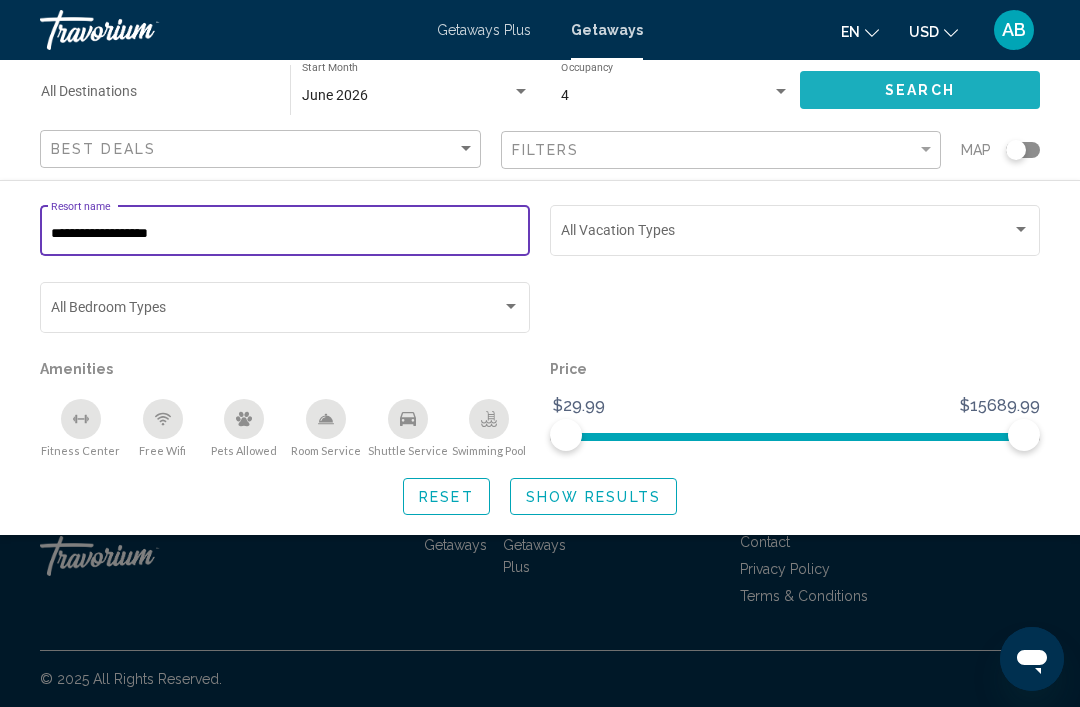 type on "**********" 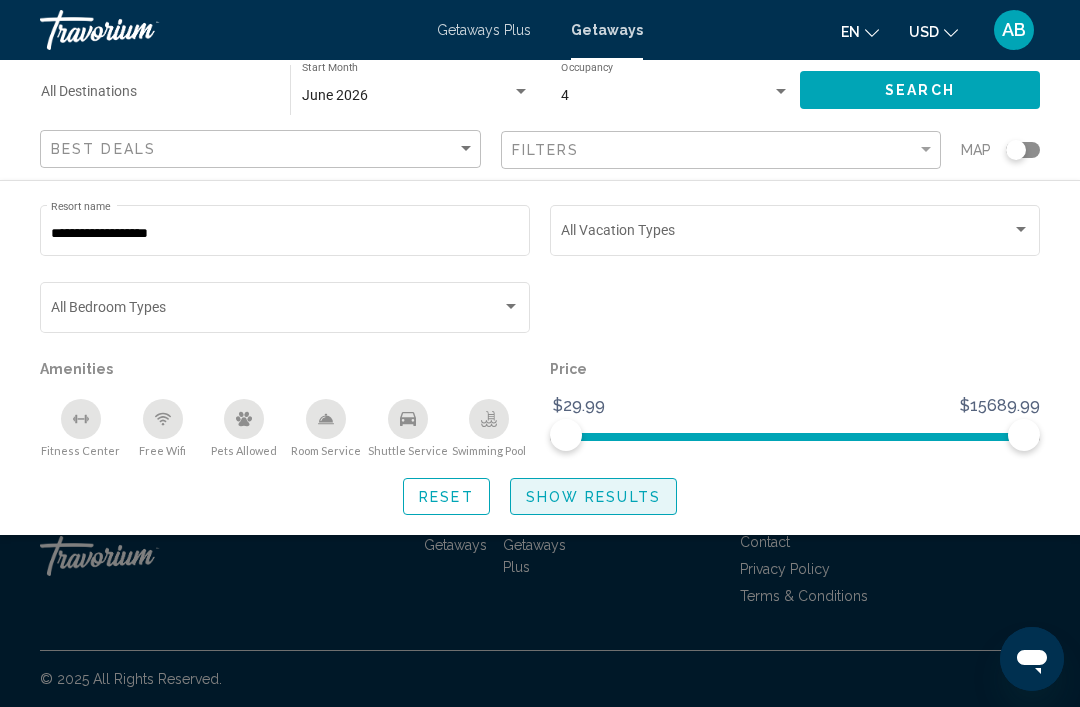 click on "Show Results" 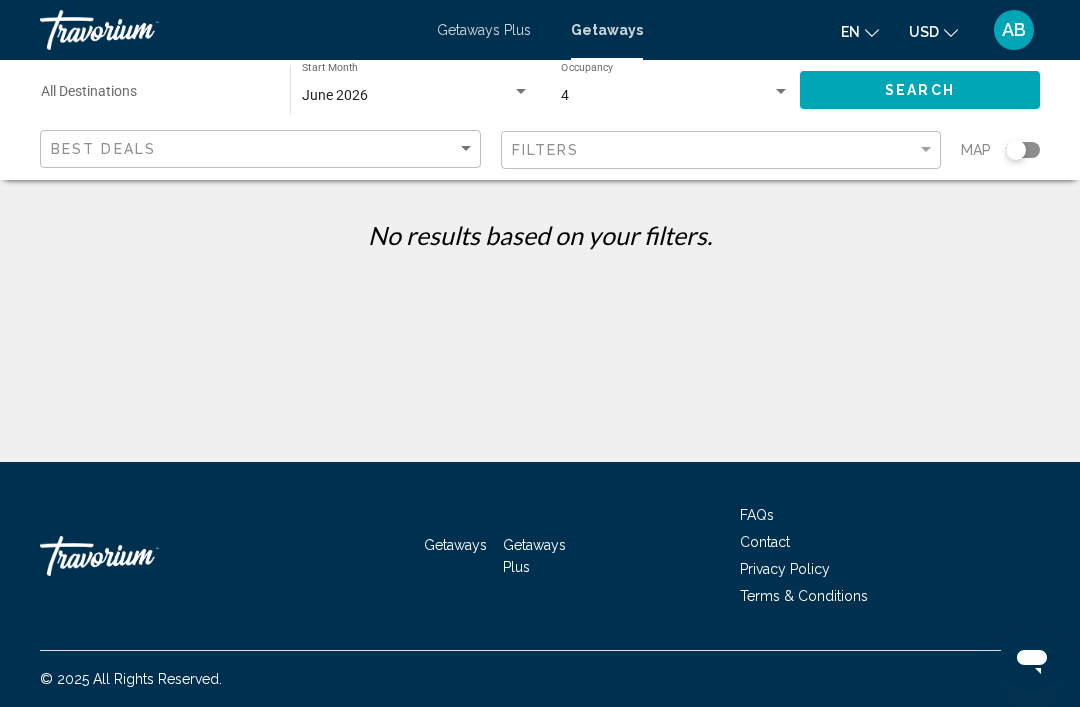 click on "Getaways" at bounding box center [607, 30] 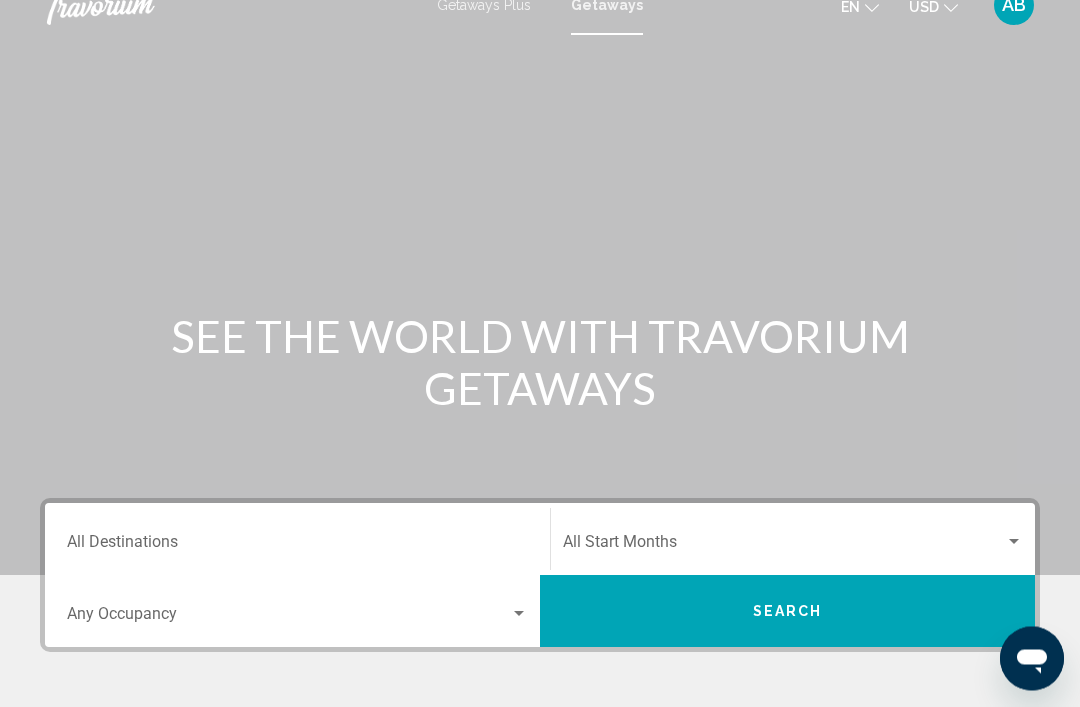 scroll, scrollTop: 0, scrollLeft: 0, axis: both 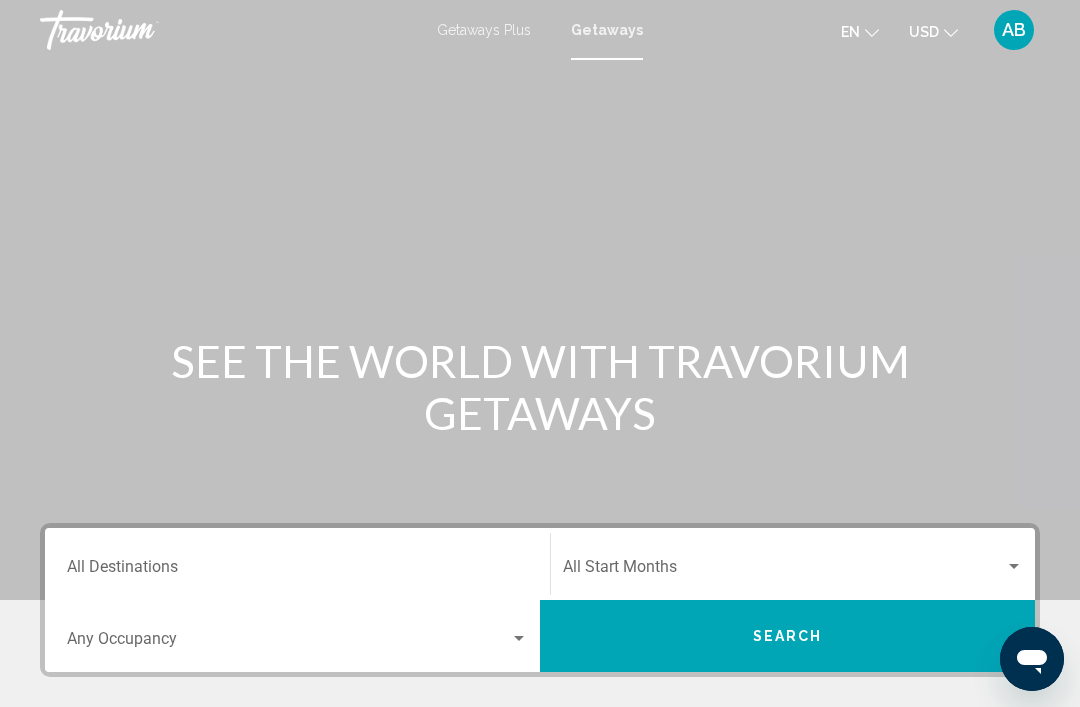 click at bounding box center (784, 571) 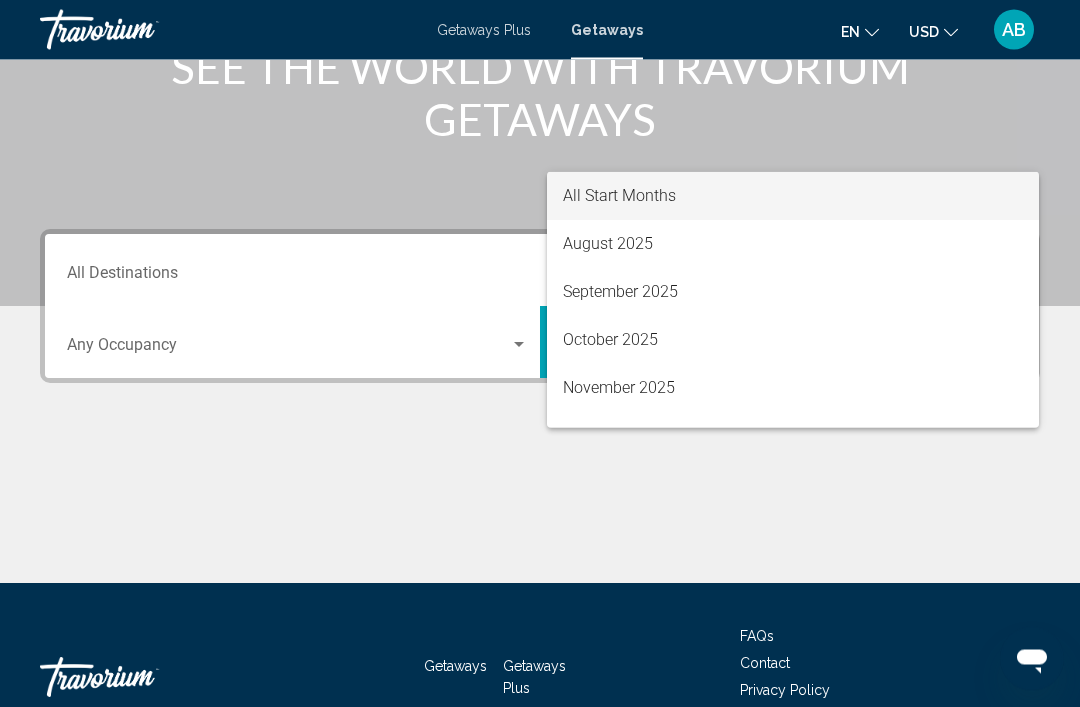 scroll, scrollTop: 415, scrollLeft: 0, axis: vertical 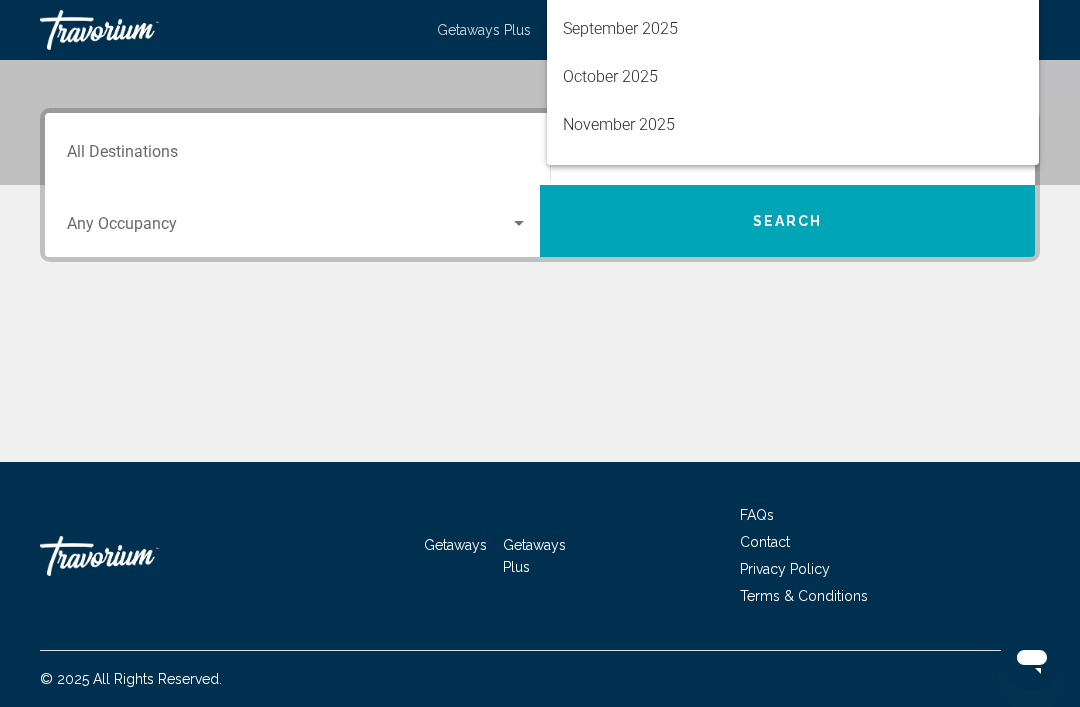 click at bounding box center (540, 353) 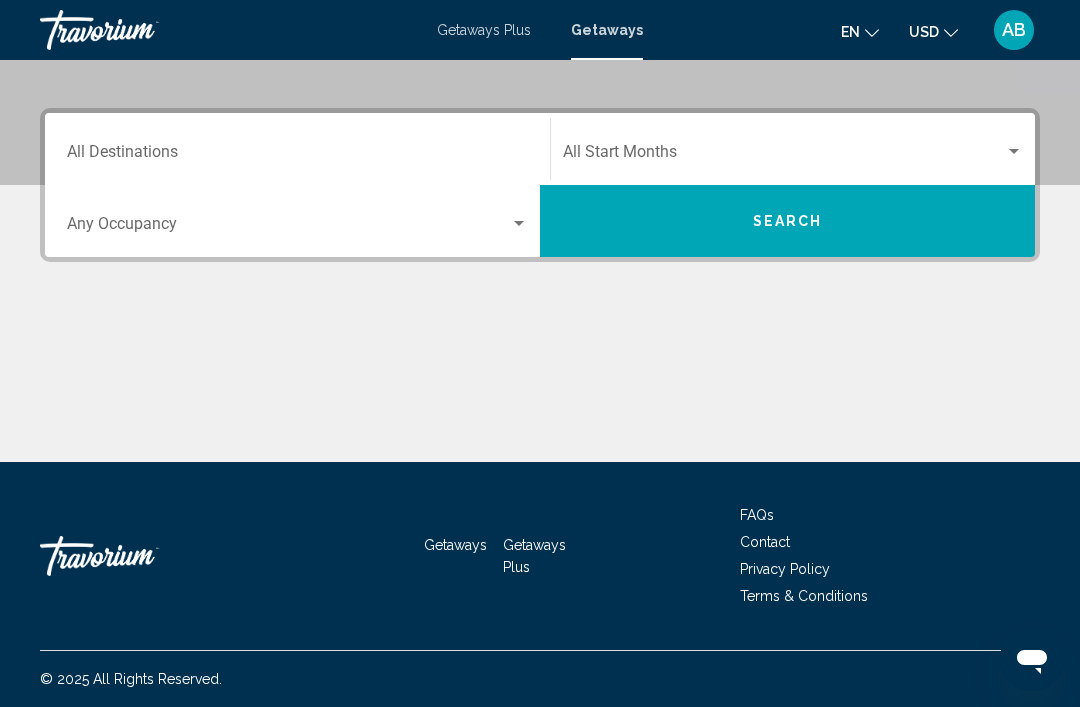 click at bounding box center [288, 228] 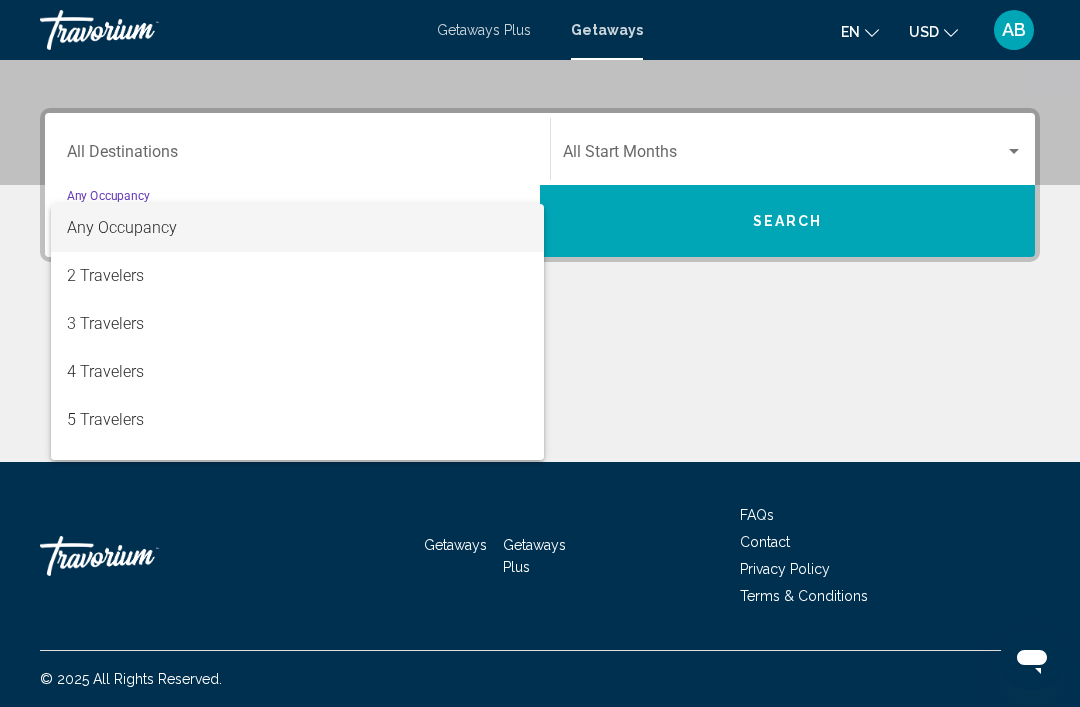 click at bounding box center [540, 353] 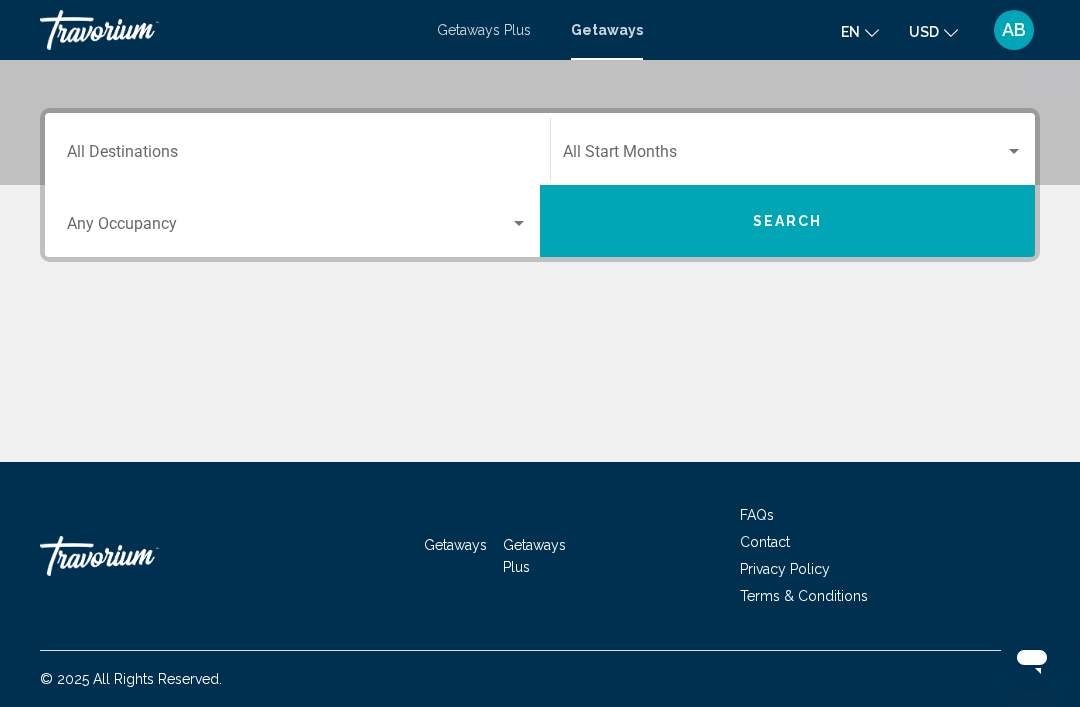click on "Destination All Destinations" at bounding box center (297, 149) 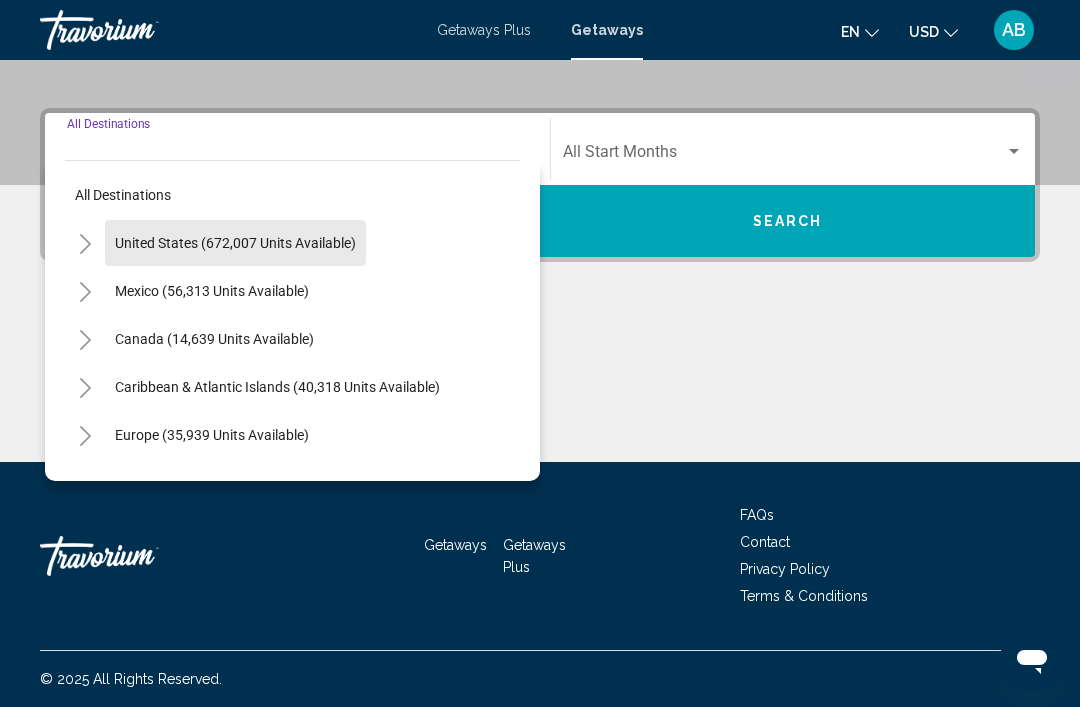 click on "United States (672,007 units available)" at bounding box center [212, 291] 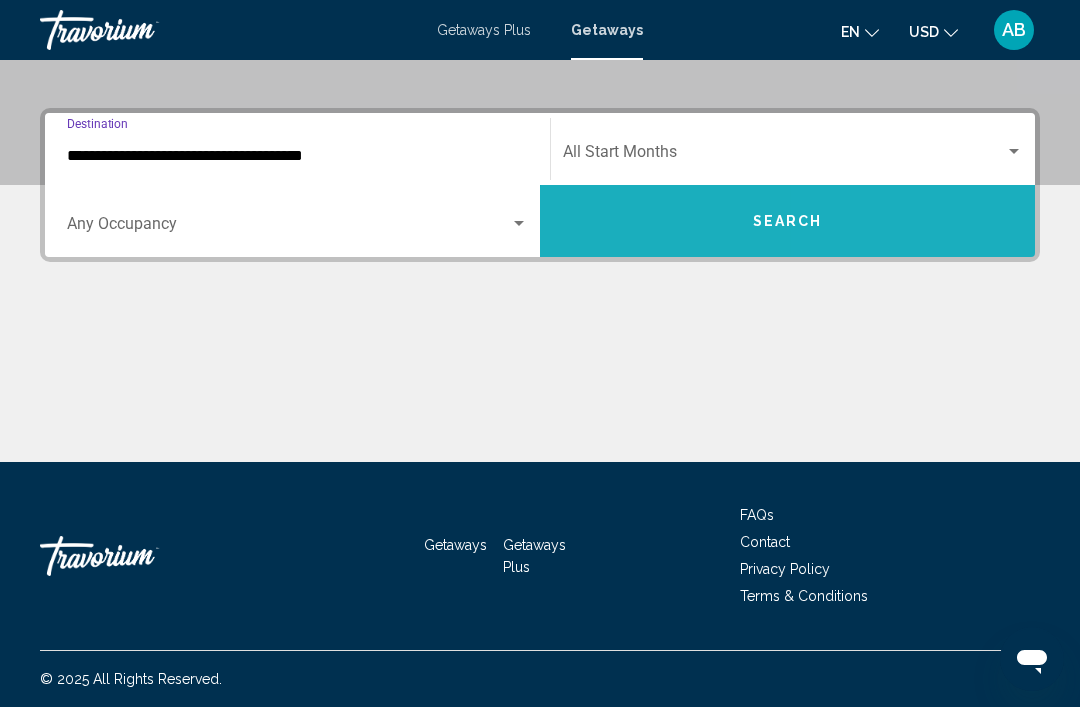 click on "Search" at bounding box center (787, 221) 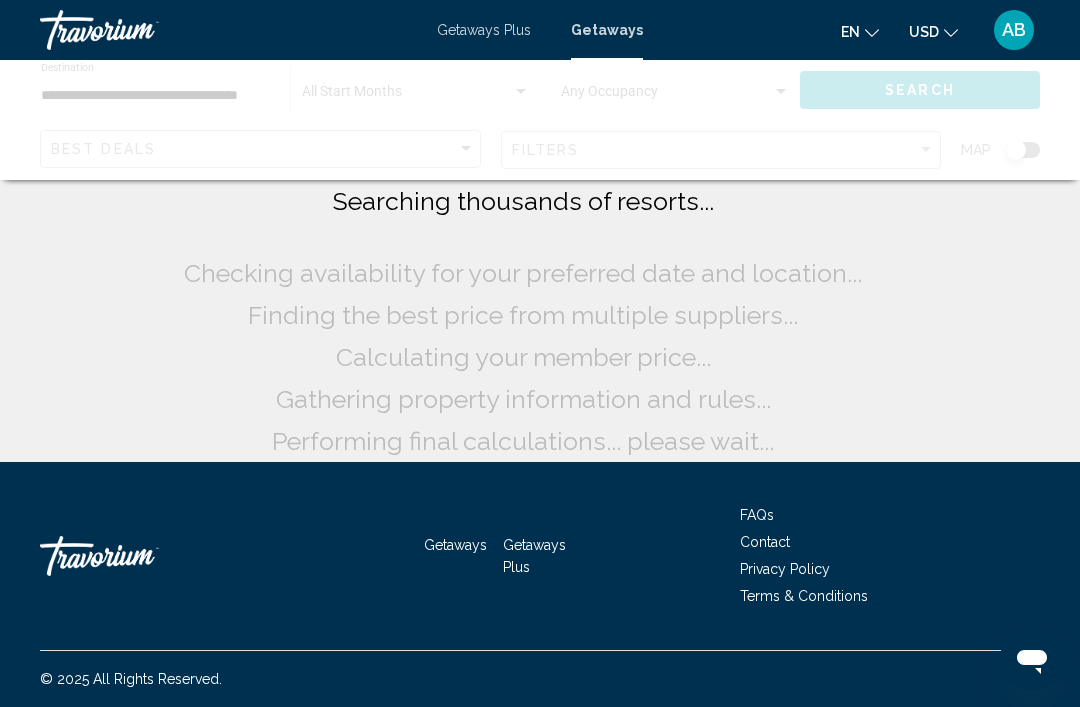 scroll, scrollTop: 0, scrollLeft: 0, axis: both 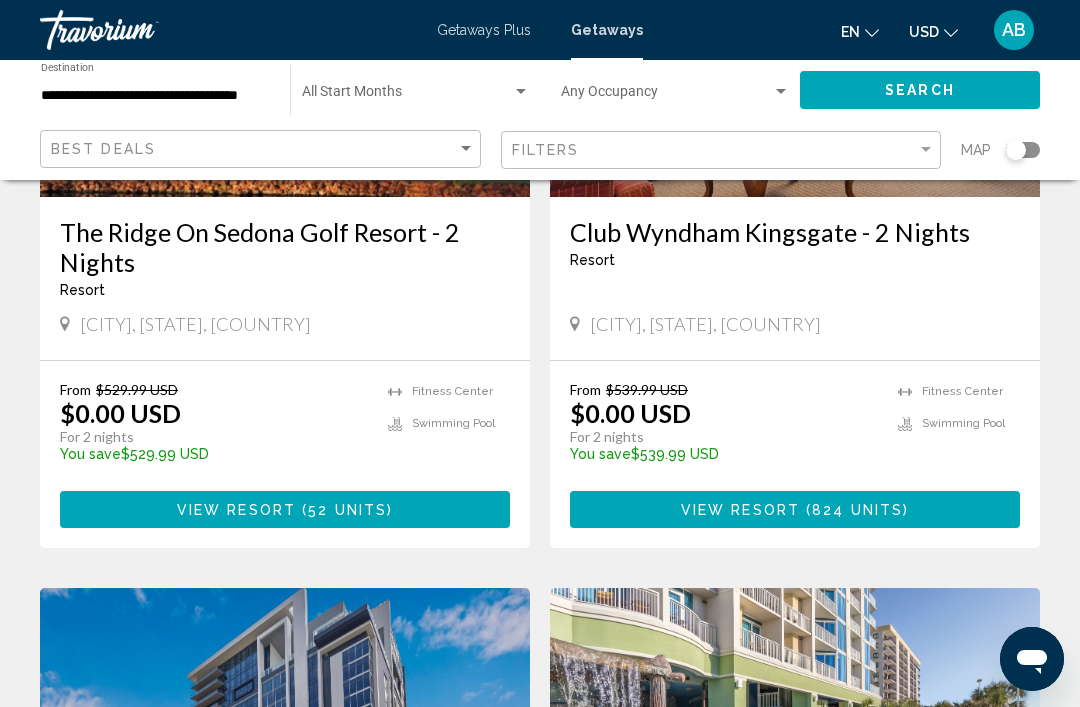 click at bounding box center (795, 748) 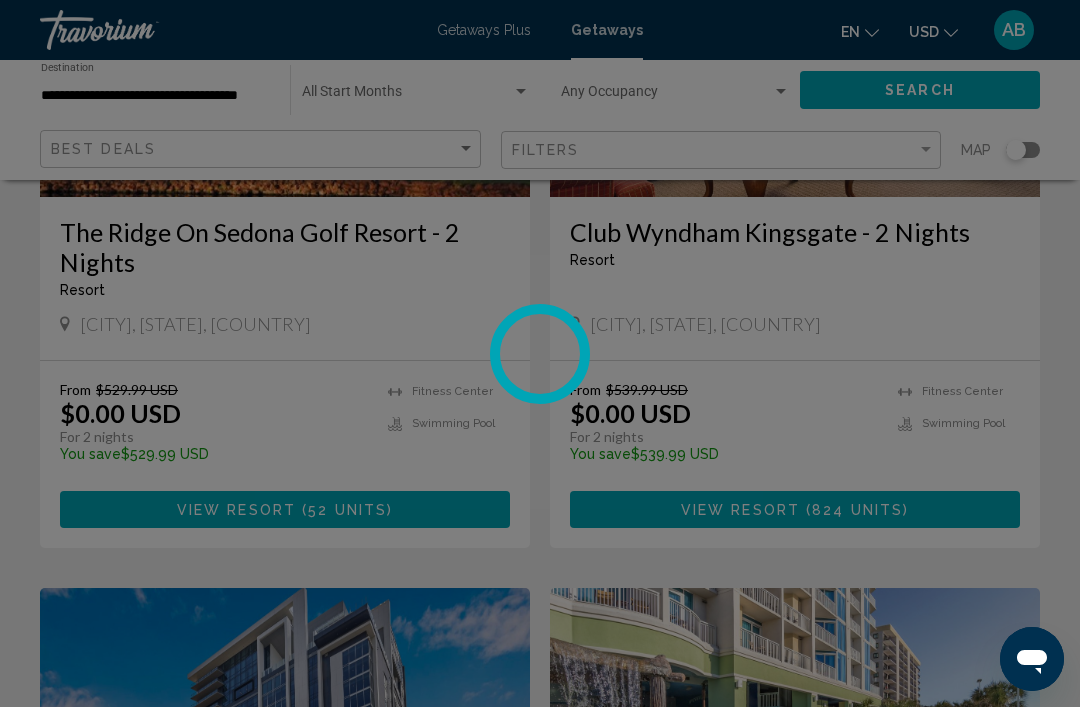 scroll, scrollTop: 2555, scrollLeft: 0, axis: vertical 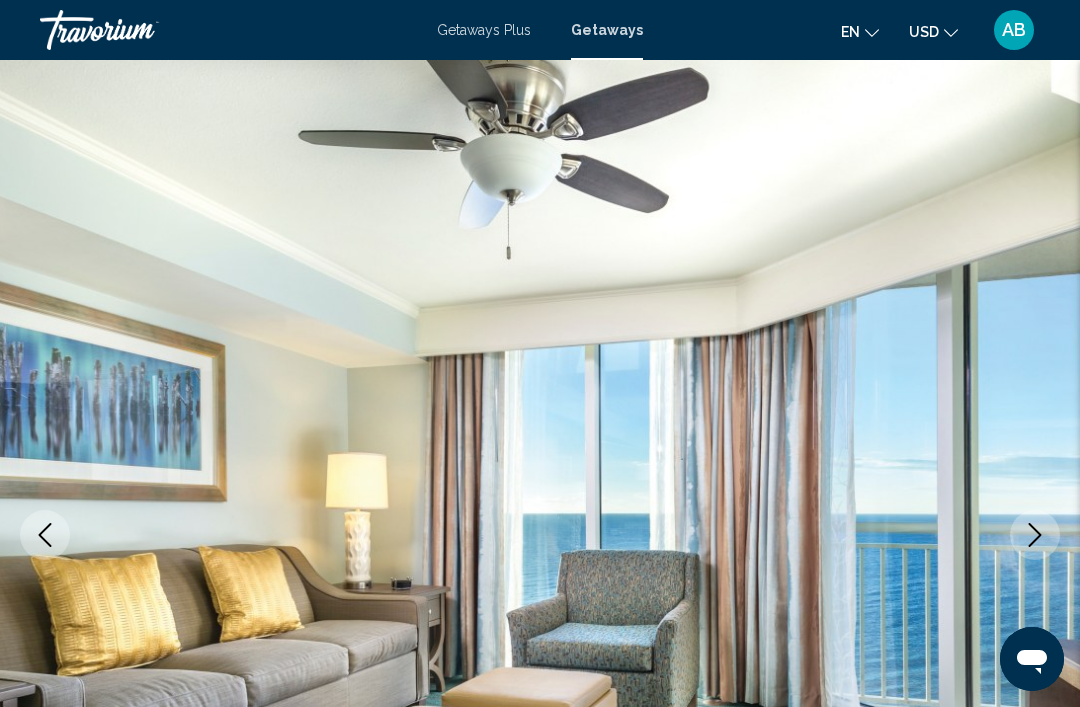 click at bounding box center [540, 535] 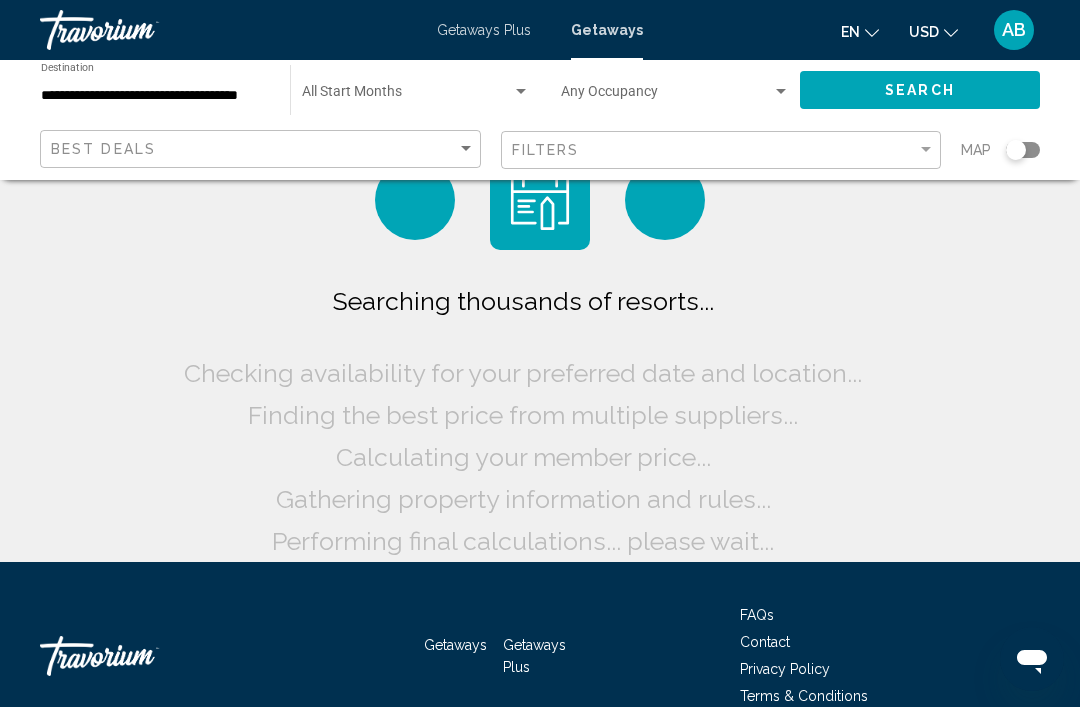 scroll, scrollTop: 0, scrollLeft: 0, axis: both 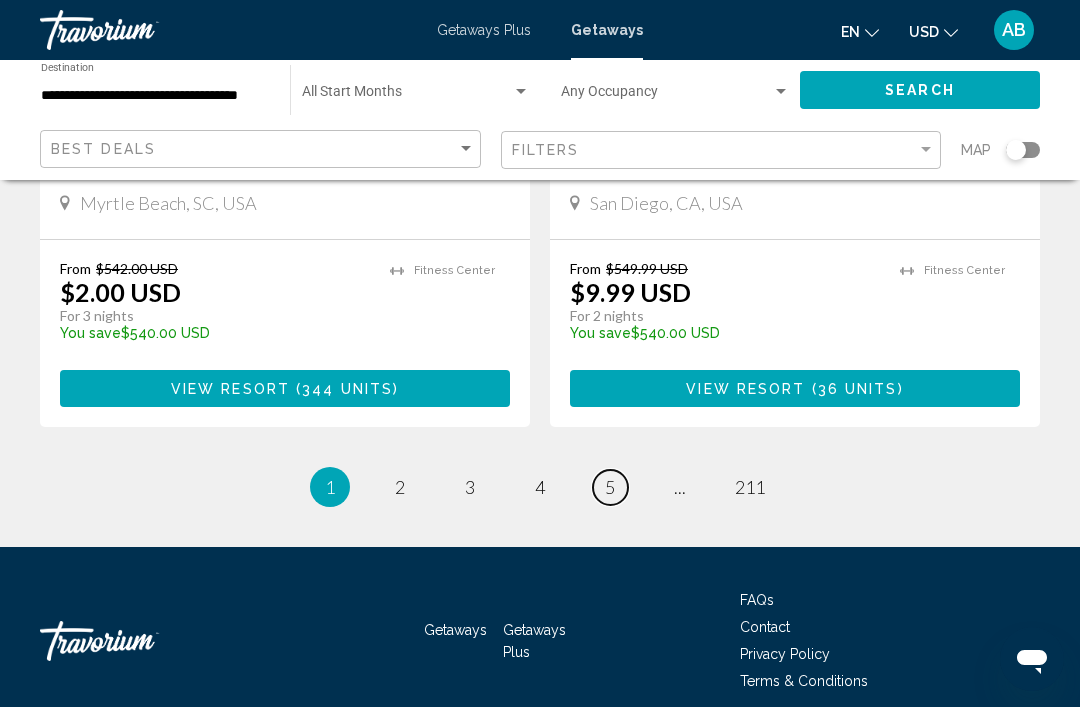 click on "page  5" at bounding box center [610, 487] 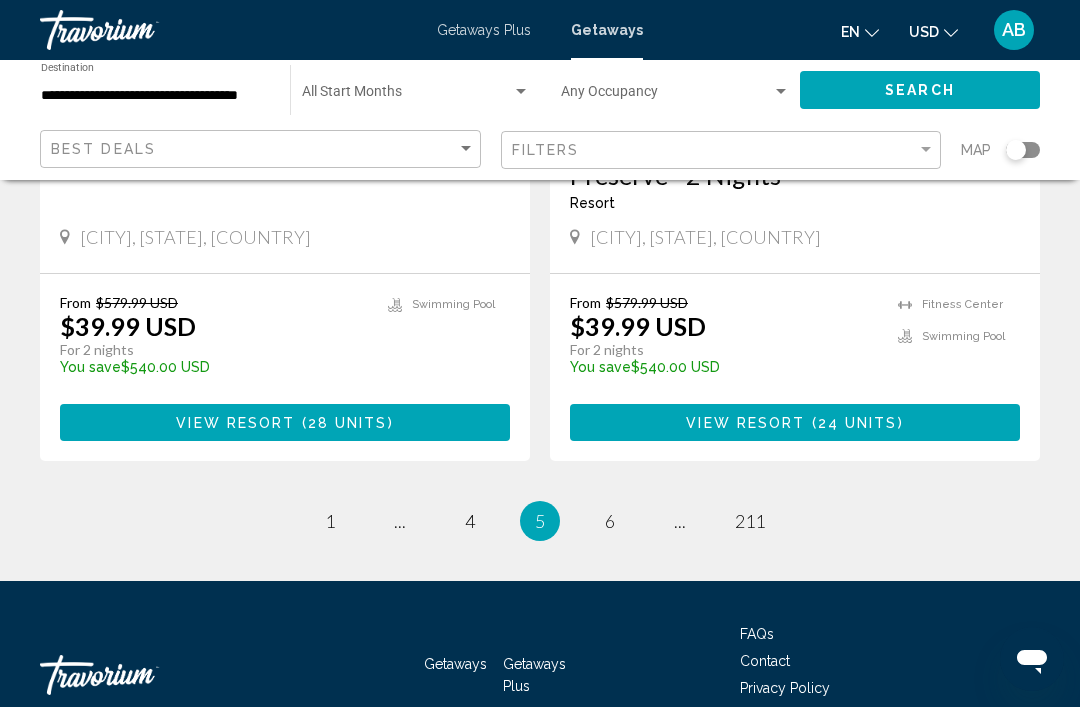 scroll, scrollTop: 4042, scrollLeft: 0, axis: vertical 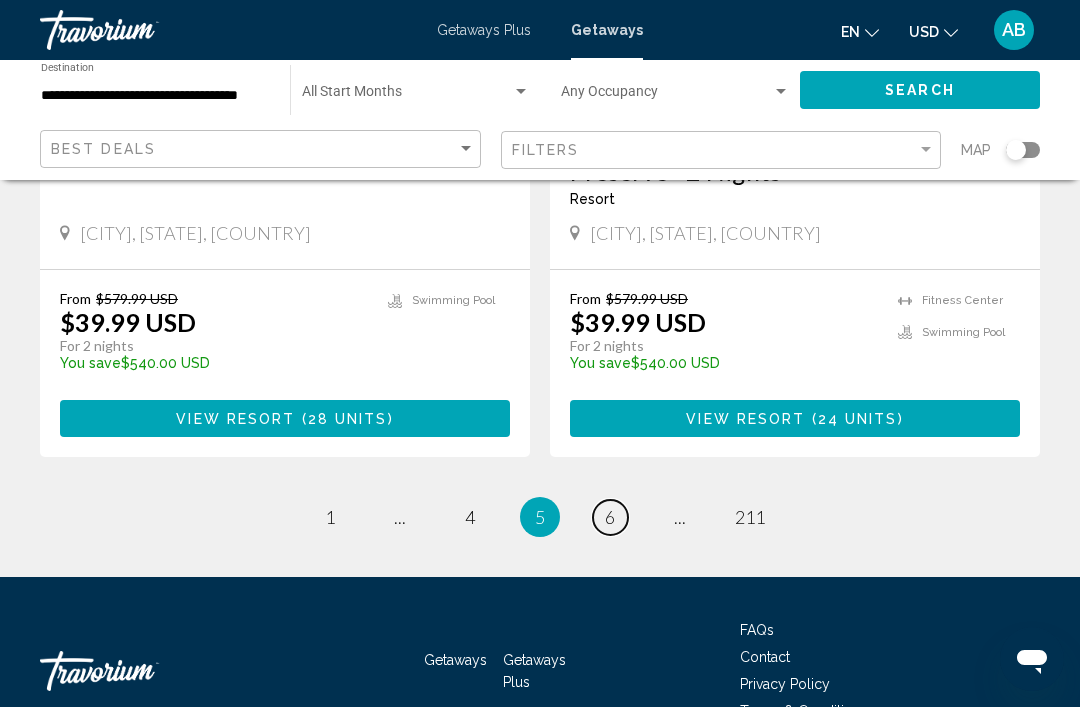 click on "page  6" at bounding box center (610, 517) 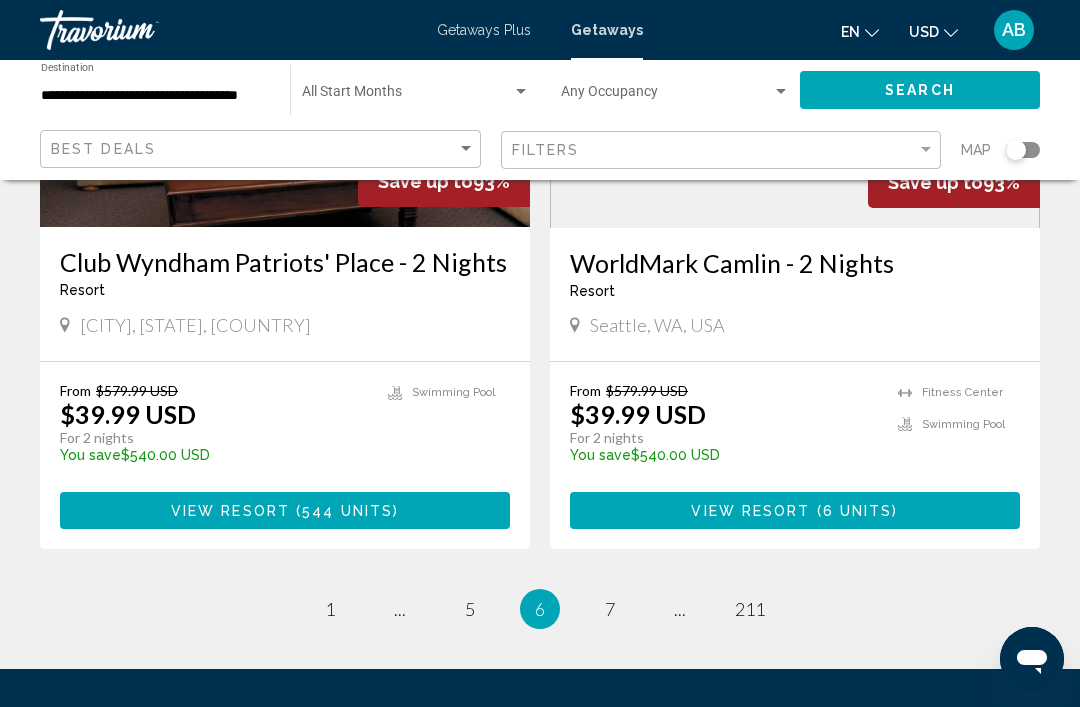 scroll, scrollTop: 4013, scrollLeft: 0, axis: vertical 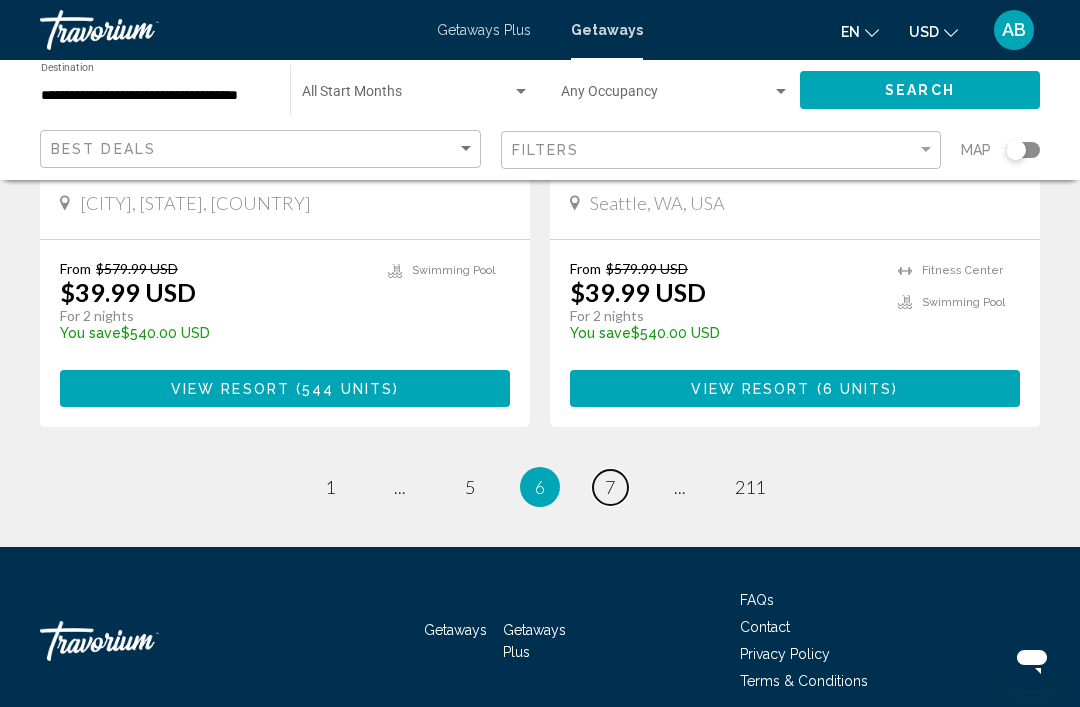 click on "7" at bounding box center (610, 487) 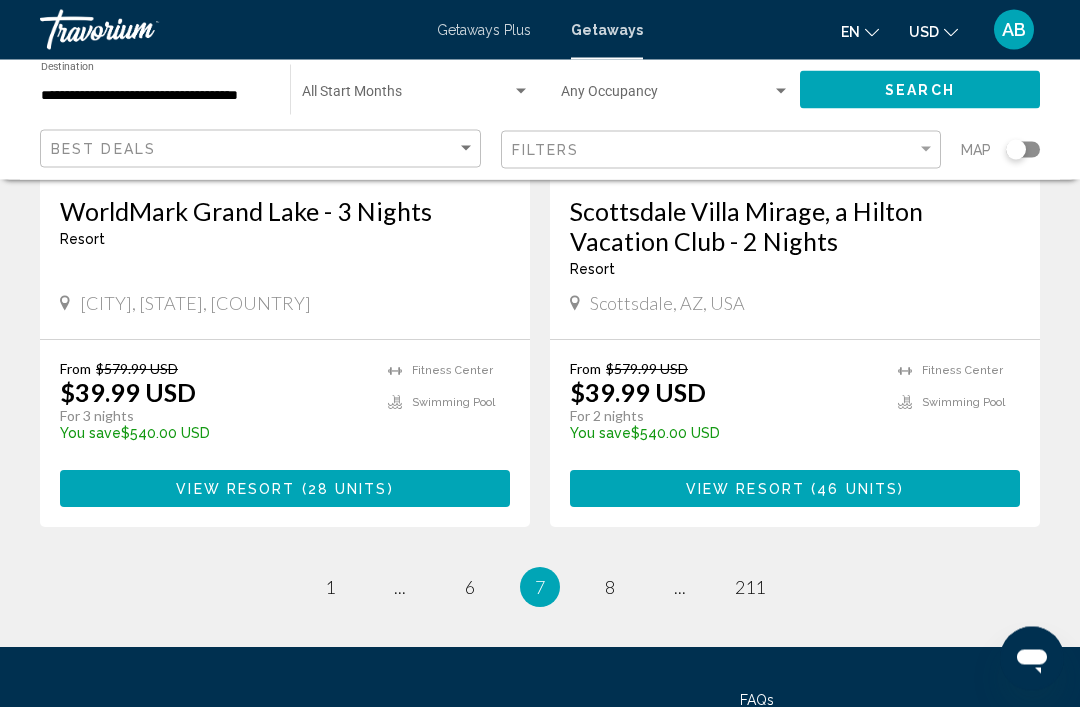 scroll, scrollTop: 3983, scrollLeft: 0, axis: vertical 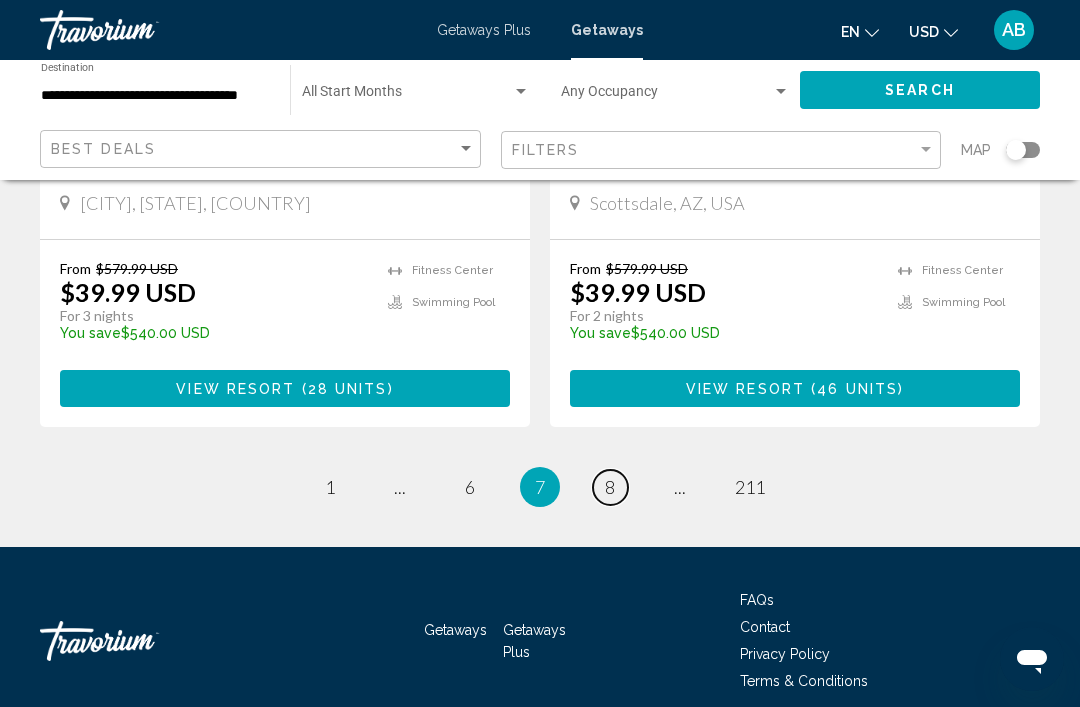click on "page  8" at bounding box center [610, 487] 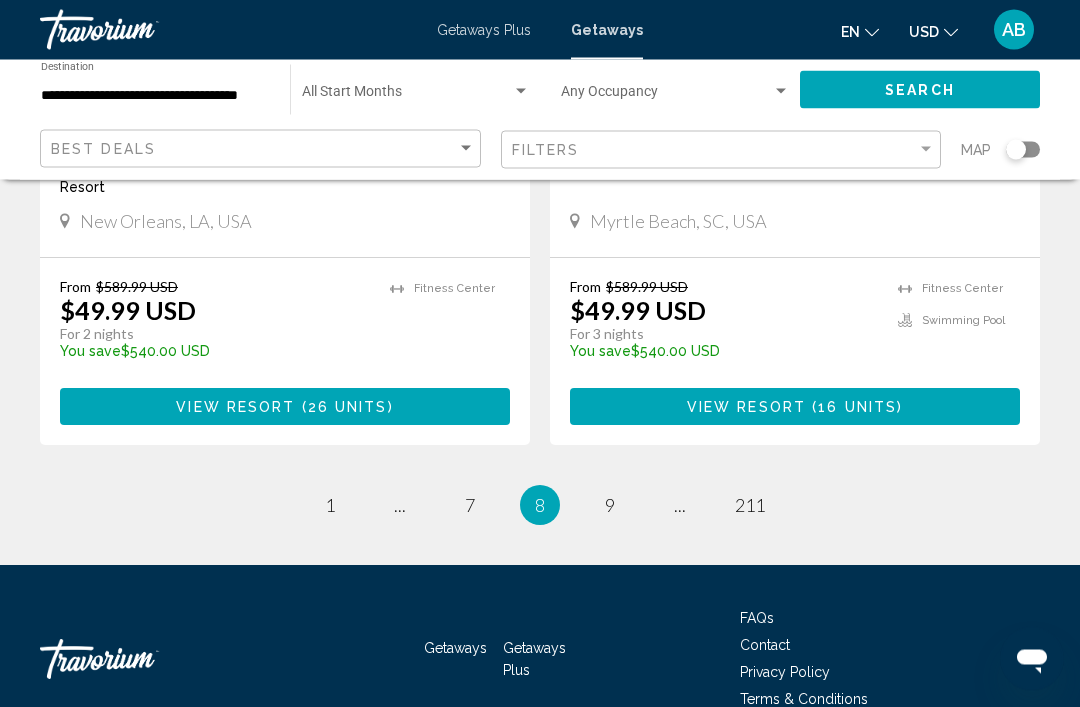 scroll, scrollTop: 3959, scrollLeft: 0, axis: vertical 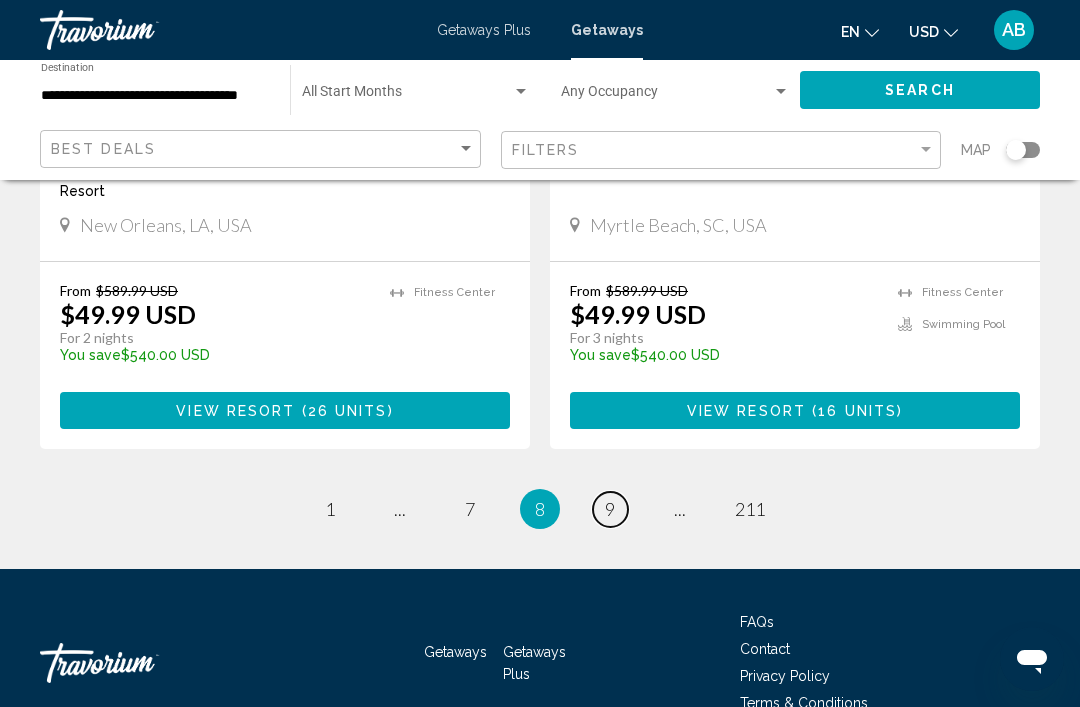 click on "9" at bounding box center (610, 509) 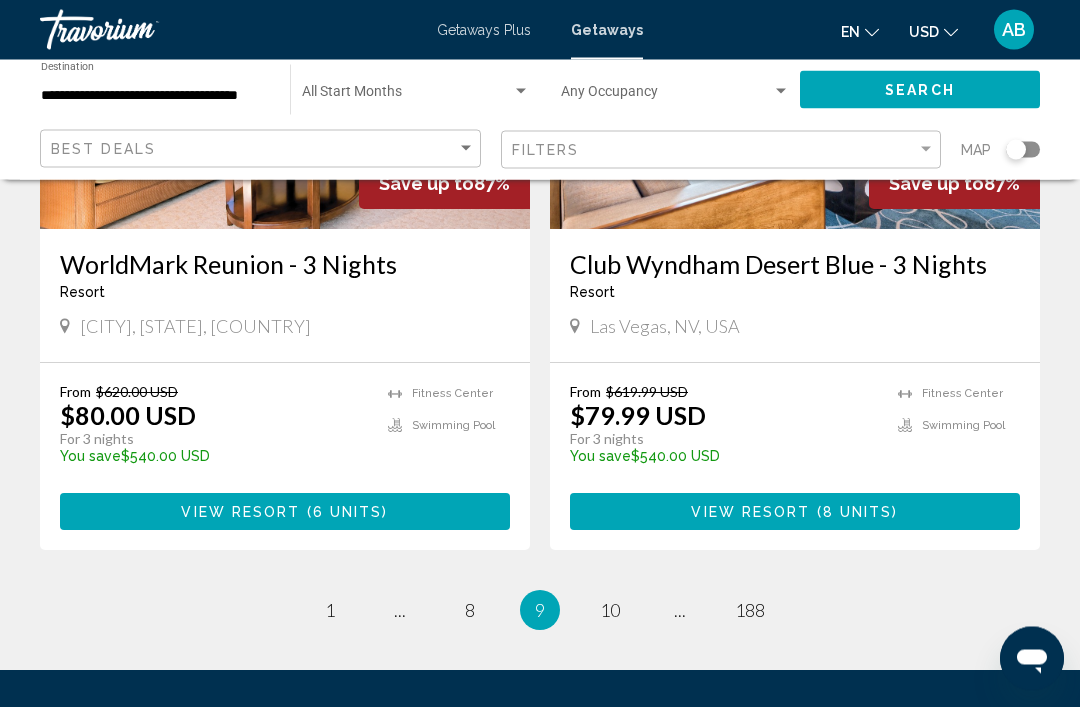 scroll, scrollTop: 3982, scrollLeft: 0, axis: vertical 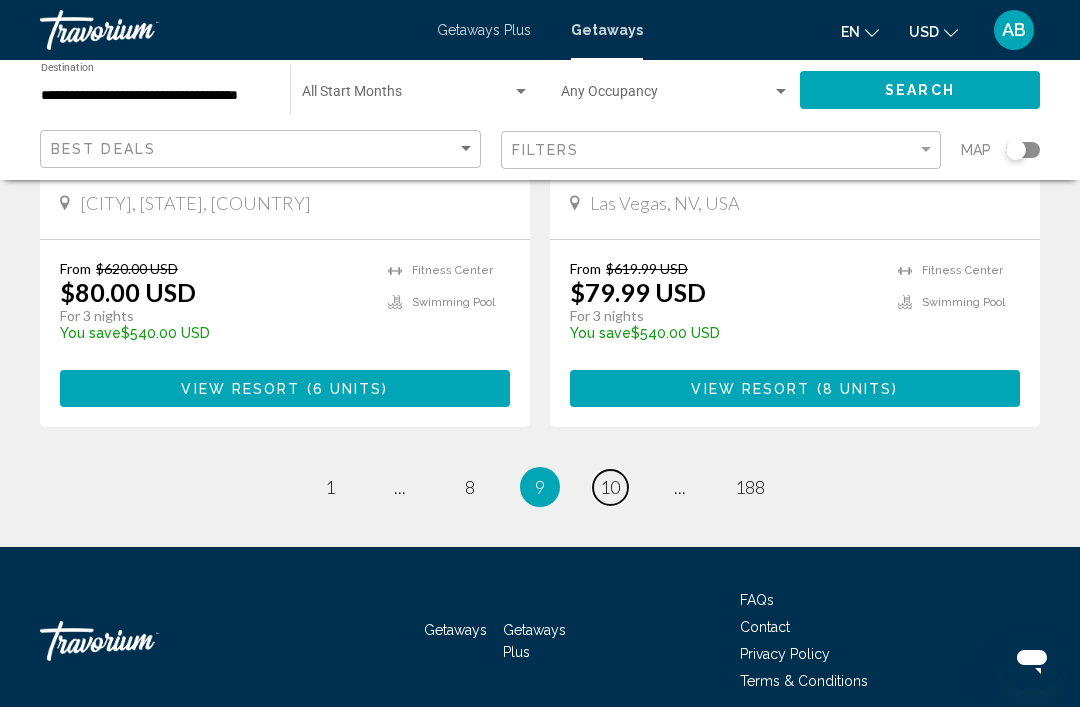 click on "page  10" at bounding box center (610, 487) 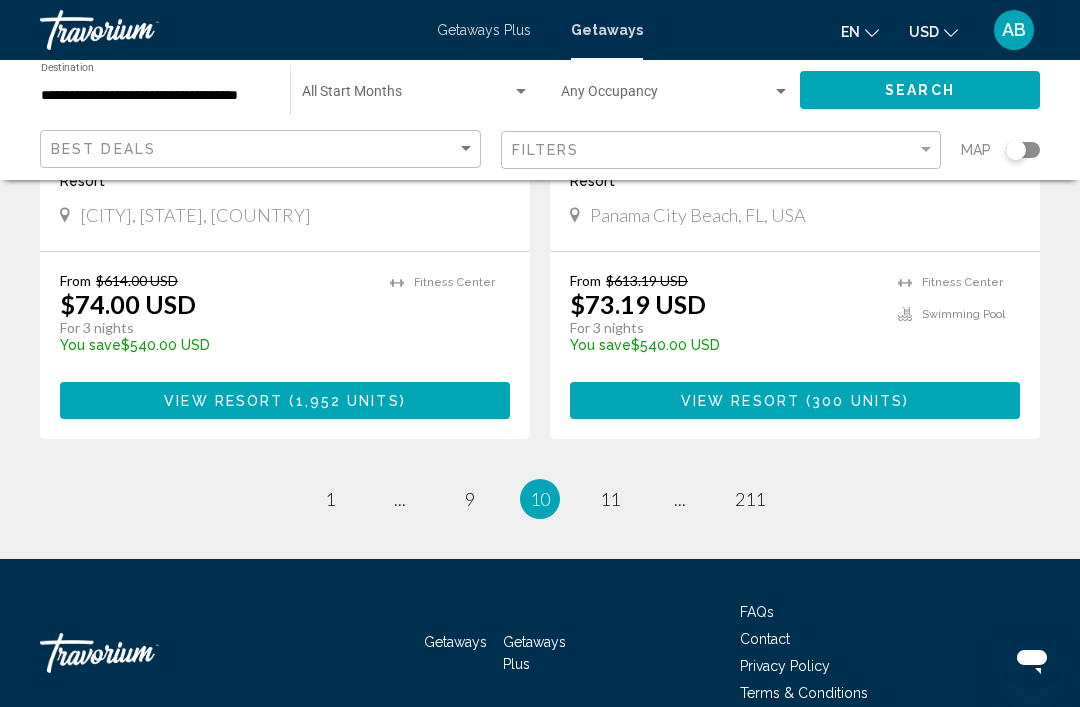 scroll, scrollTop: 4012, scrollLeft: 0, axis: vertical 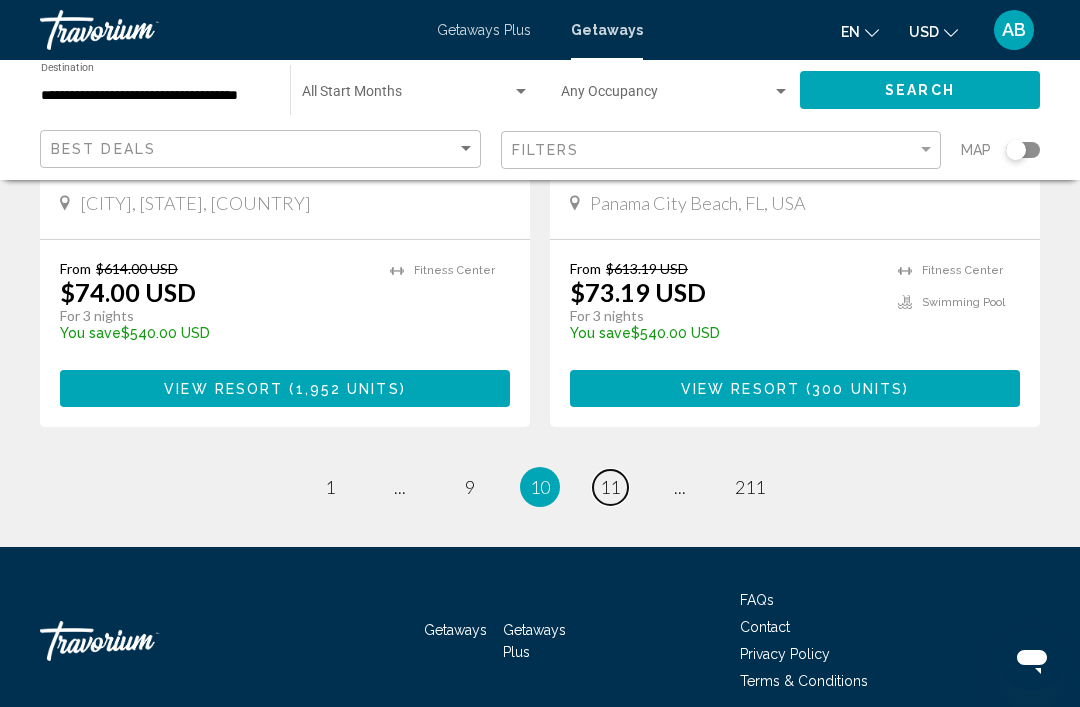 click on "page  11" at bounding box center [610, 487] 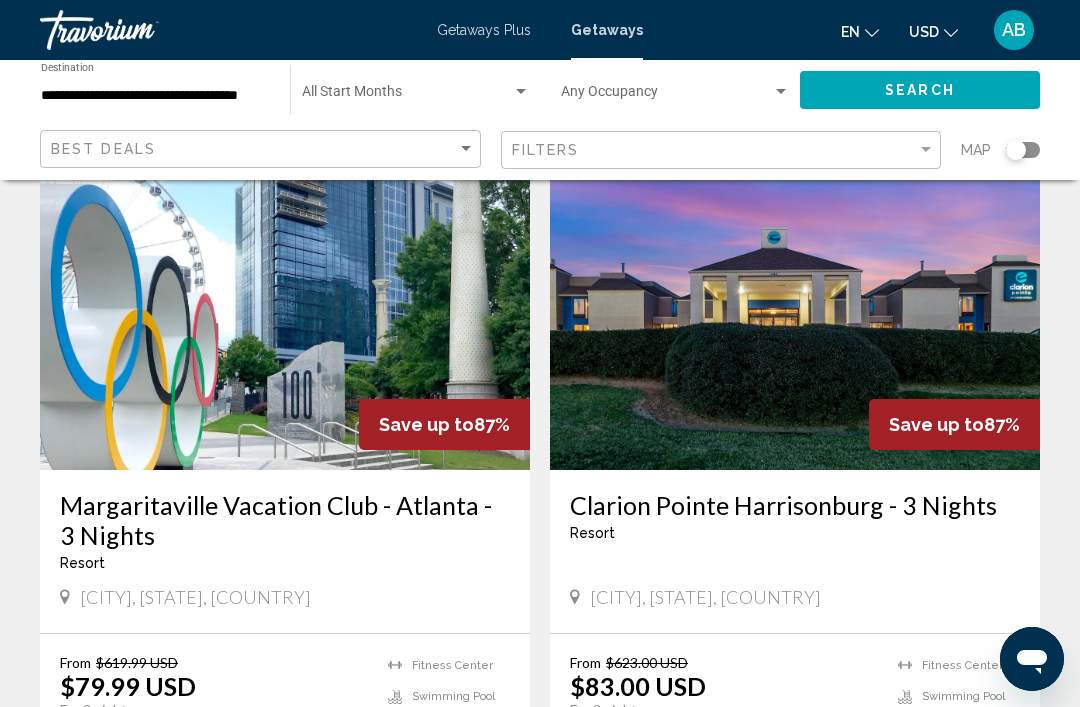 scroll, scrollTop: 804, scrollLeft: 0, axis: vertical 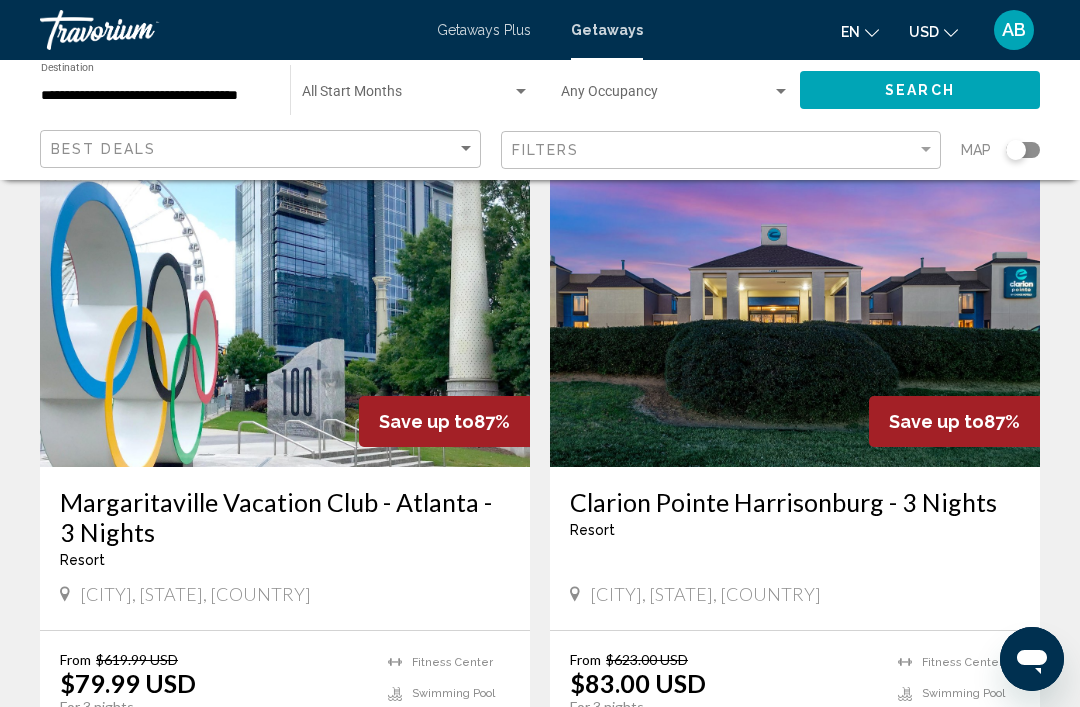 click at bounding box center (285, 307) 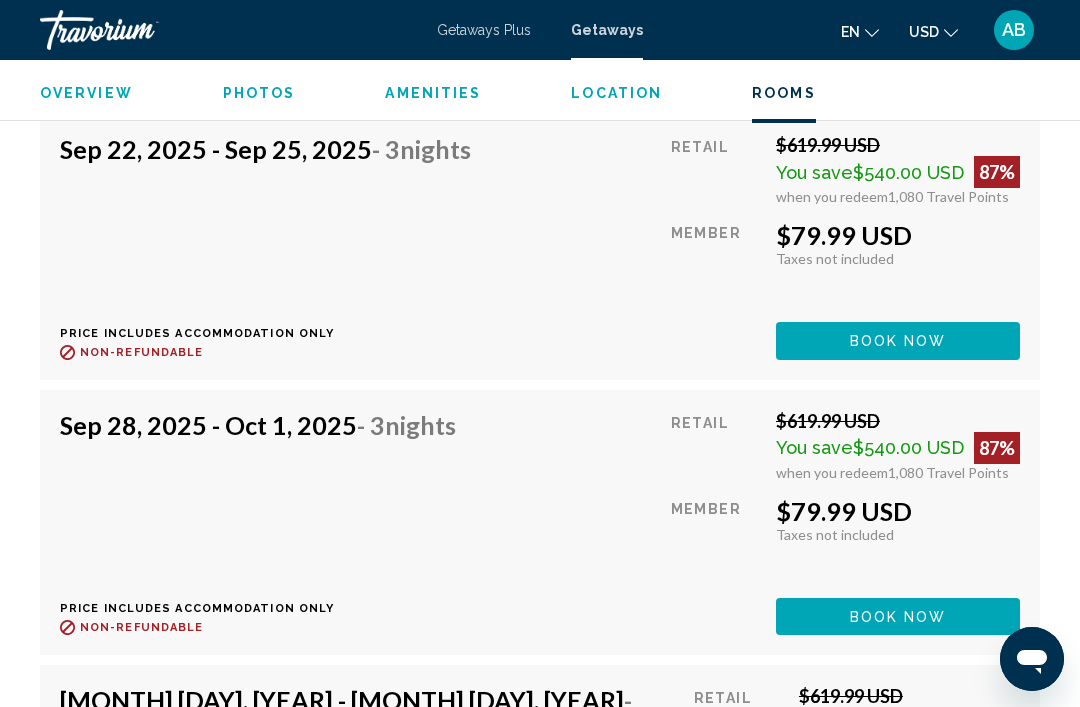 scroll, scrollTop: 5090, scrollLeft: 0, axis: vertical 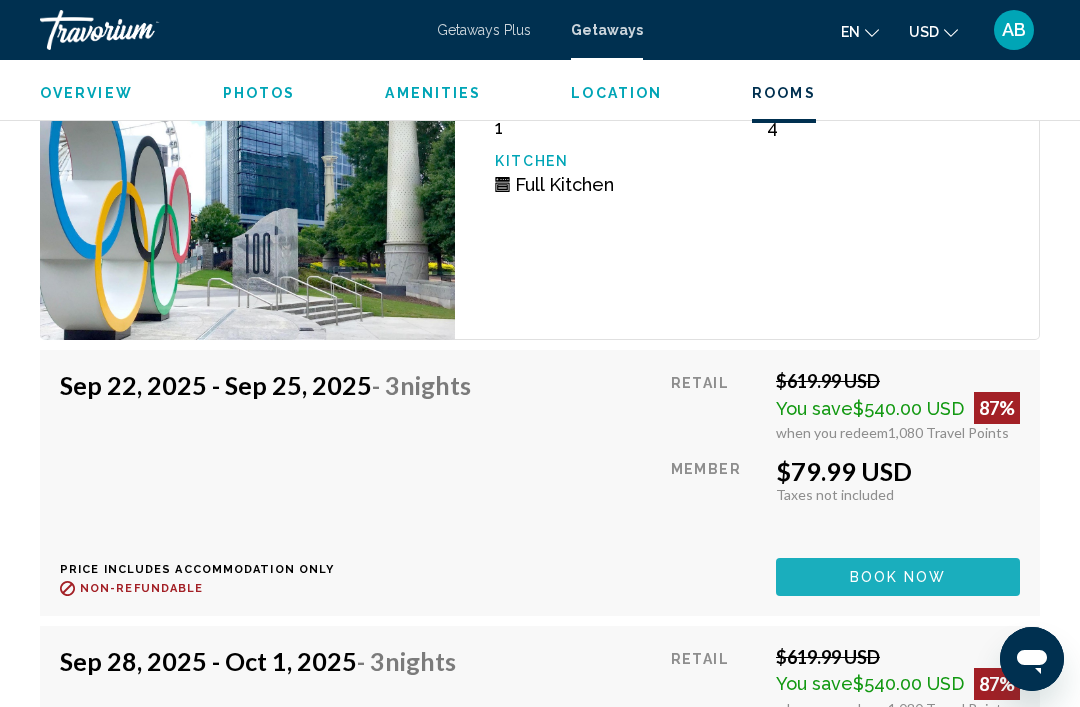 click on "Book now" at bounding box center (898, 578) 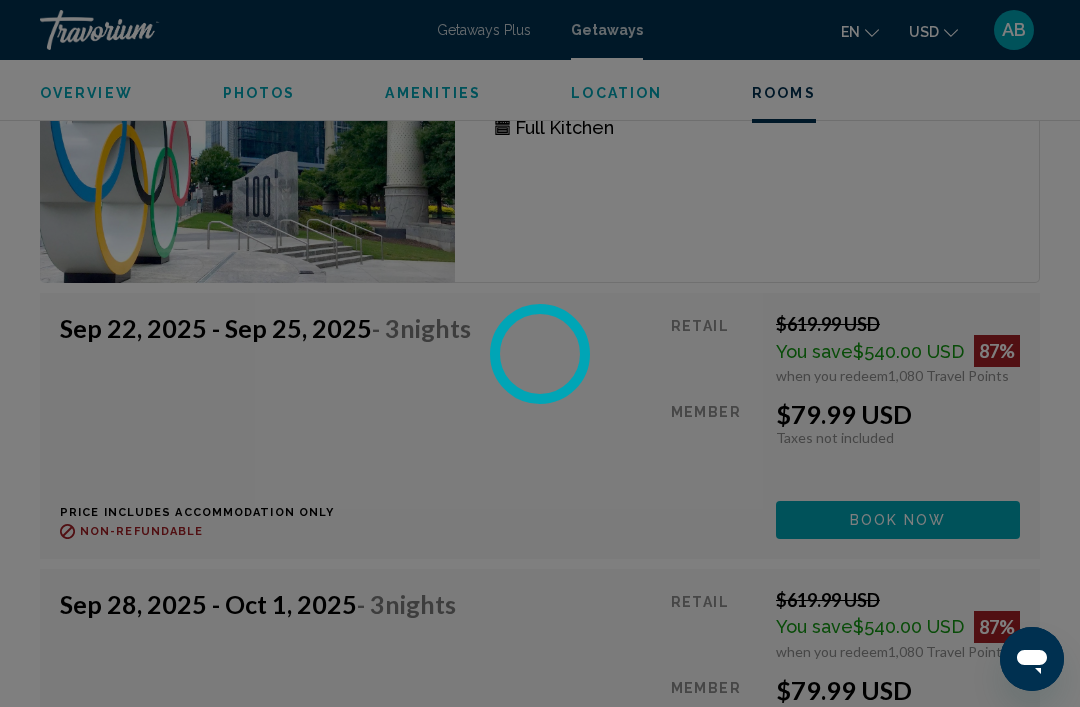 scroll, scrollTop: 4914, scrollLeft: 0, axis: vertical 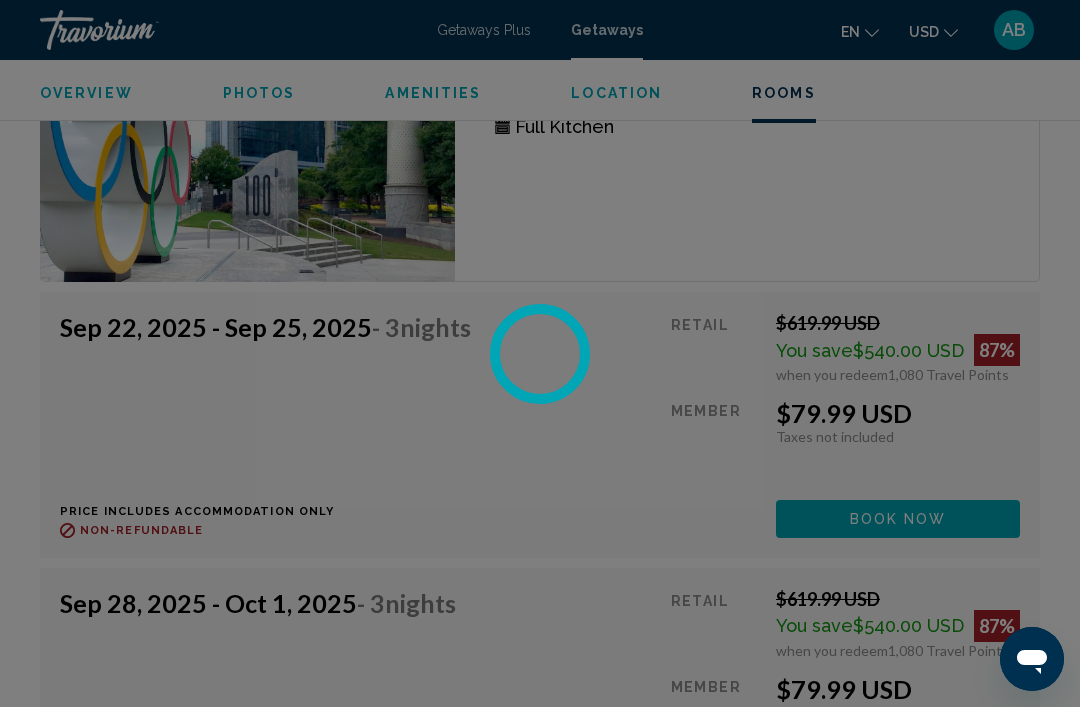 click at bounding box center [540, 353] 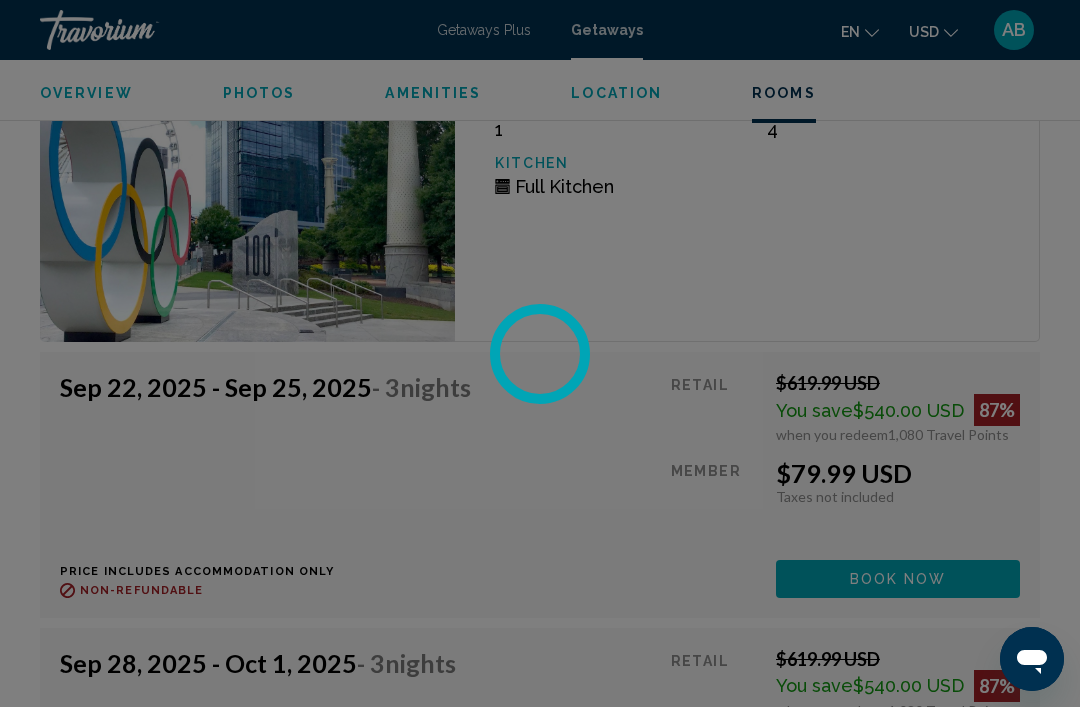 scroll, scrollTop: 4856, scrollLeft: 0, axis: vertical 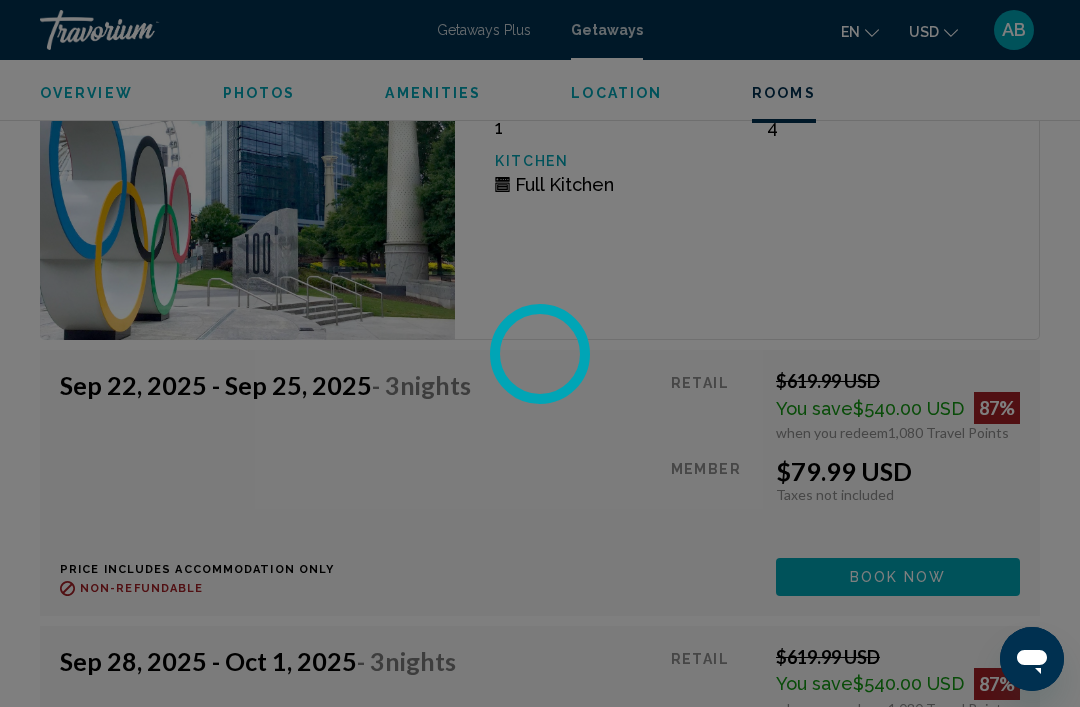 click at bounding box center (540, 353) 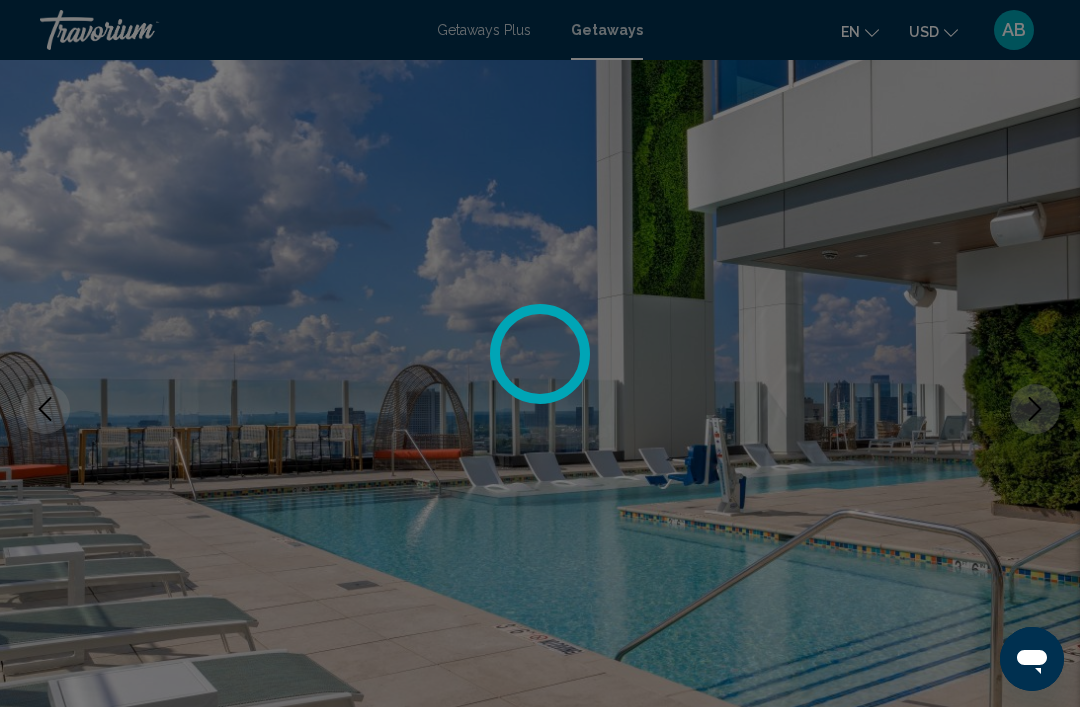 scroll, scrollTop: 124, scrollLeft: 0, axis: vertical 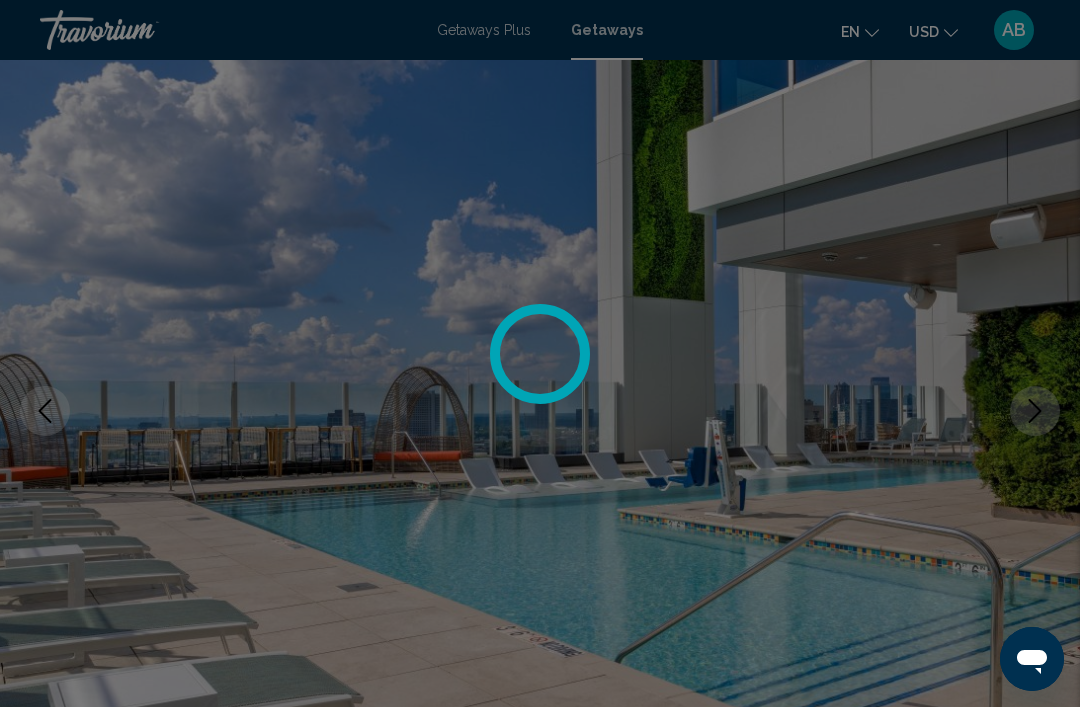 click at bounding box center [540, 353] 